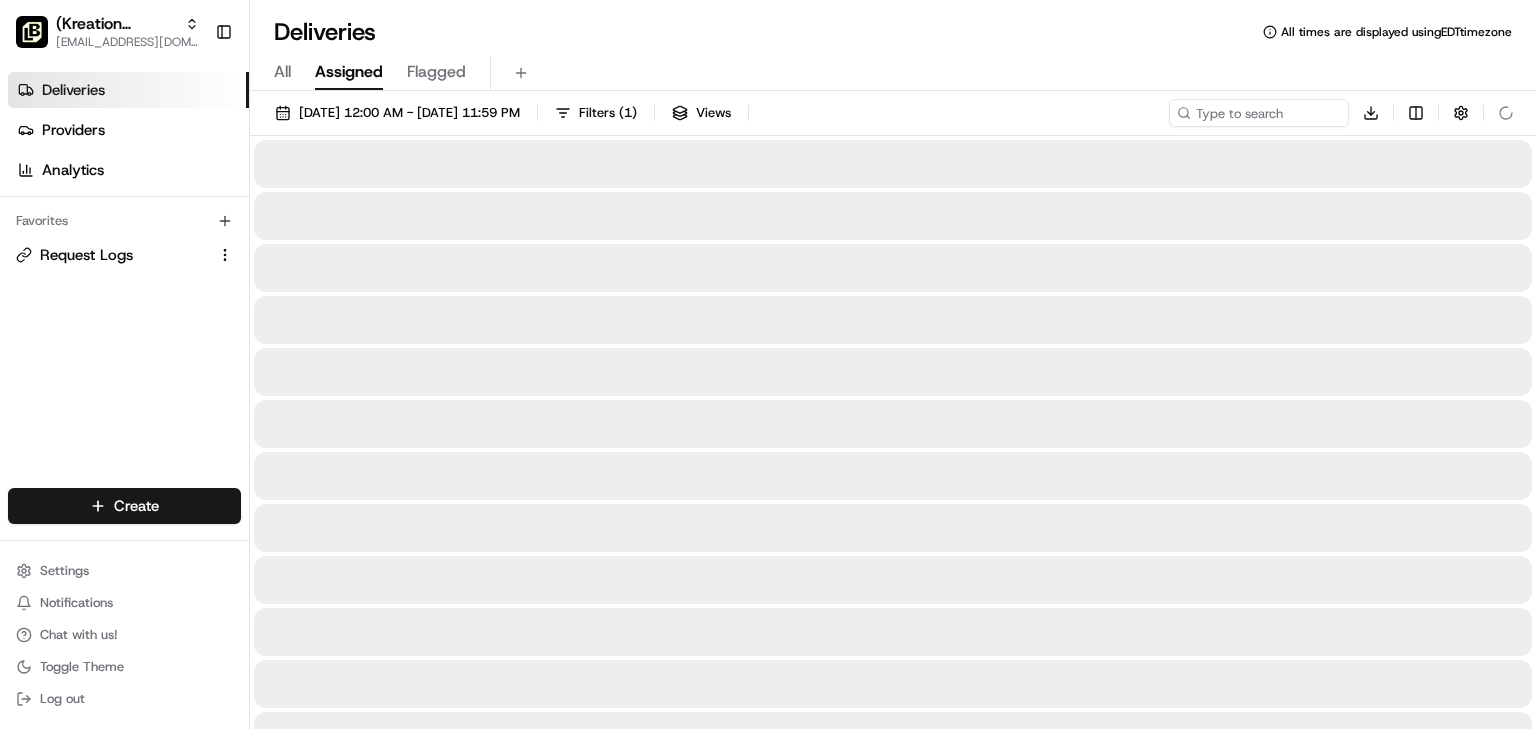 scroll, scrollTop: 0, scrollLeft: 0, axis: both 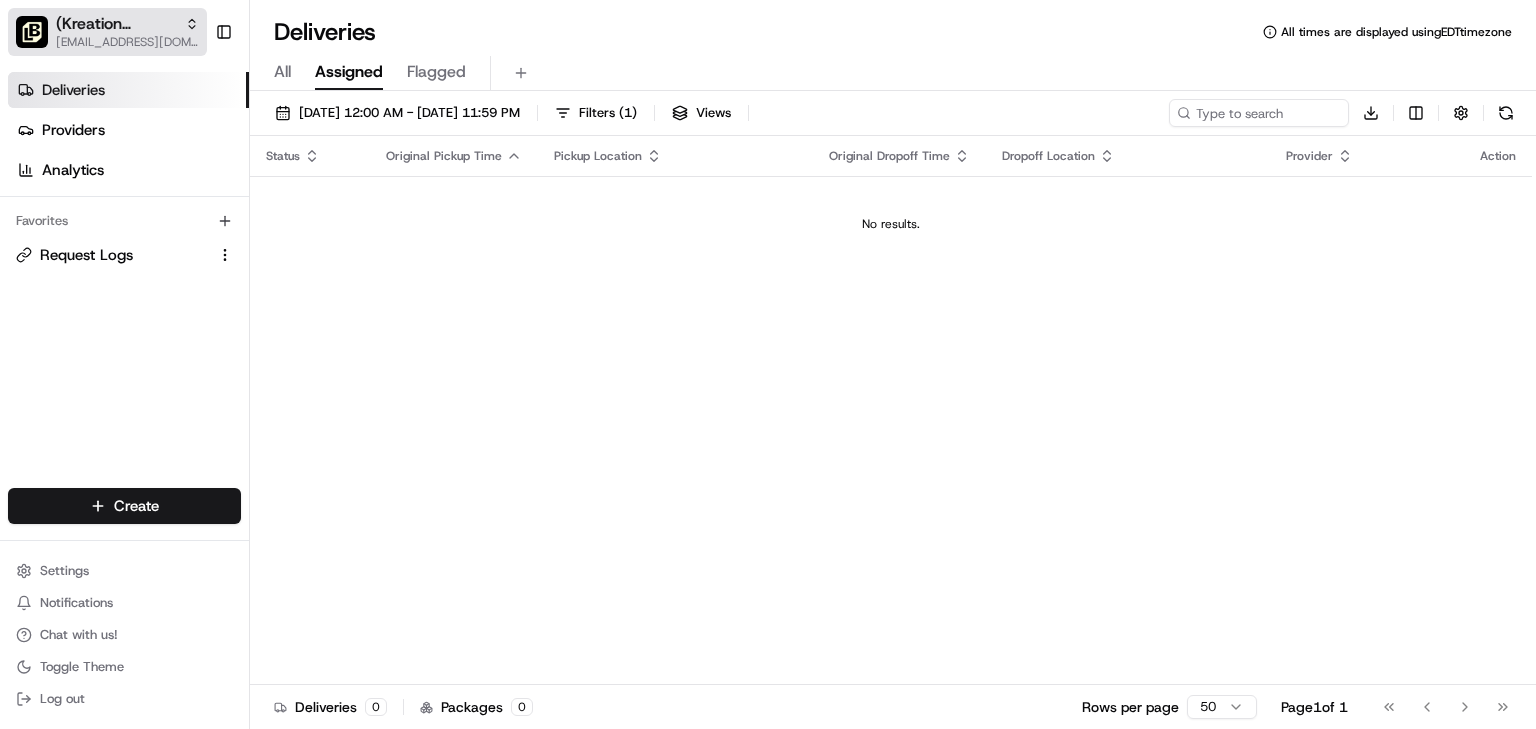 click on "[EMAIL_ADDRESS][DOMAIN_NAME]" at bounding box center (127, 42) 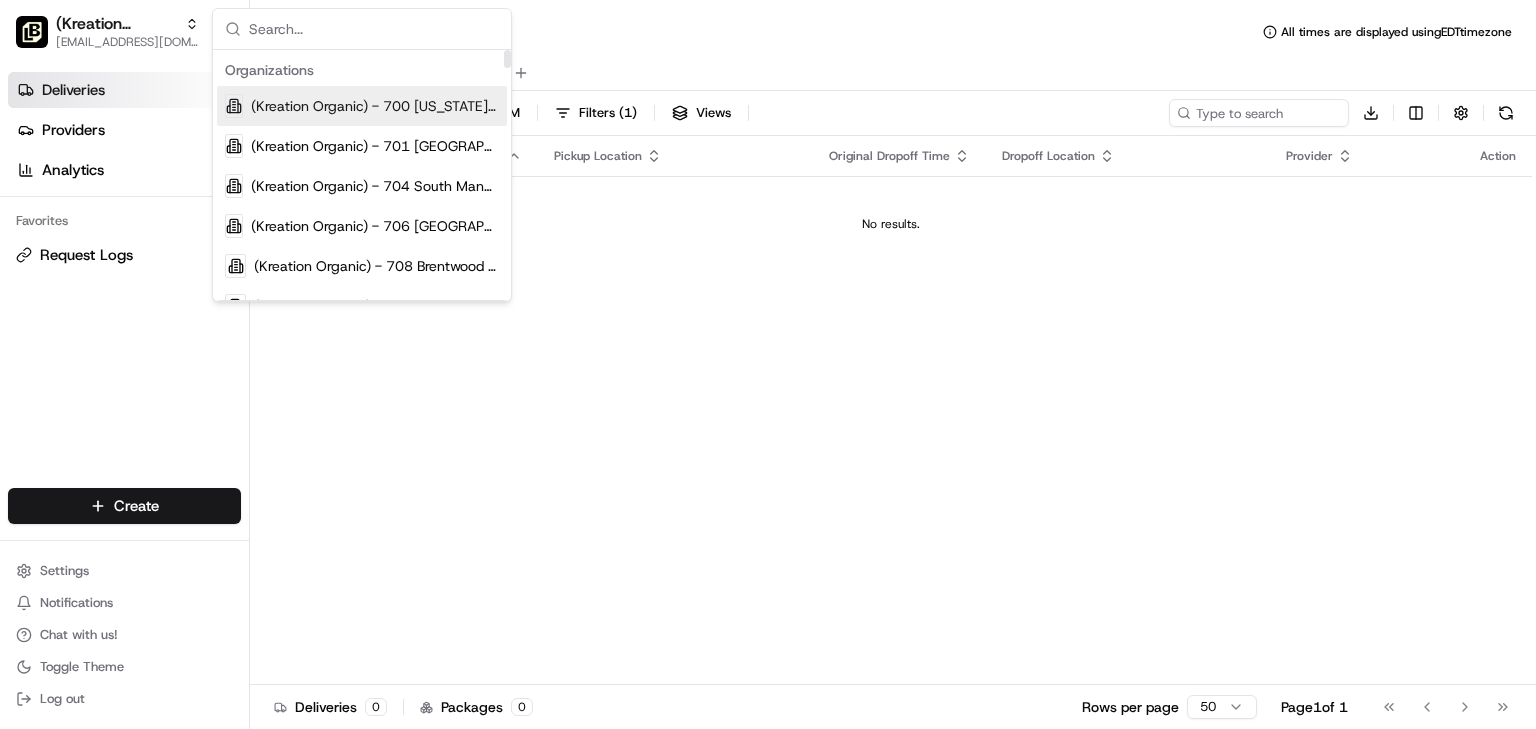 click at bounding box center [374, 29] 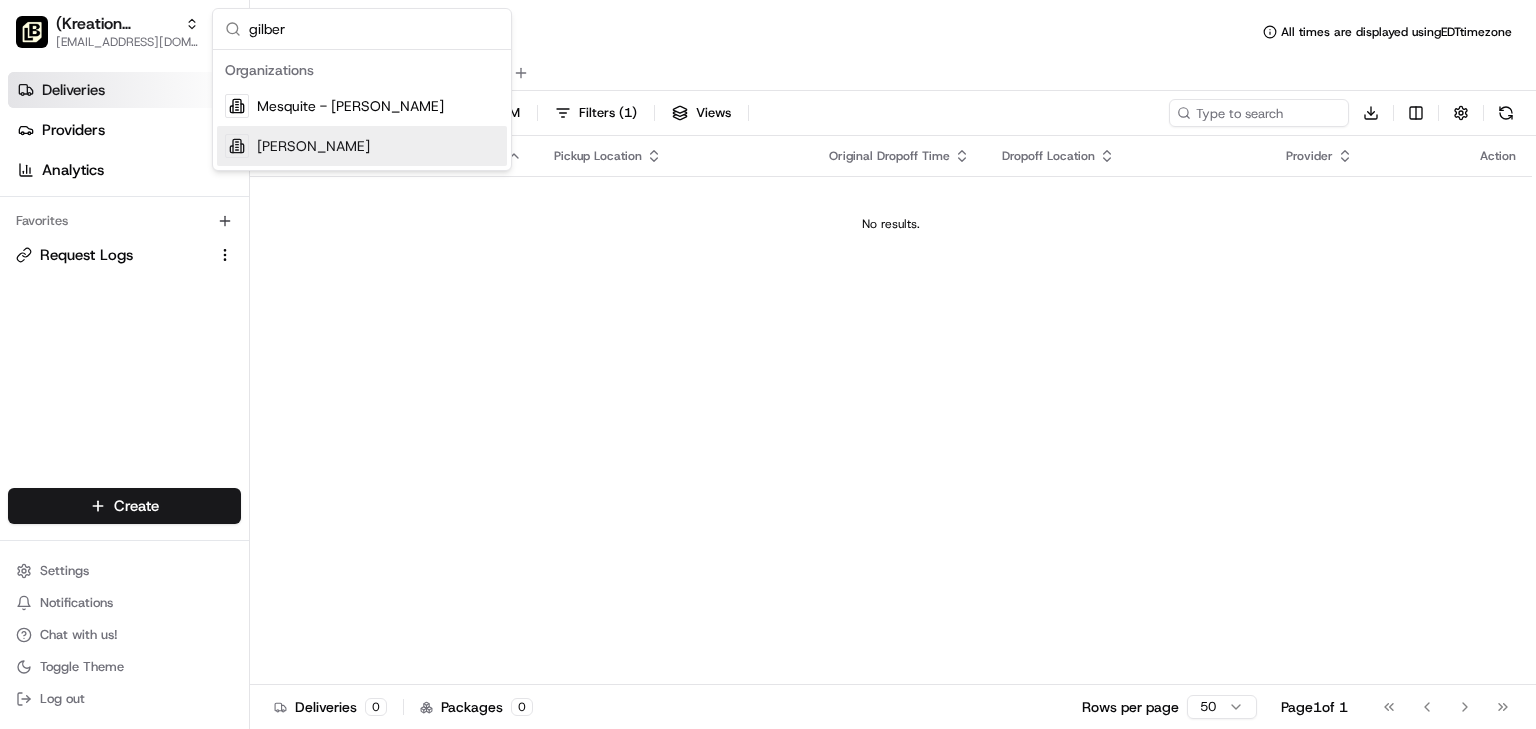 type on "gilber" 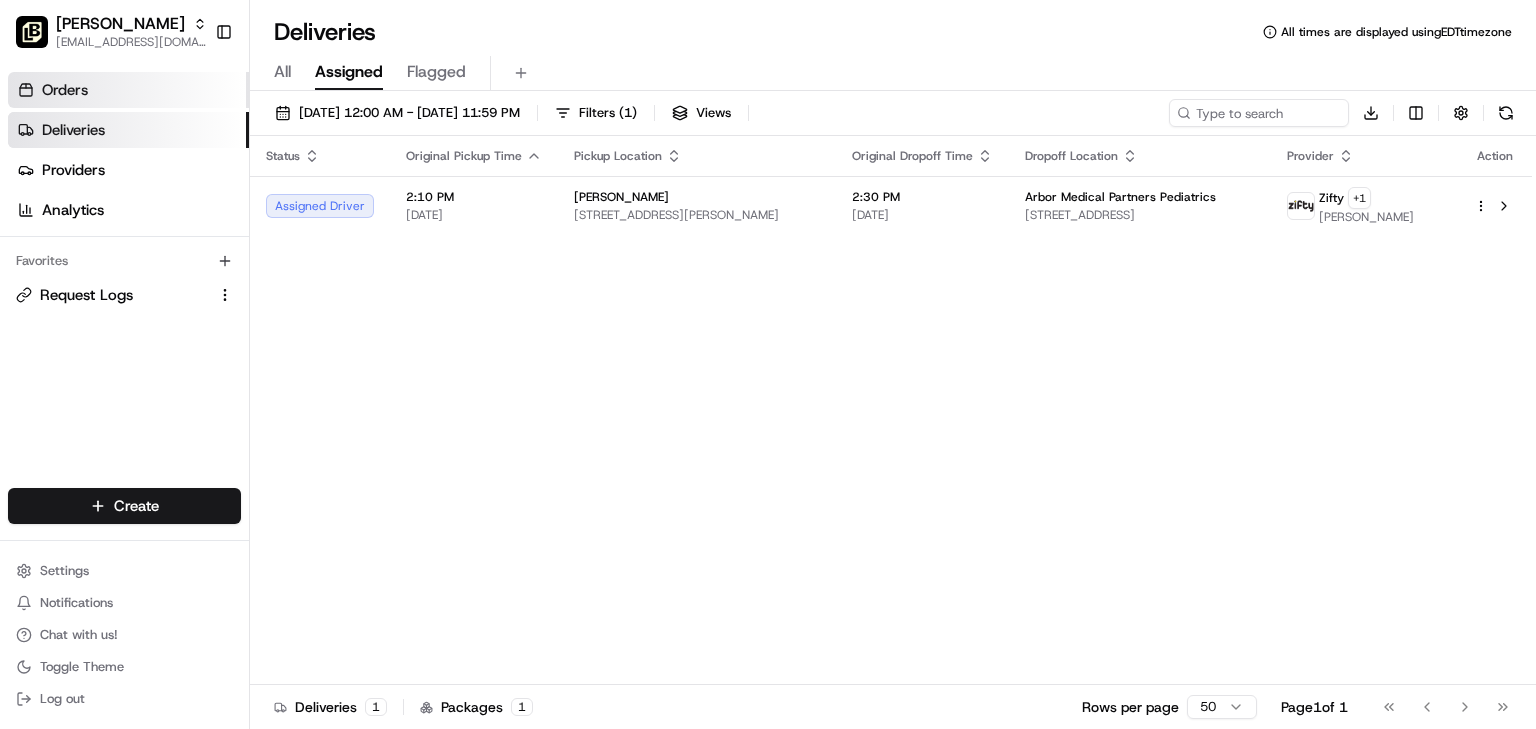 click on "Orders" at bounding box center [65, 90] 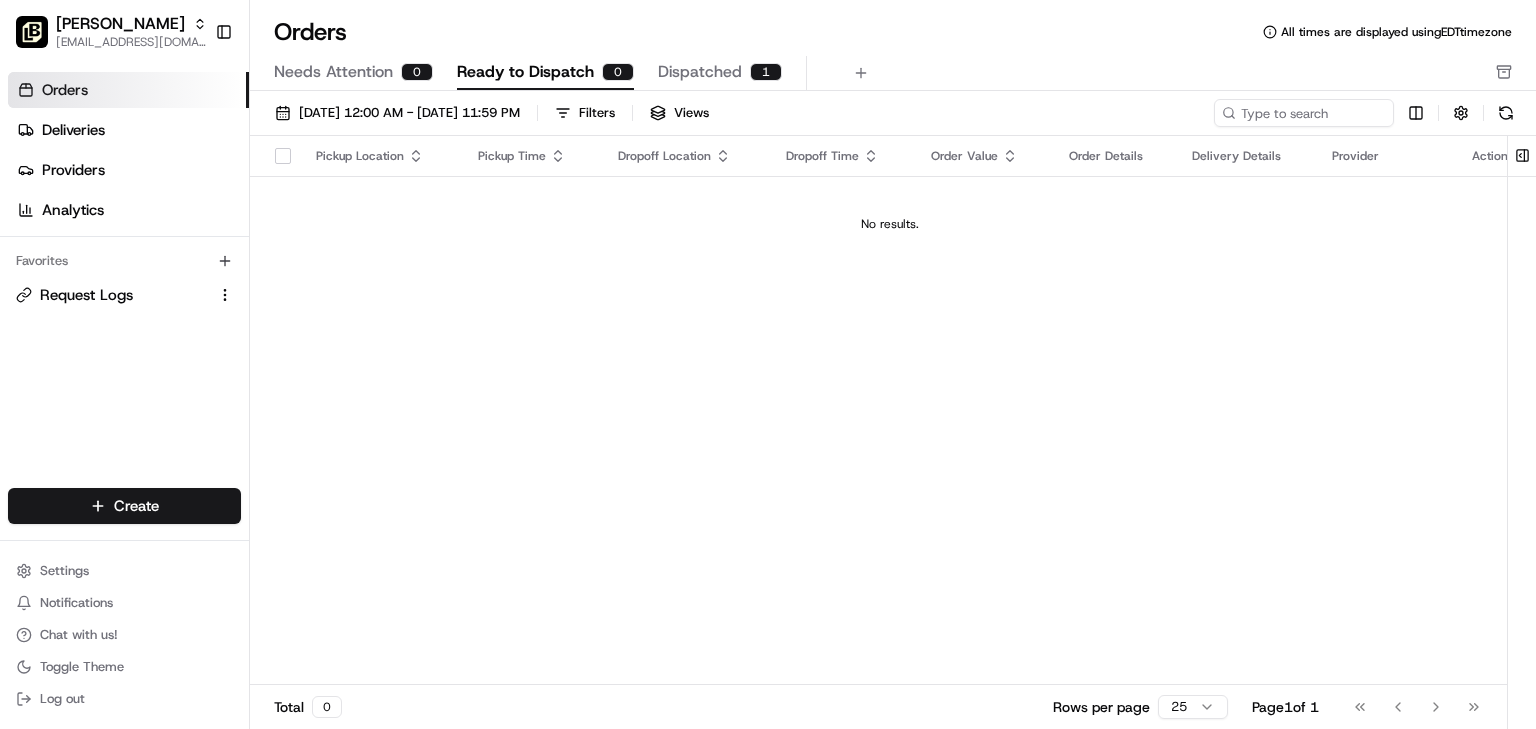 click on "Dispatched" at bounding box center (700, 72) 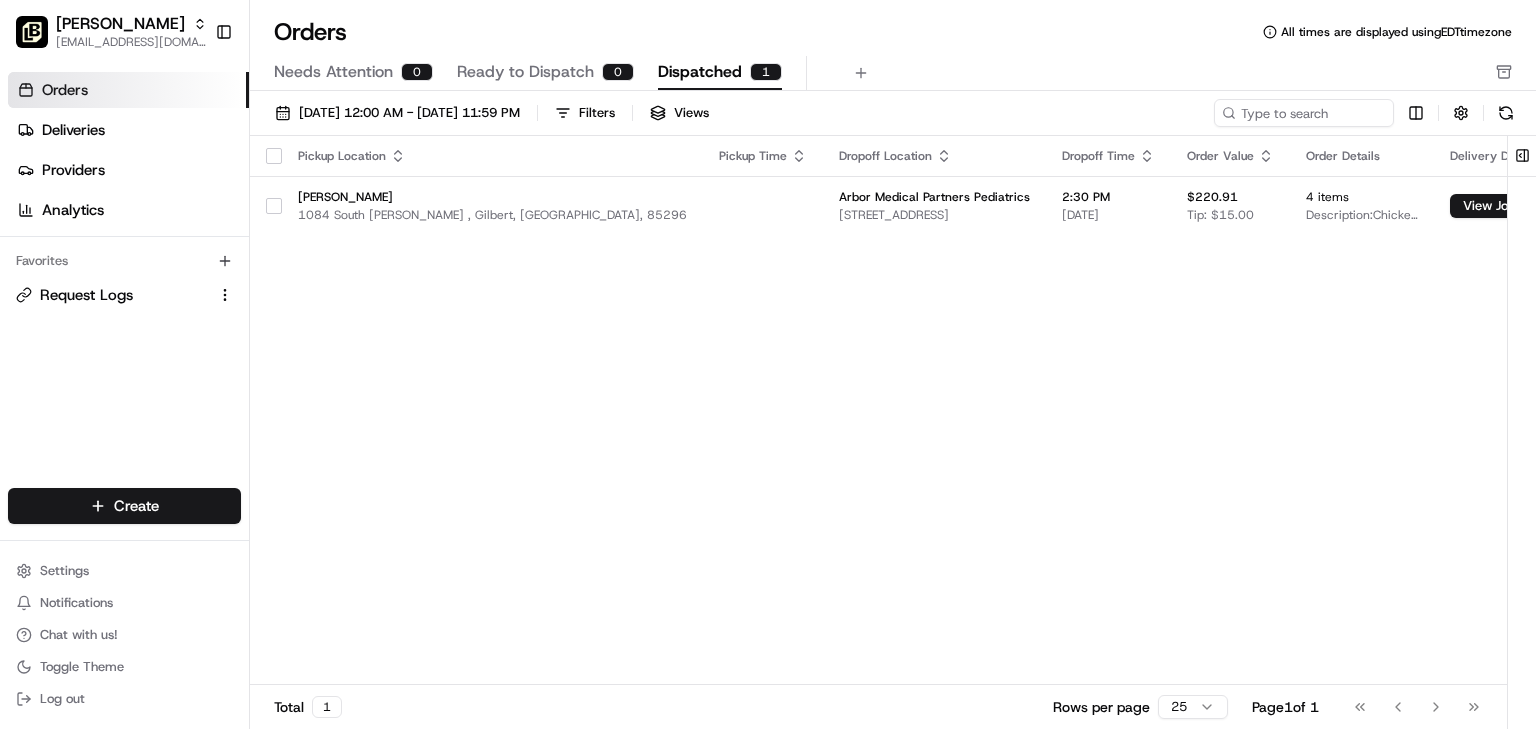 click on "Pickup Location Pickup Time Dropoff Location Dropoff Time Order Value Order Details Delivery Details Actions Gilbert 1084 South Gilbert , Gilbert, AZ, 85296 Arbor Medical Partners Pediatrics 3367 S Mercy Rd, Gilbert, AZ, 85297 2:30 PM 07/11/2025 $220.91 Tip: $15.00 4   items Description:  Chicken Entree(1) - $49.0
Steak Entree(1) - $59.0
Signature Chicken Lettuce Wraps(1) - $42.99
Thai Donuts(1) - $22.99
View Job" at bounding box center [943, 410] 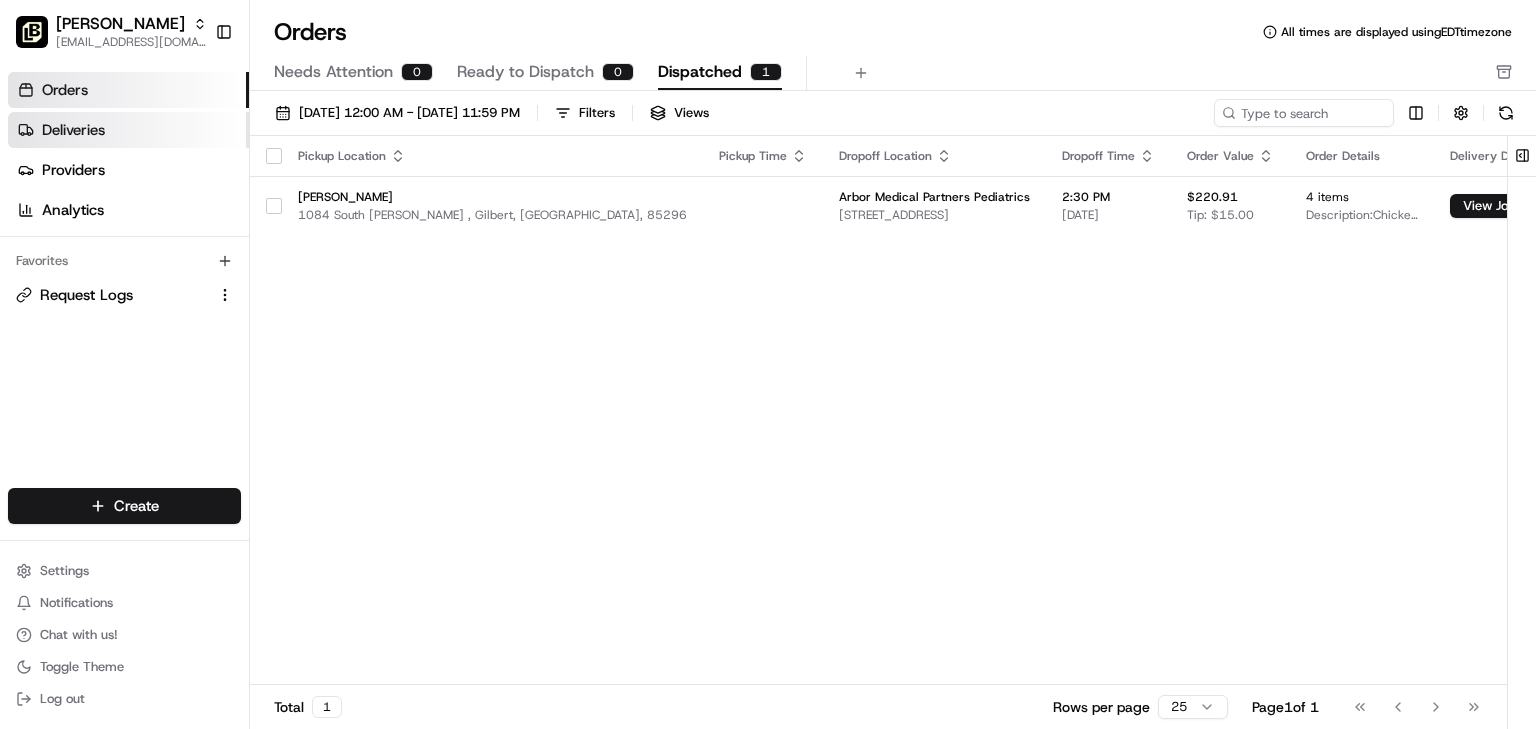click on "Deliveries" at bounding box center [73, 130] 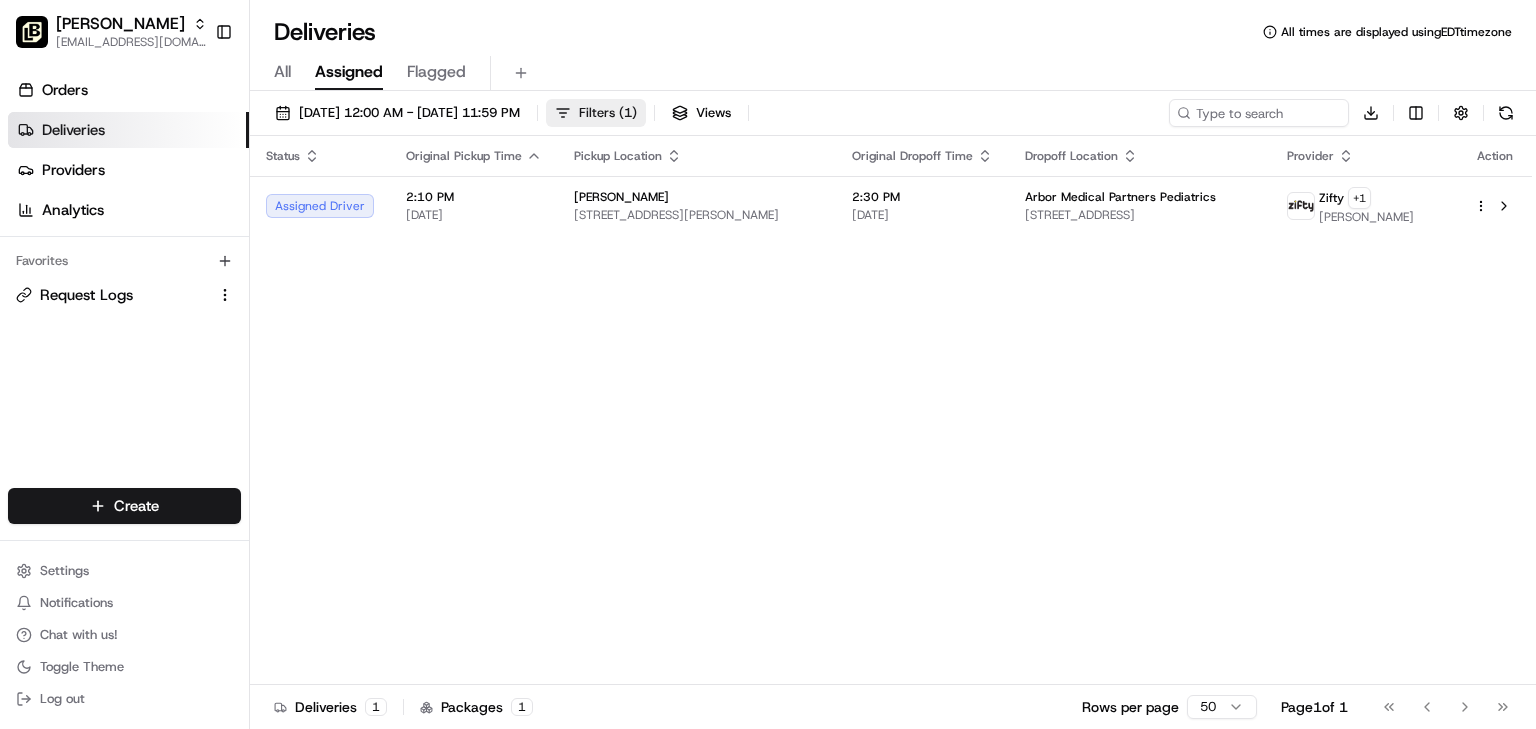 click on "Filters ( 1 )" at bounding box center (608, 113) 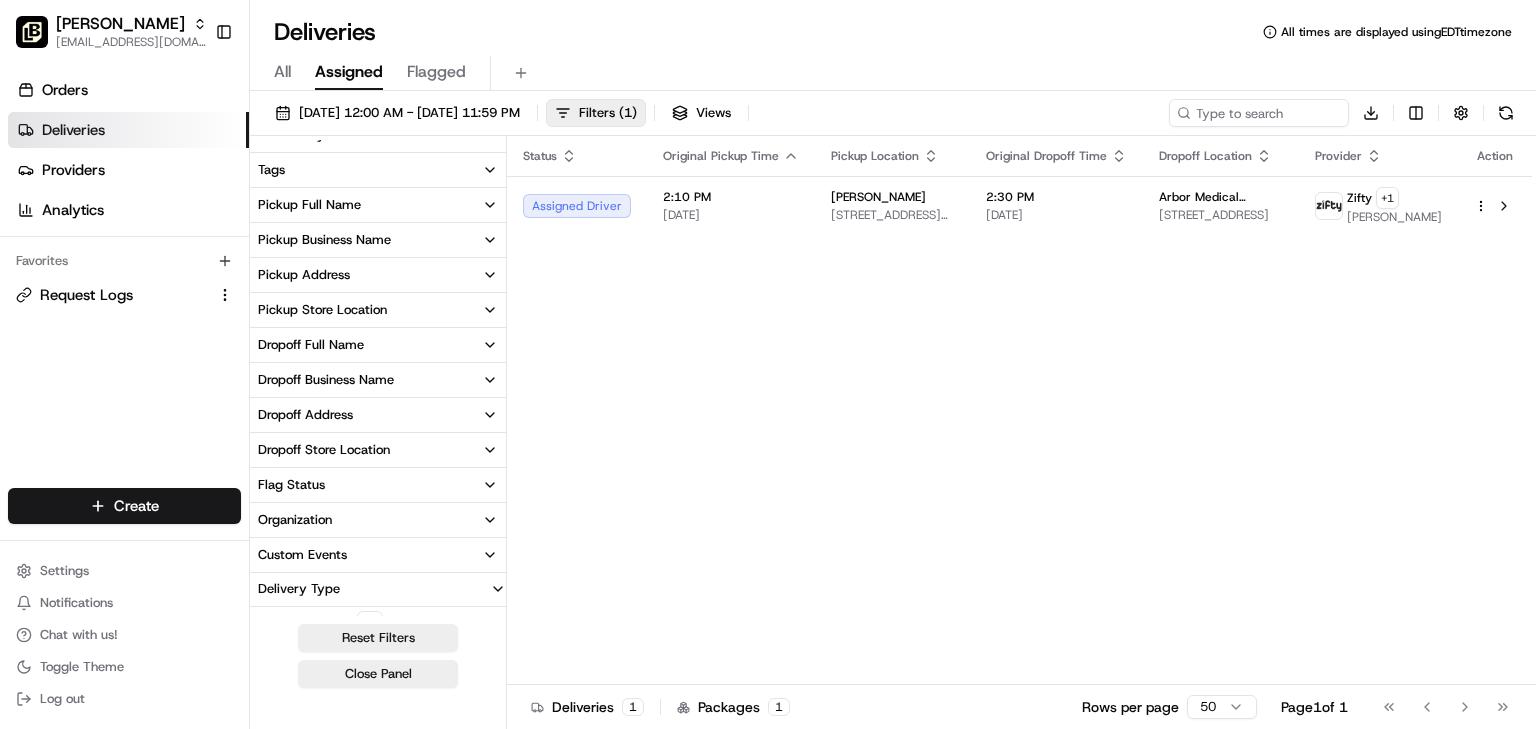 scroll, scrollTop: 432, scrollLeft: 0, axis: vertical 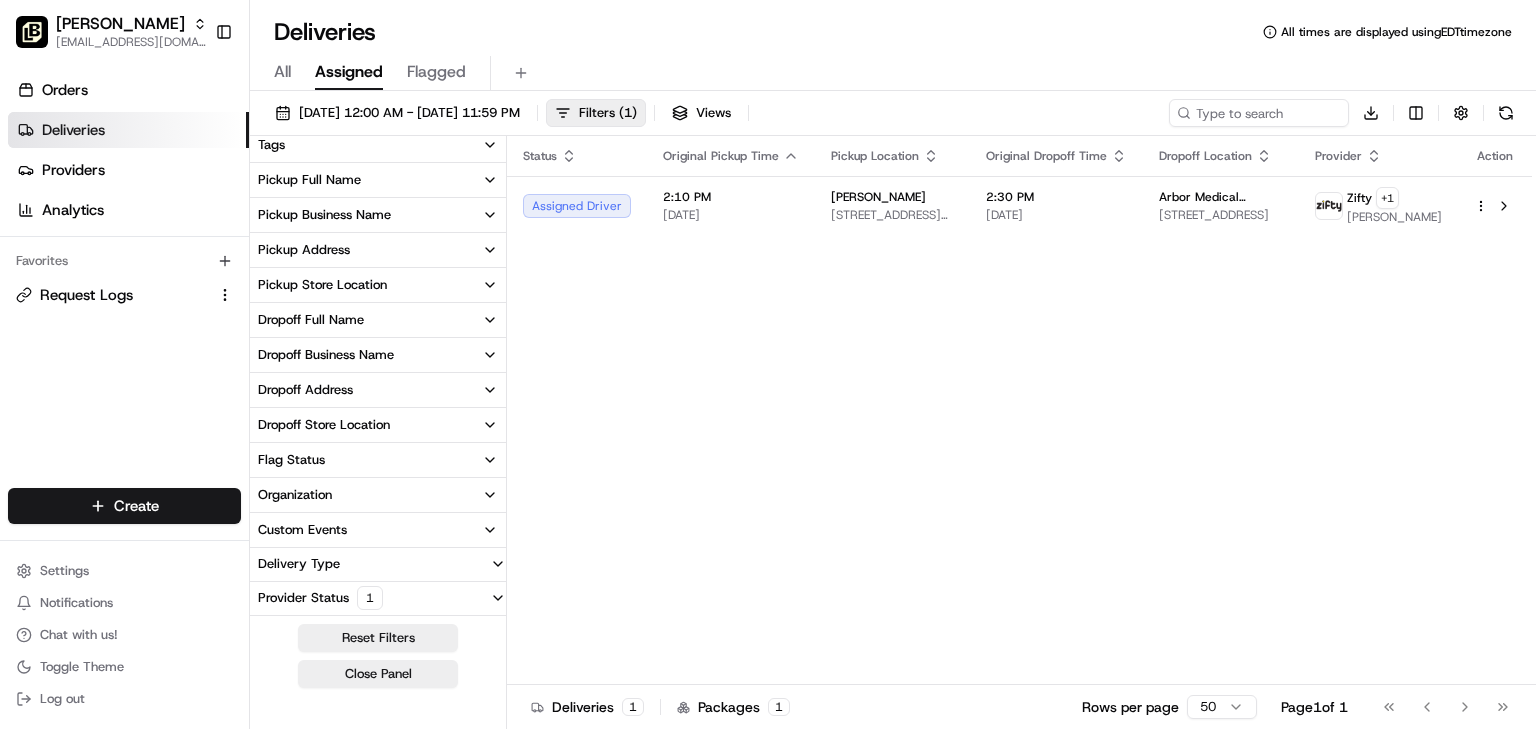 click on "Provider Status 1" at bounding box center [320, 598] 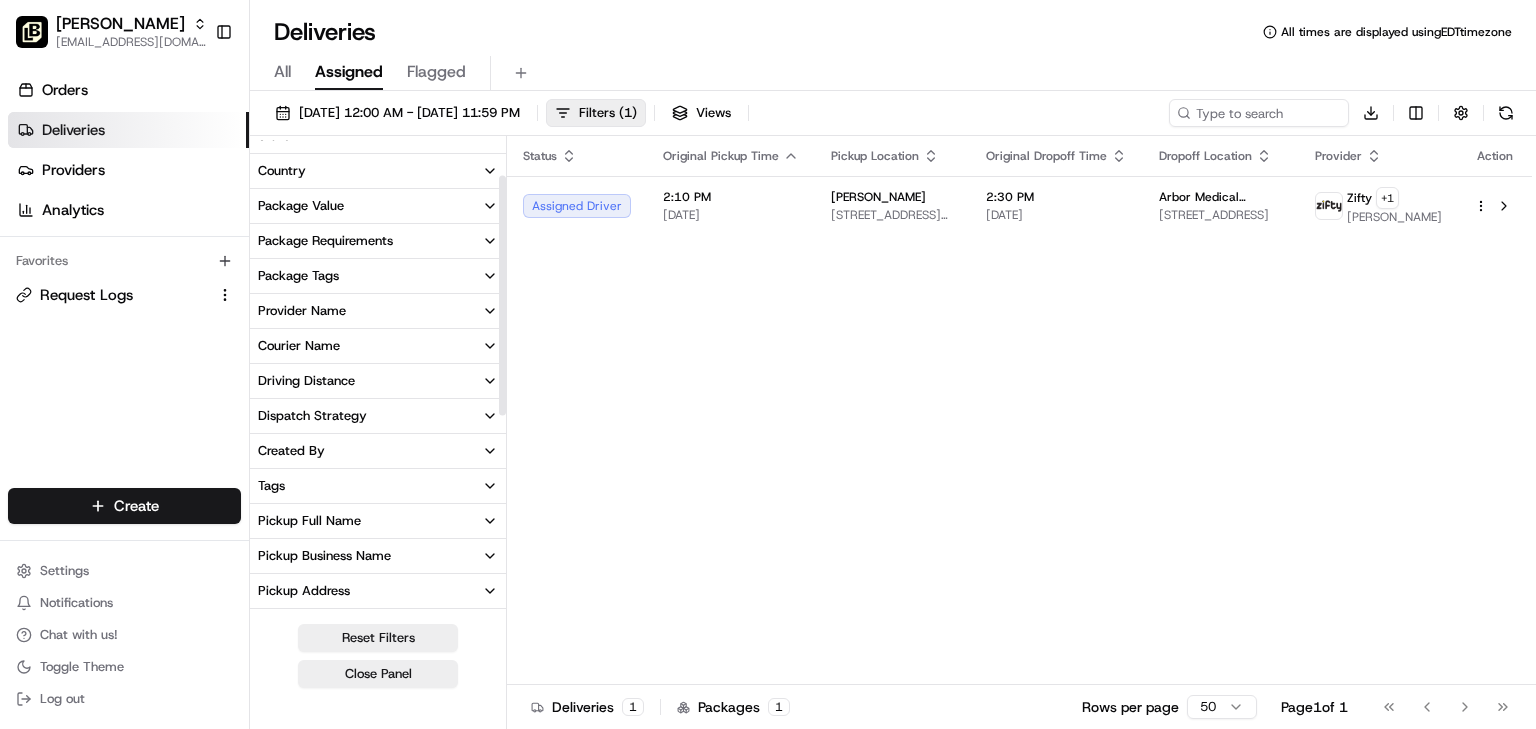 scroll, scrollTop: 0, scrollLeft: 0, axis: both 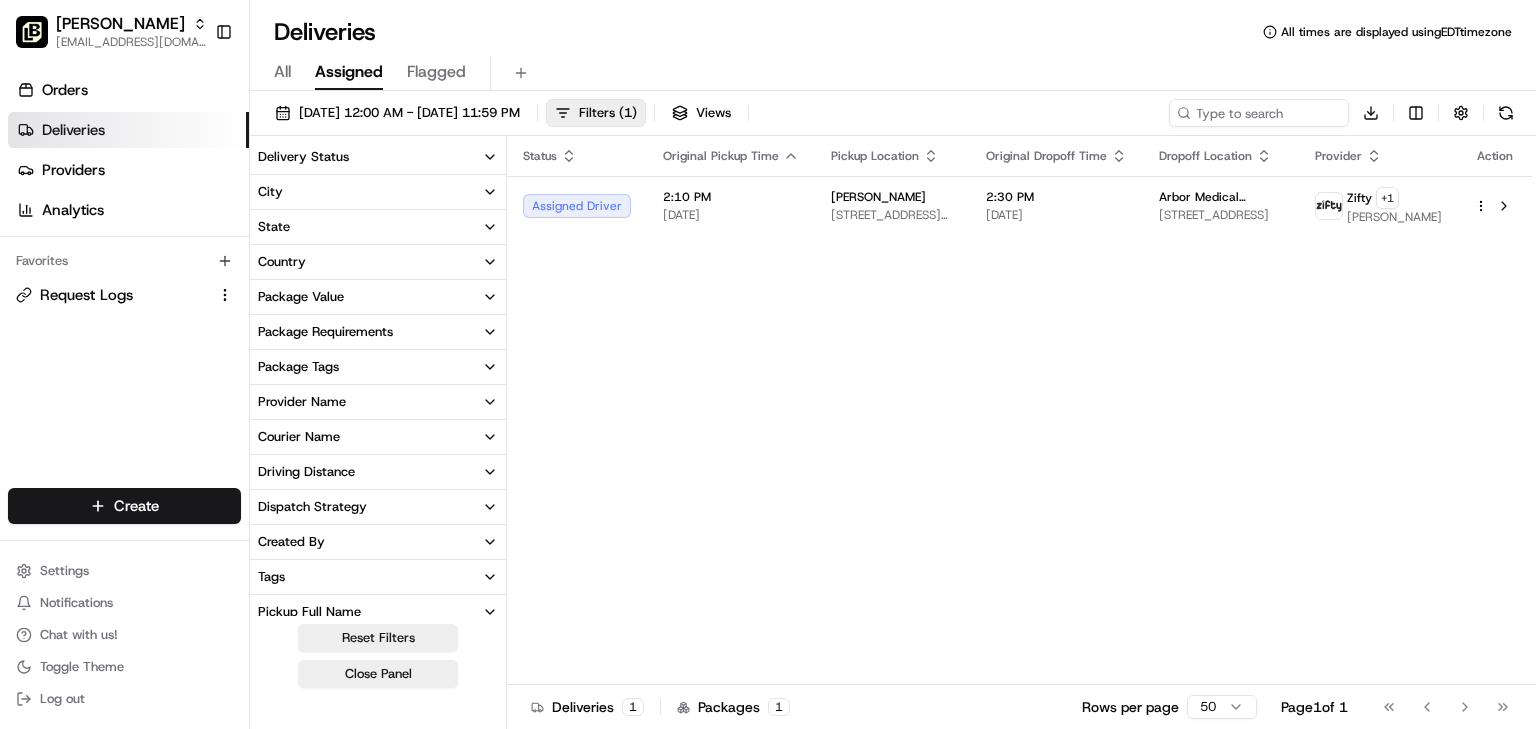 click on "Delivery Status" at bounding box center (378, 157) 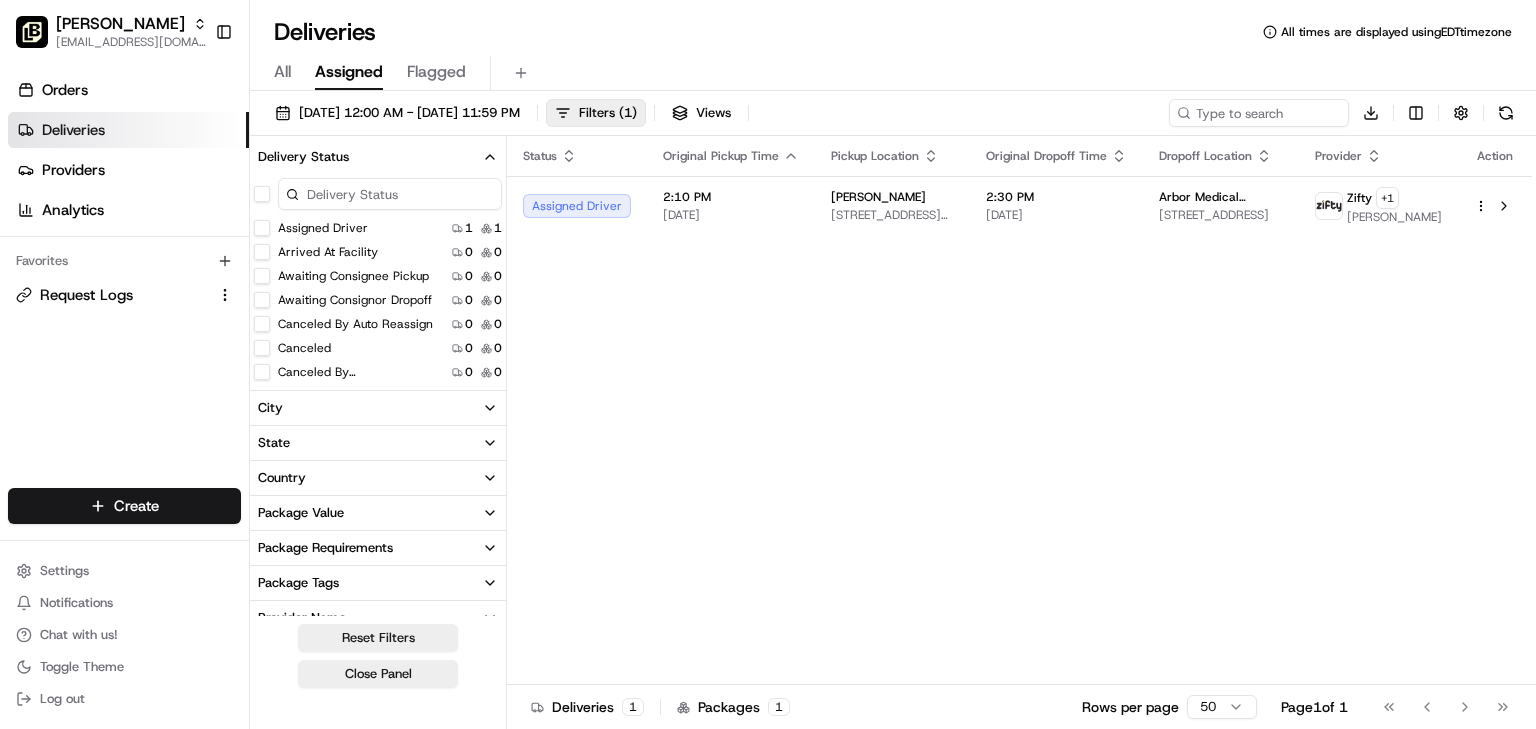 click on "Assigned Driver" at bounding box center (262, 228) 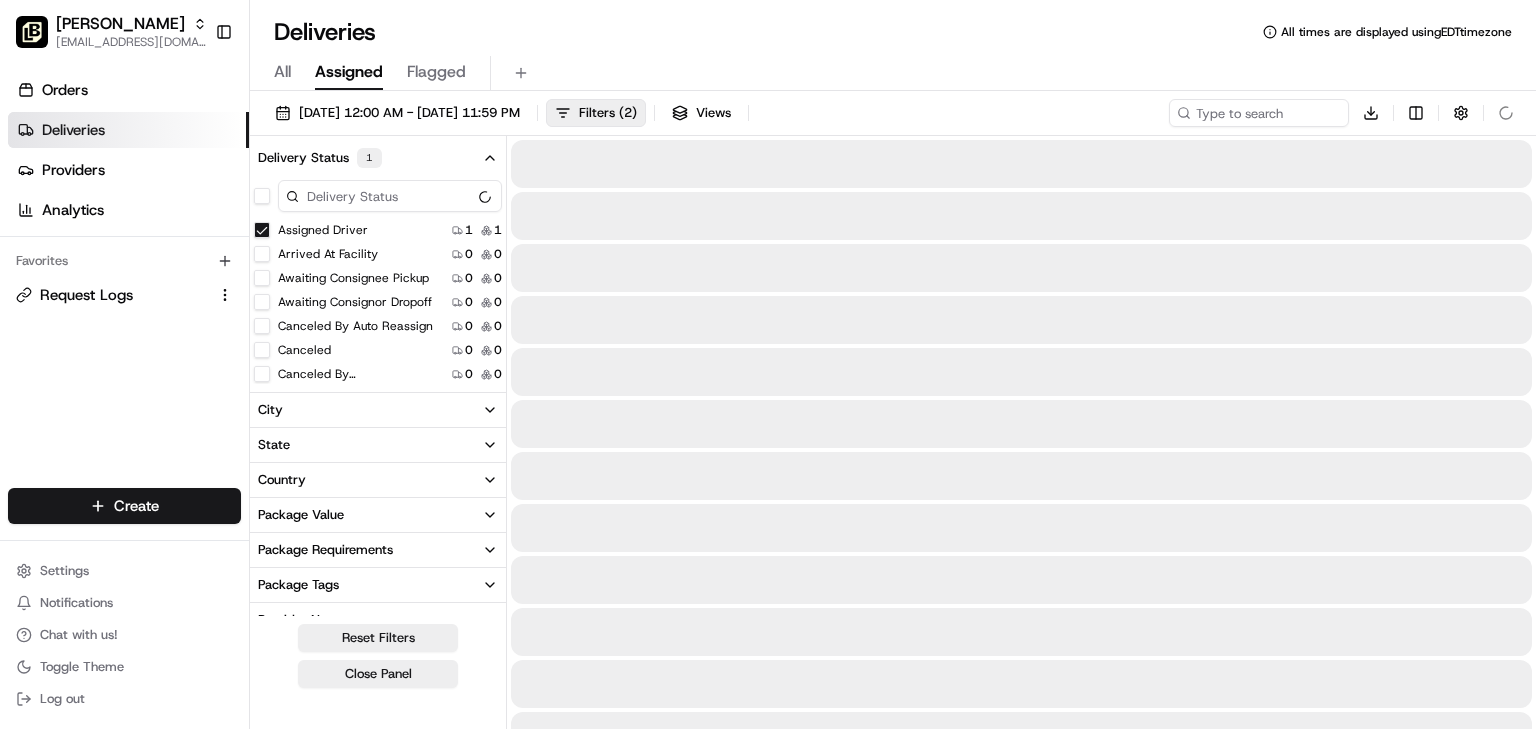 click on "Arrived At Facility" at bounding box center [262, 254] 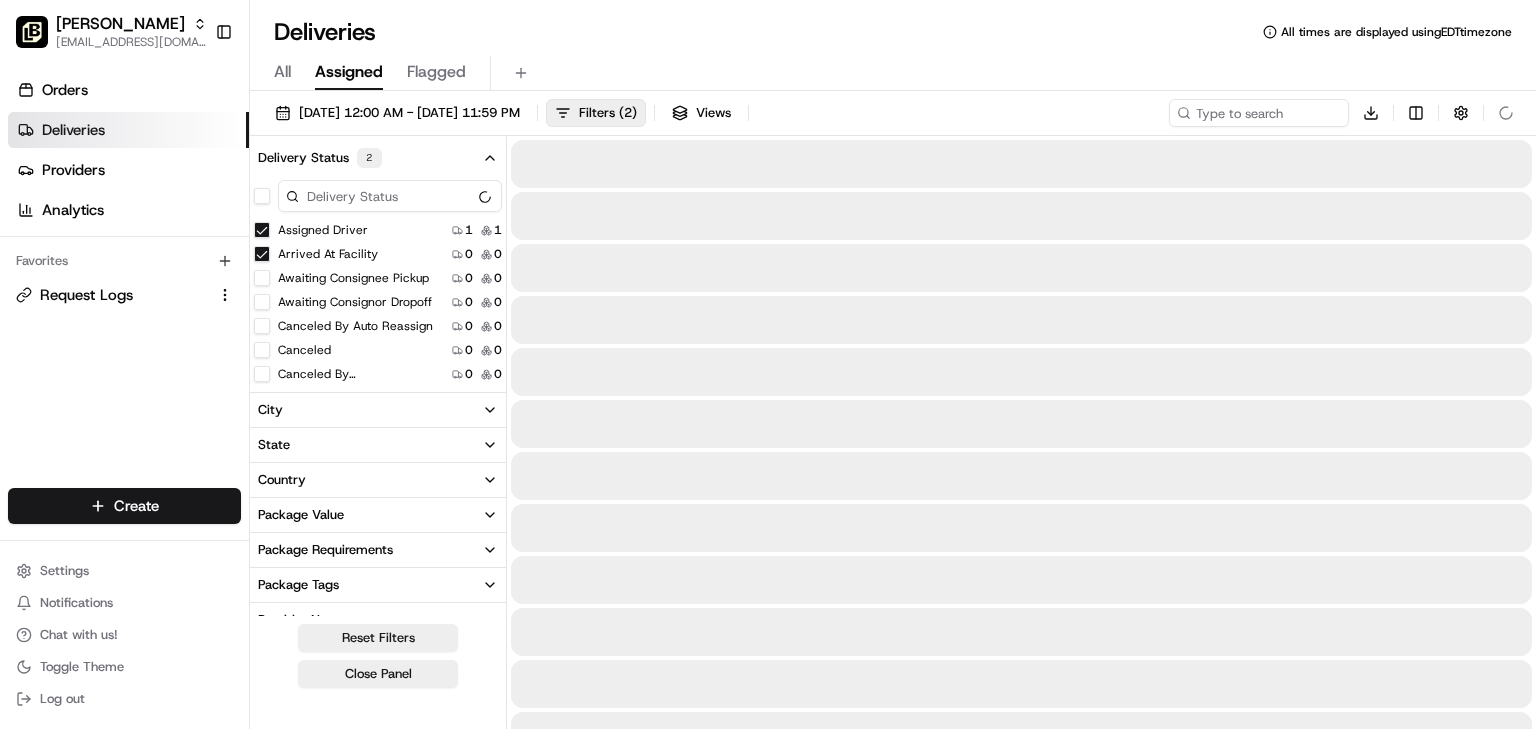click on "Awaiting Consignee Pickup" at bounding box center (262, 278) 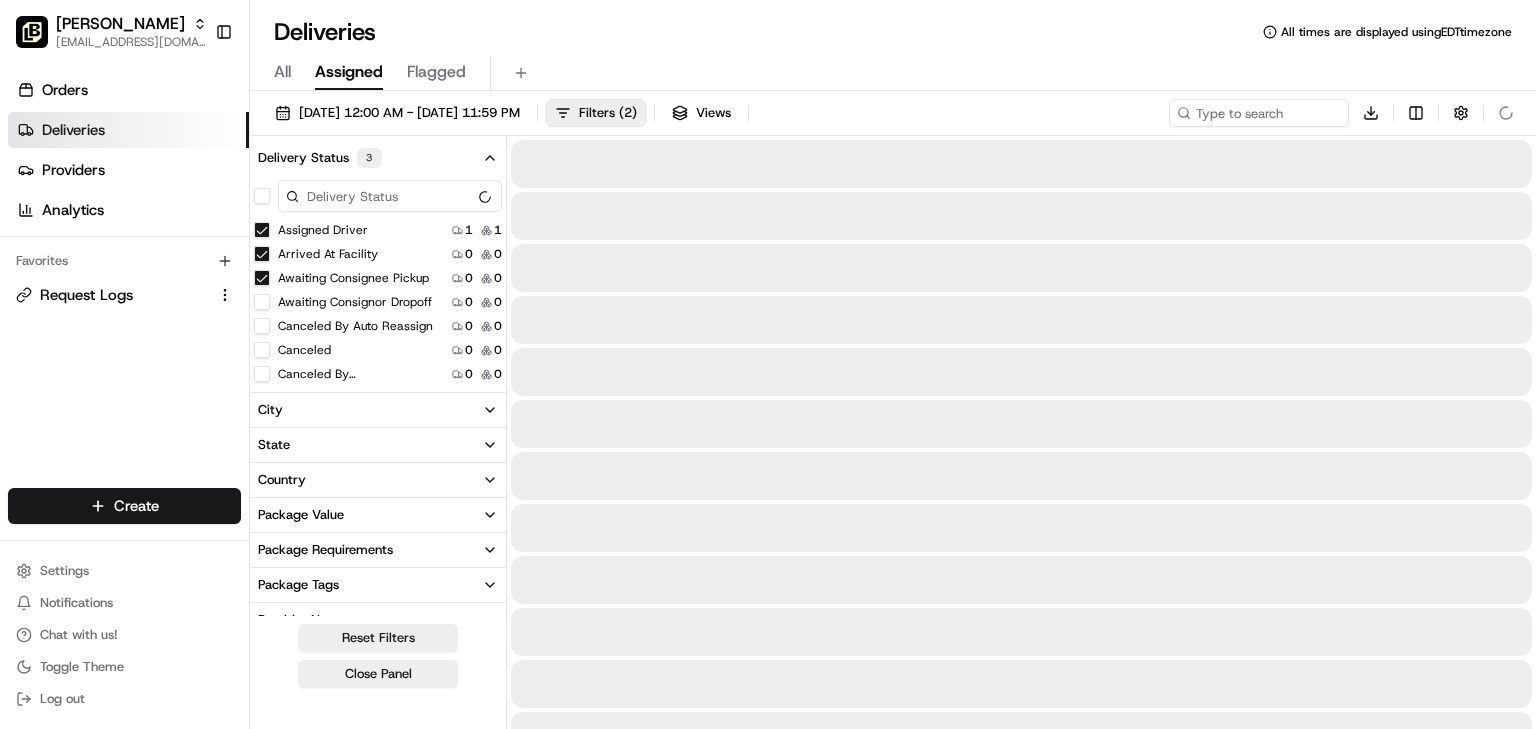 click on "Awaiting Consignor Dropoff" at bounding box center (262, 302) 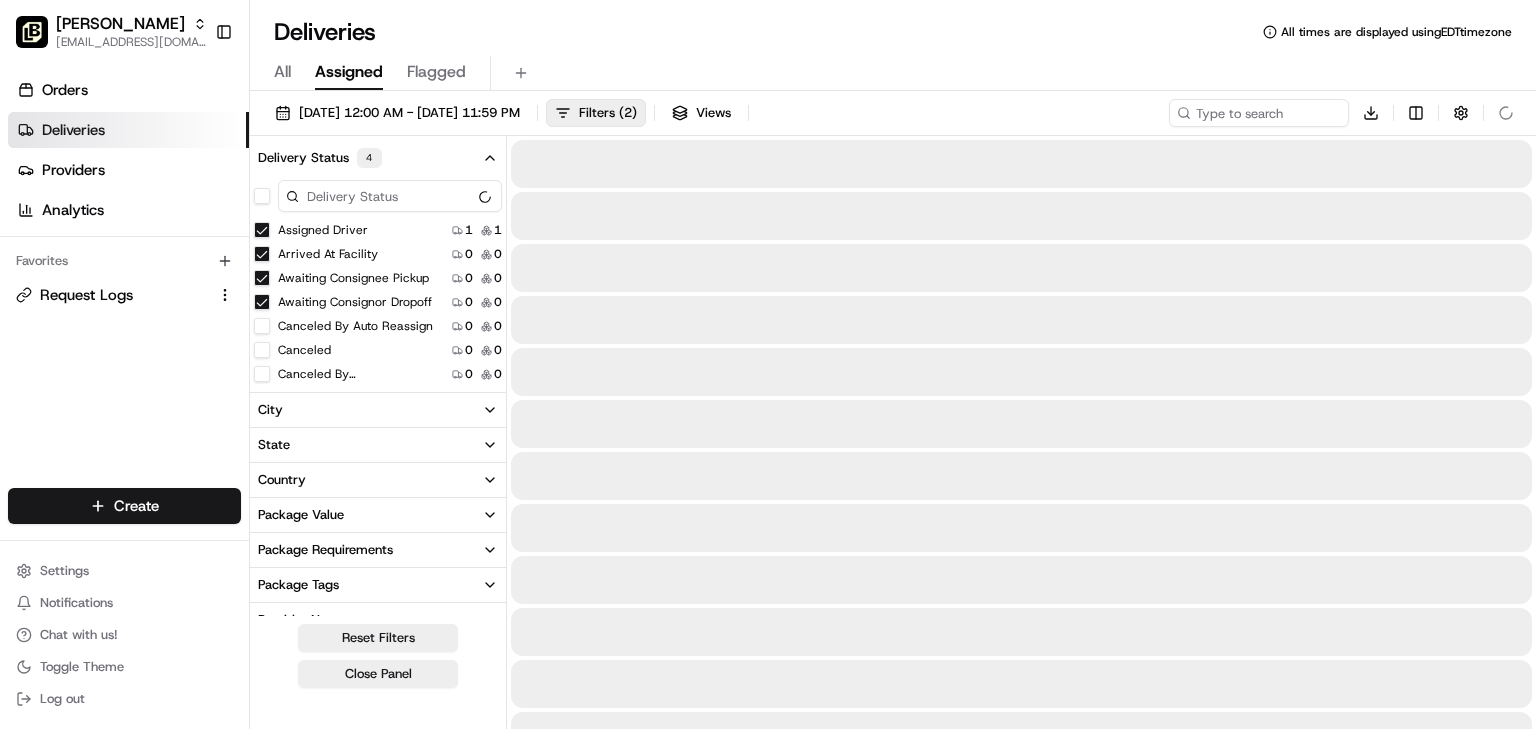 click on "Arrived At Facility" at bounding box center [262, 254] 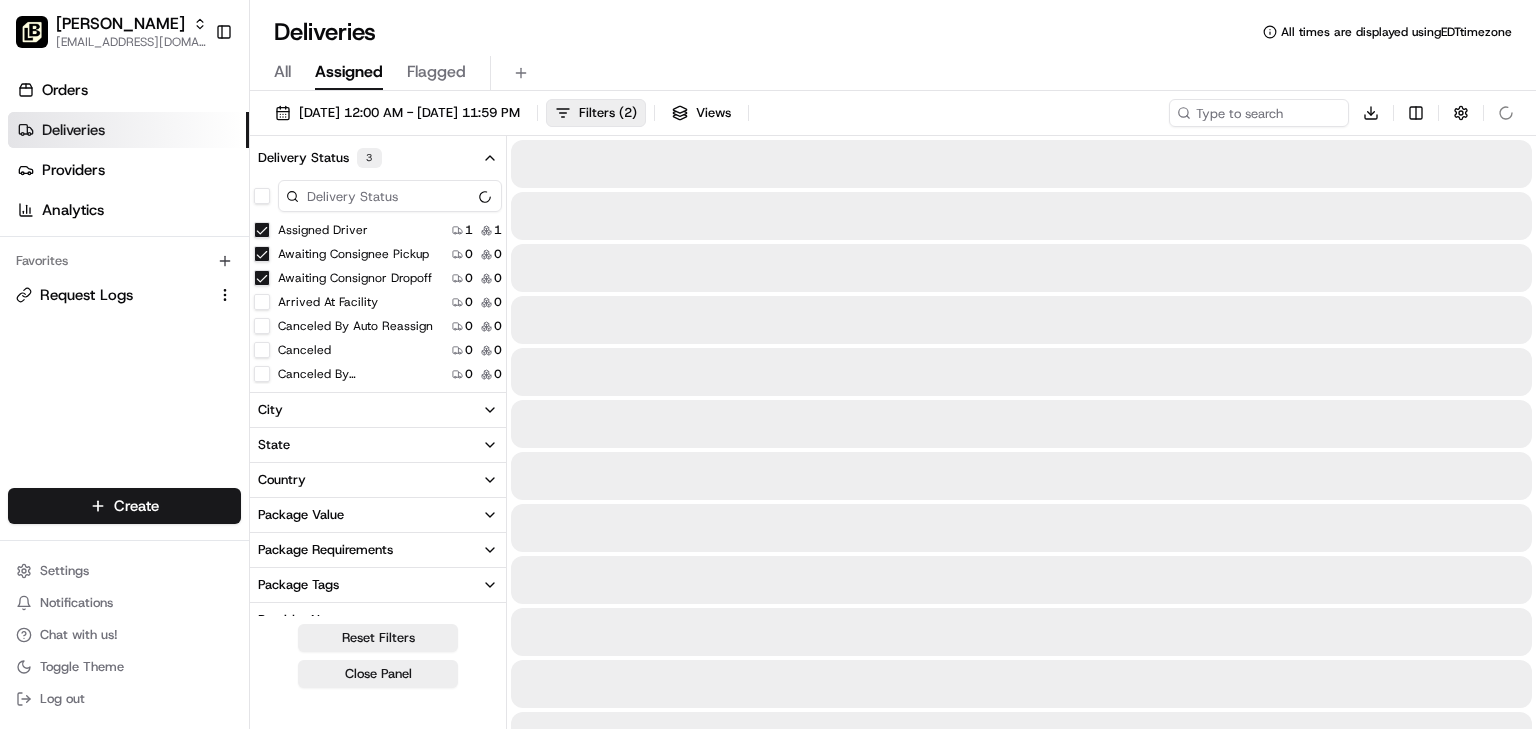 click on "Assigned Driver" at bounding box center (262, 230) 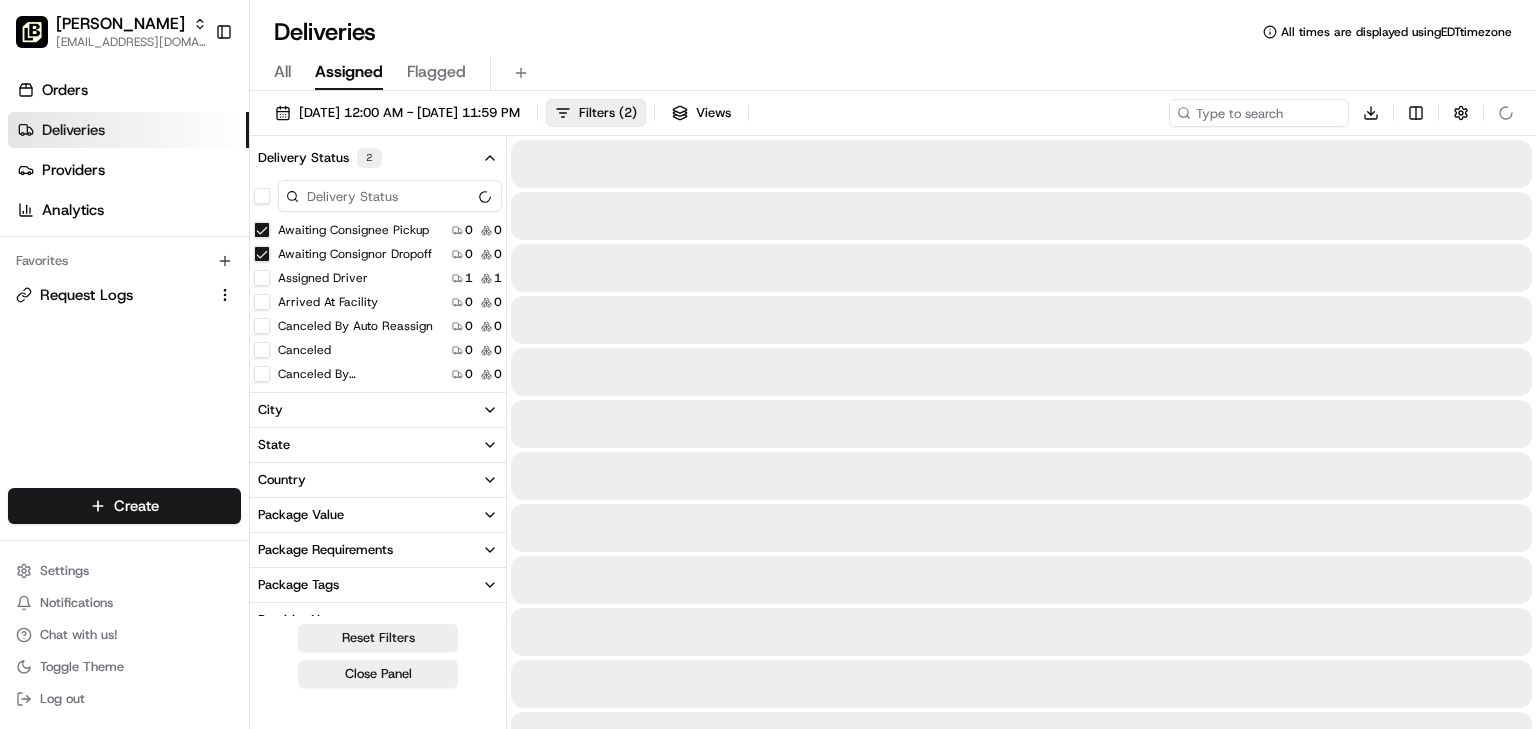 click on "Awaiting Consignor Dropoff" at bounding box center [262, 254] 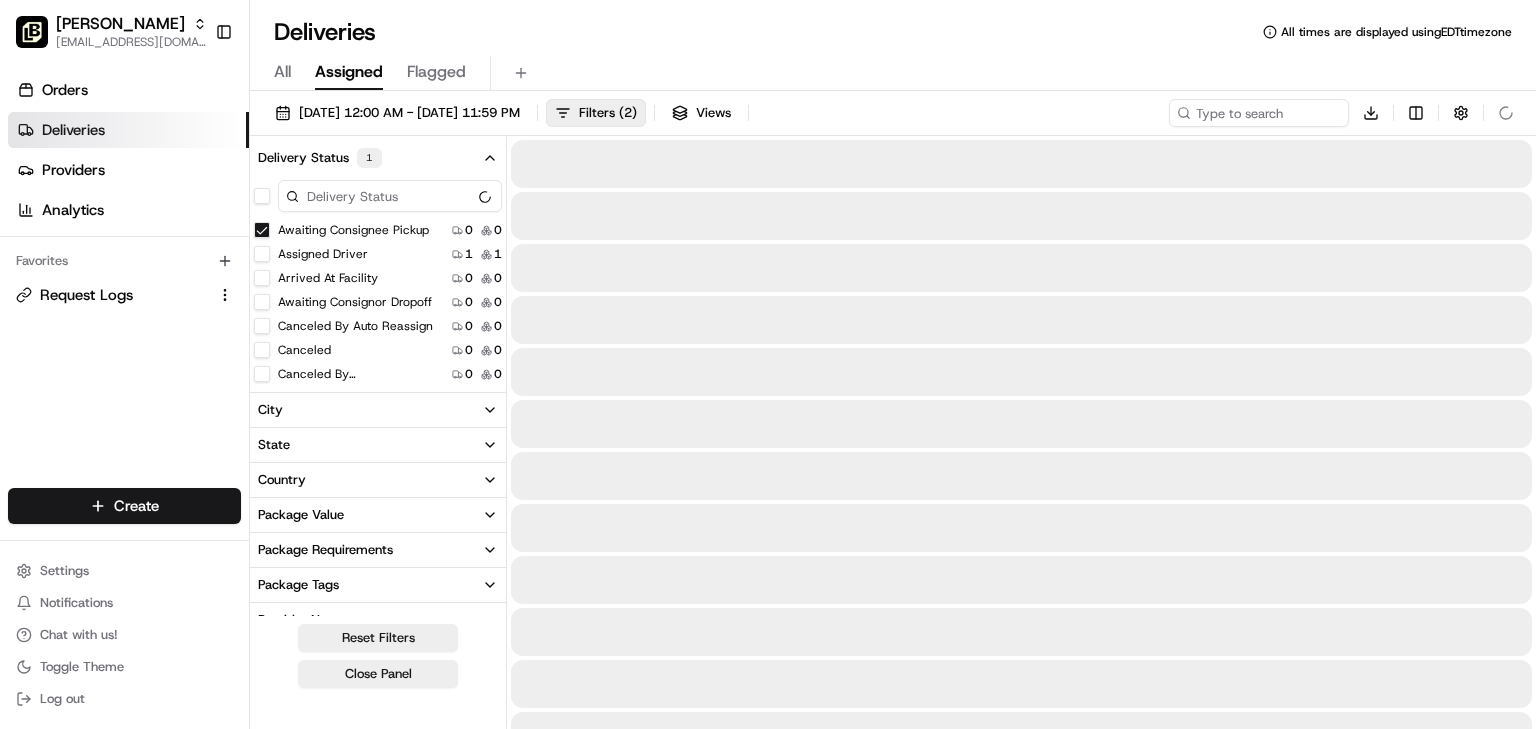 click on "Awaiting Consignee Pickup" at bounding box center [262, 230] 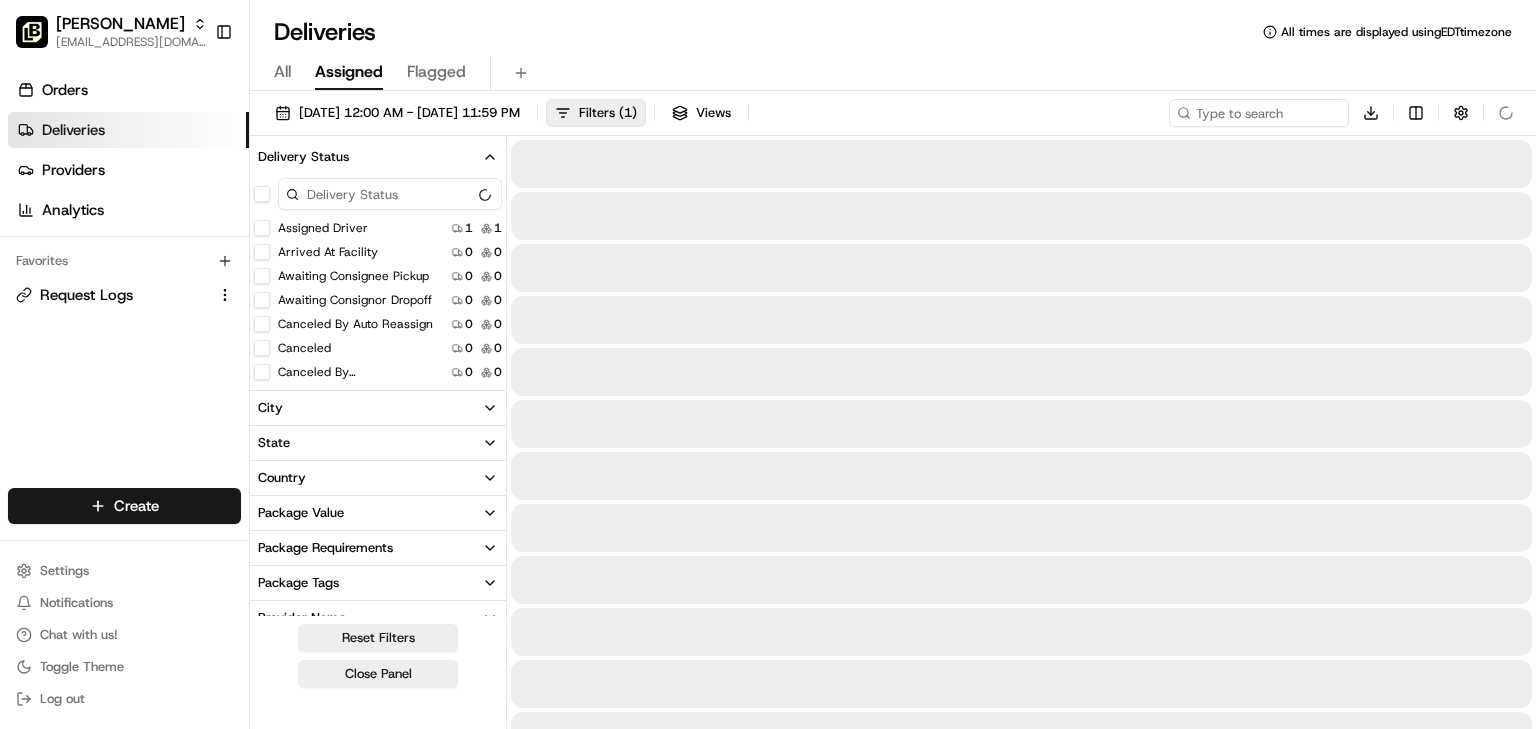 click on "Canceled By Auto Reassign" at bounding box center (262, 324) 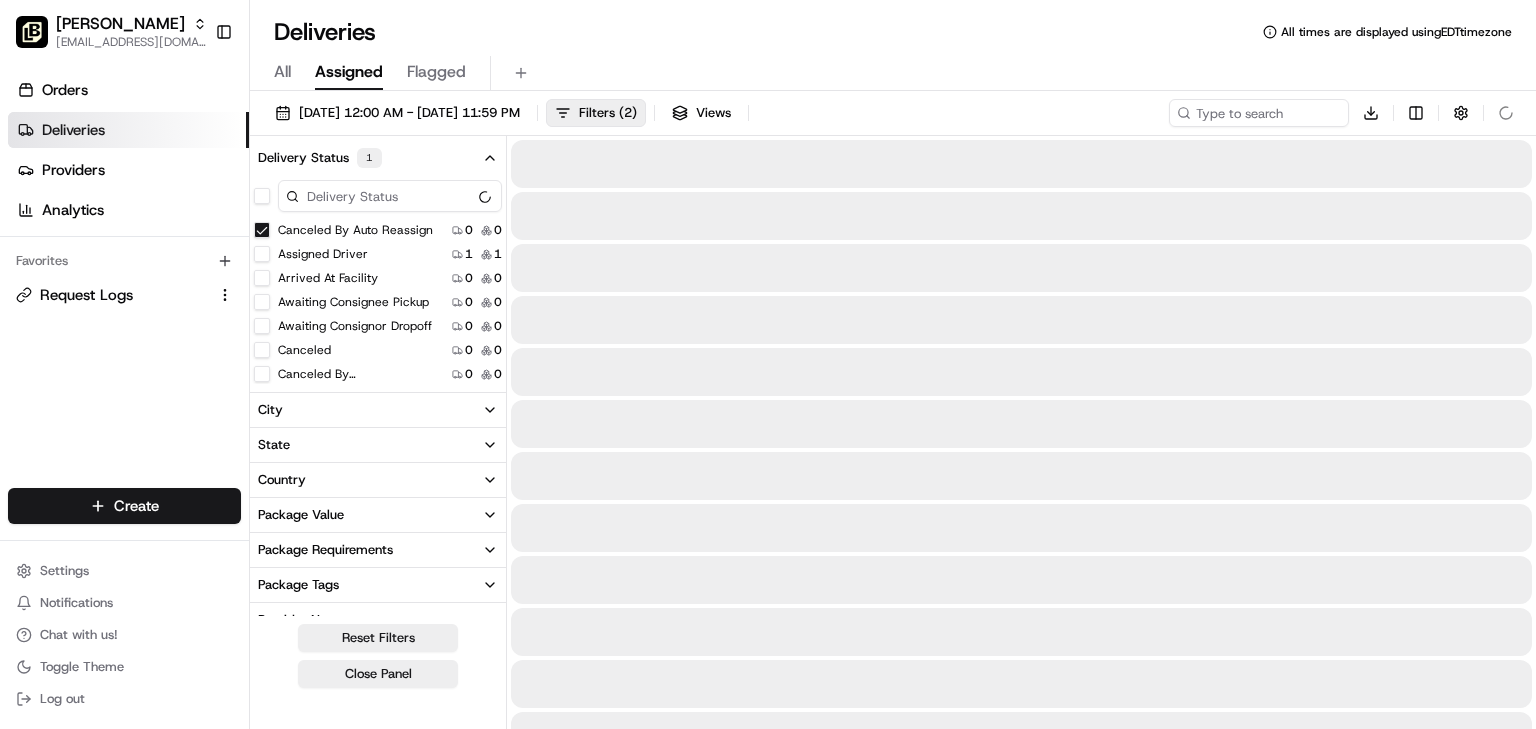 click on "Canceled 0 0" at bounding box center (378, 350) 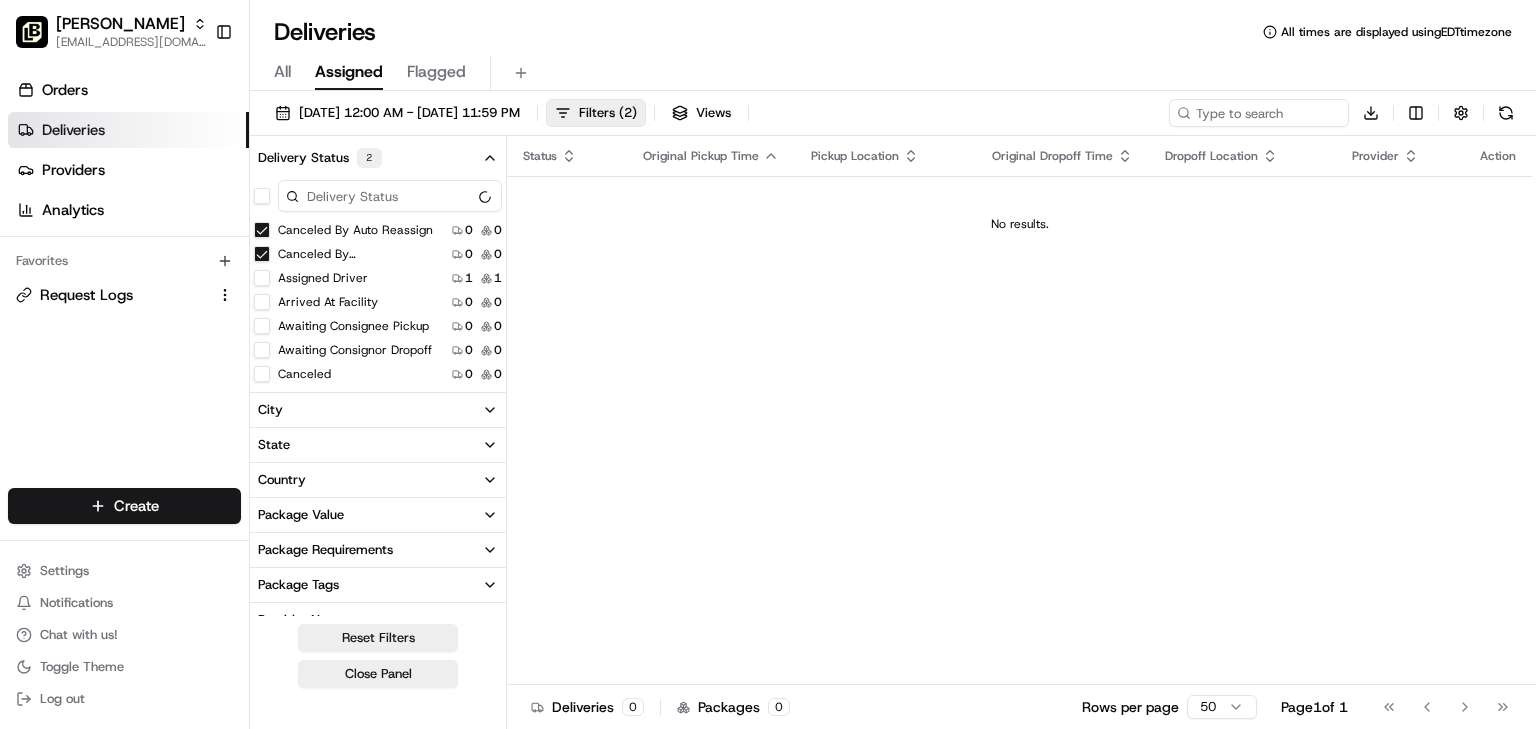click on "Canceled" at bounding box center (262, 374) 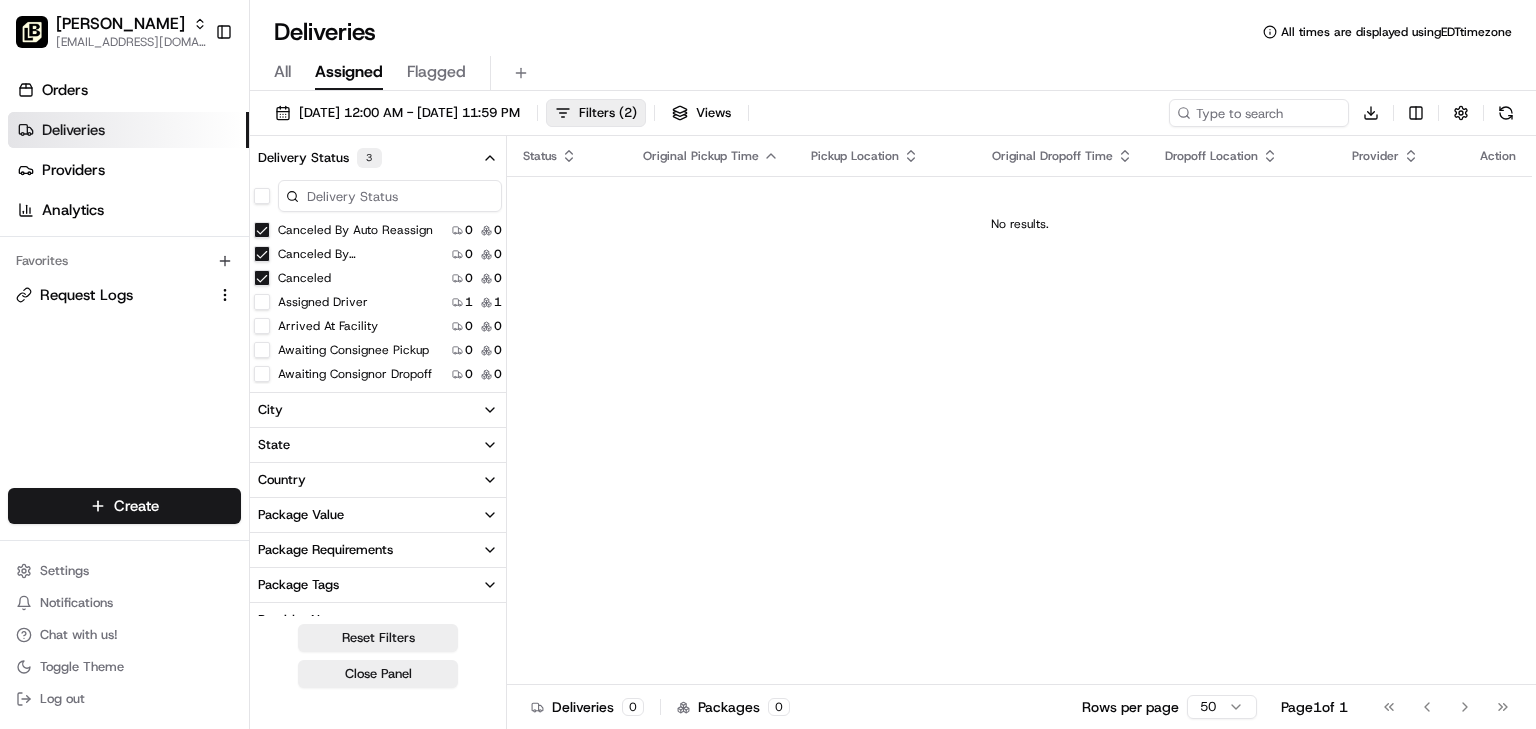 click on "All Assigned Flagged" at bounding box center (893, 69) 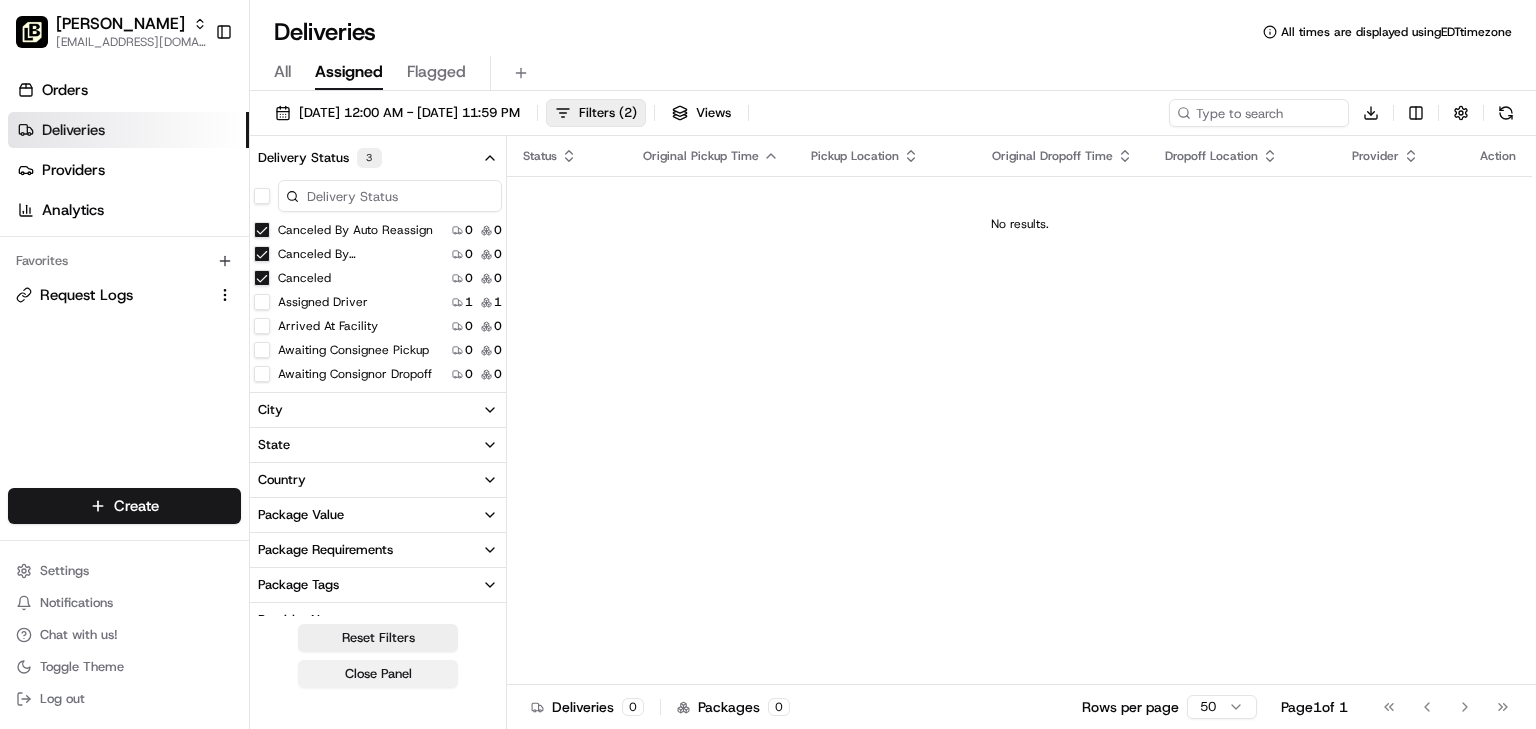 click on "Close Panel" at bounding box center (378, 674) 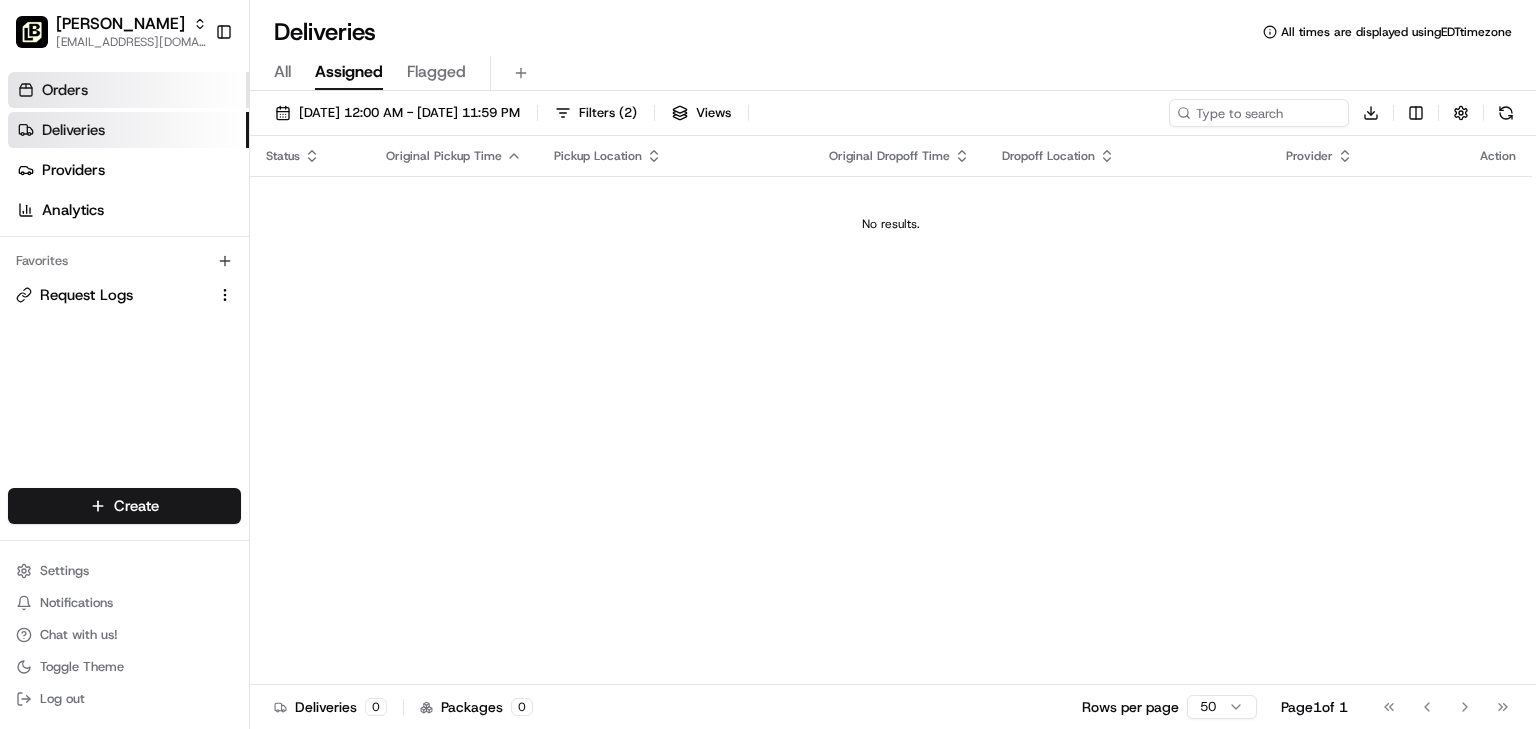 click on "Orders" at bounding box center [128, 90] 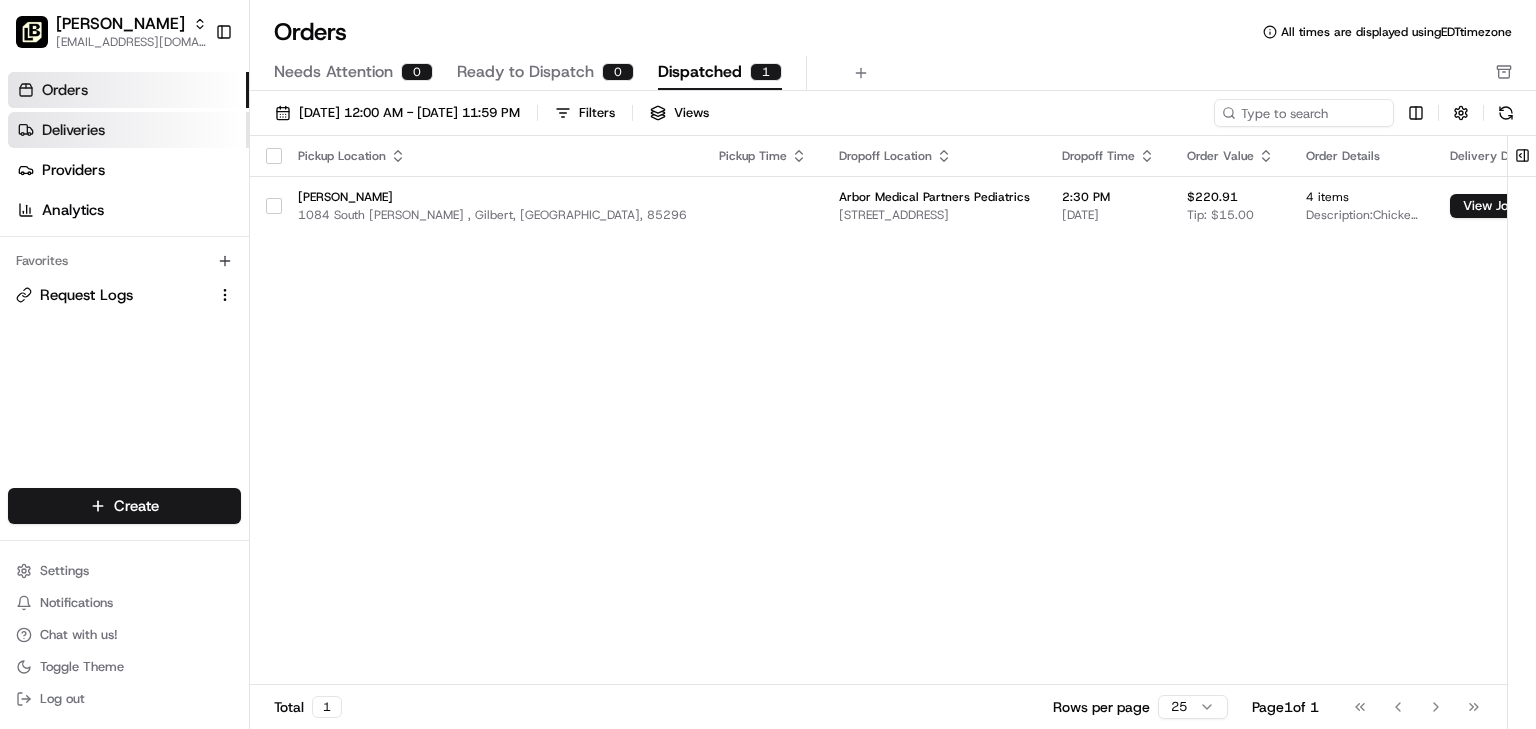 click on "Deliveries" at bounding box center [73, 130] 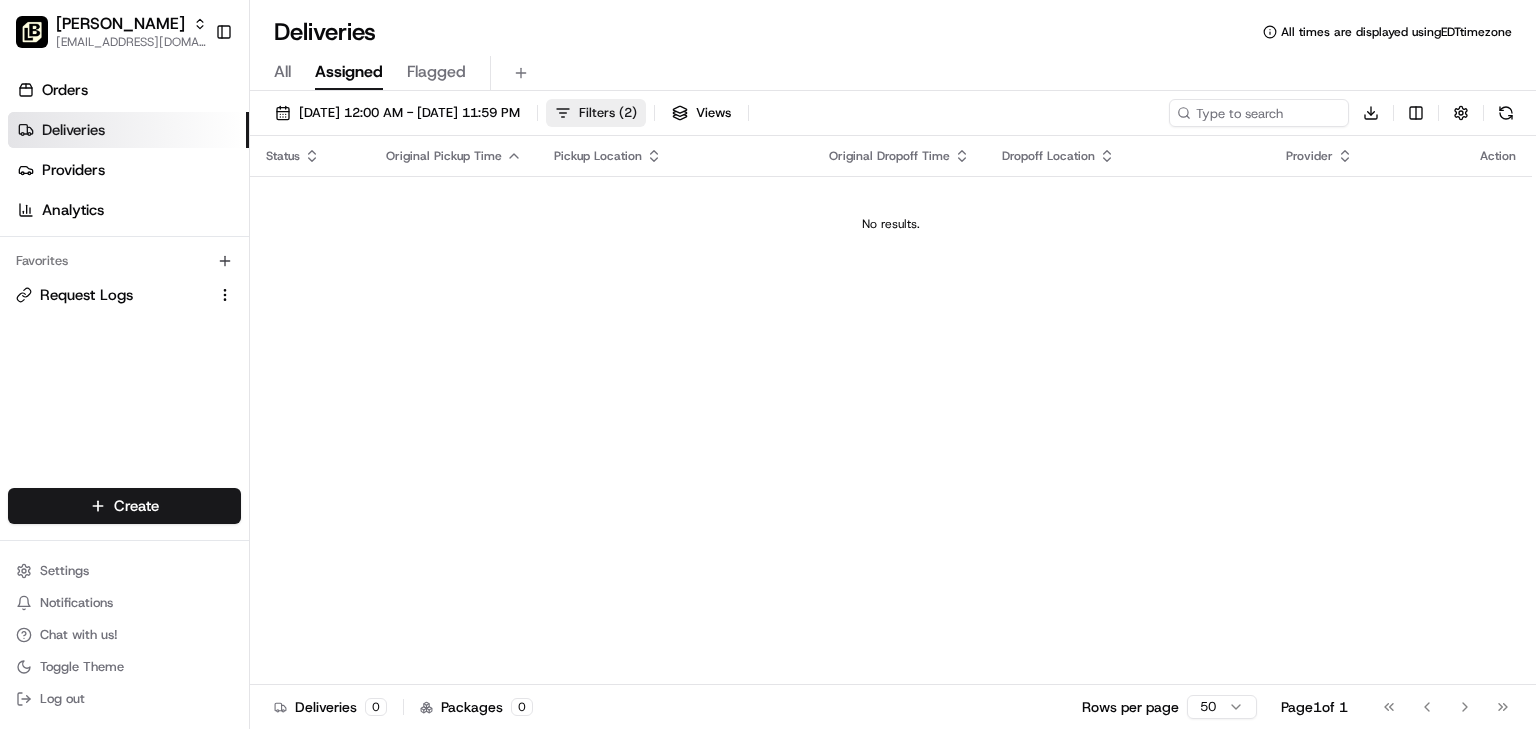 click on "Filters ( 2 )" at bounding box center (608, 113) 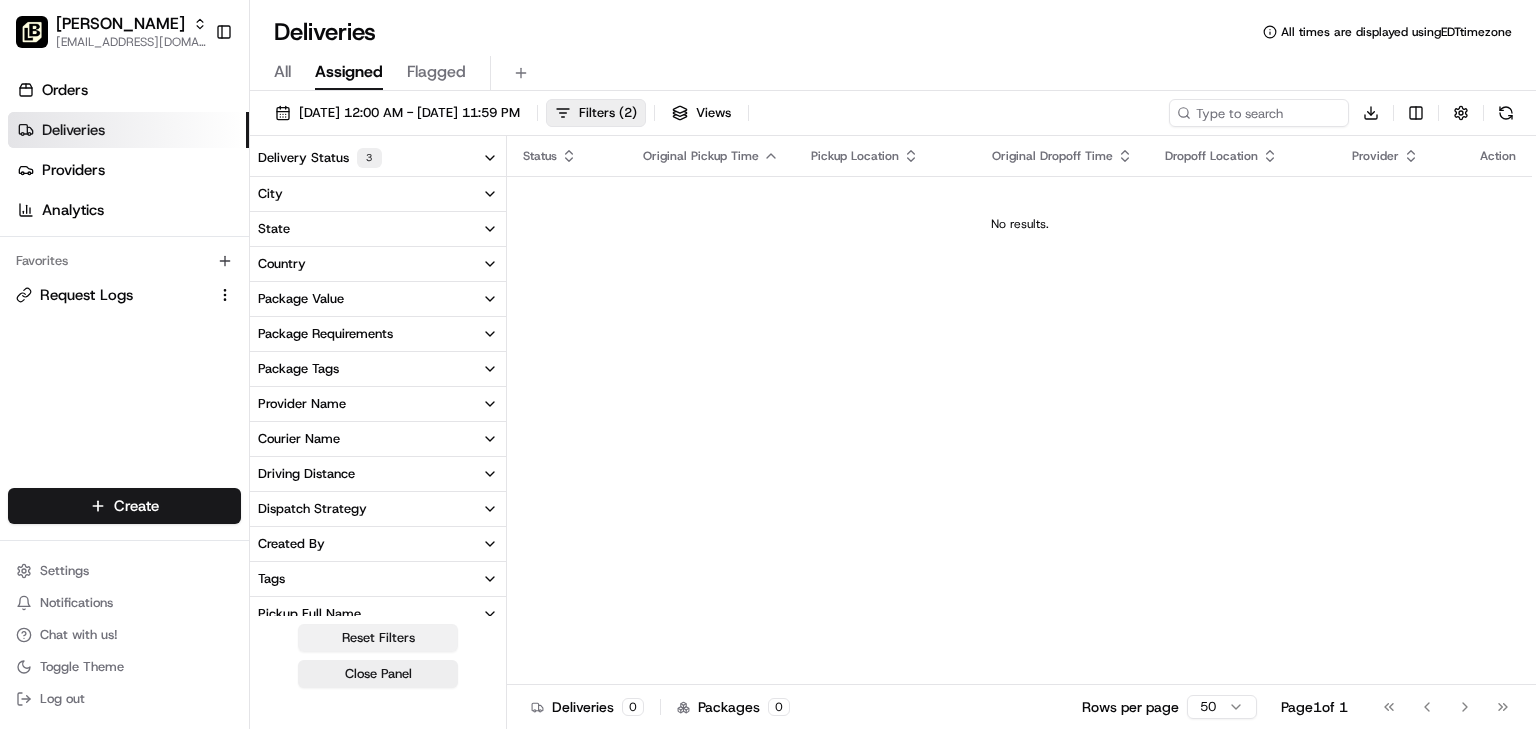 click on "Reset Filters" at bounding box center [378, 638] 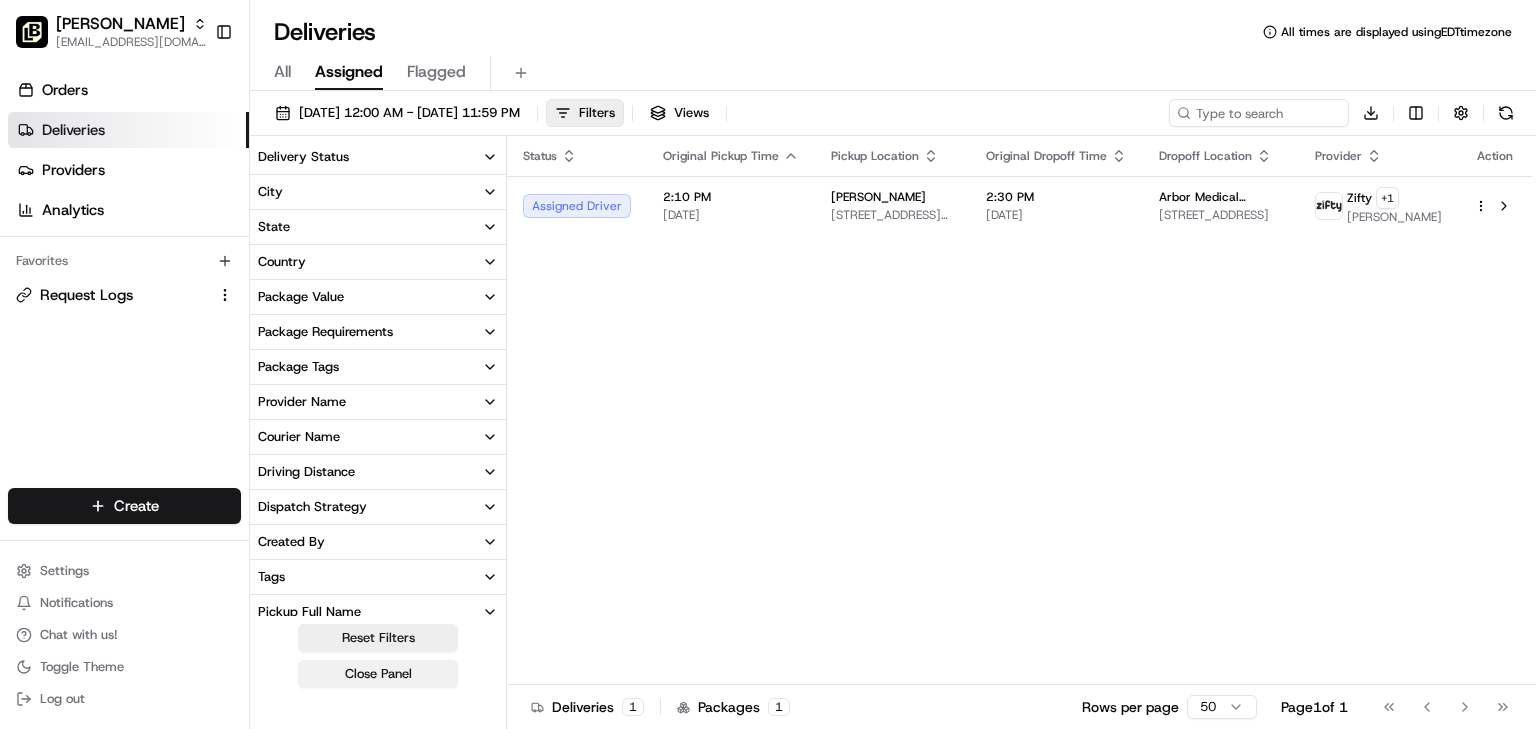 click on "Close Panel" at bounding box center (378, 674) 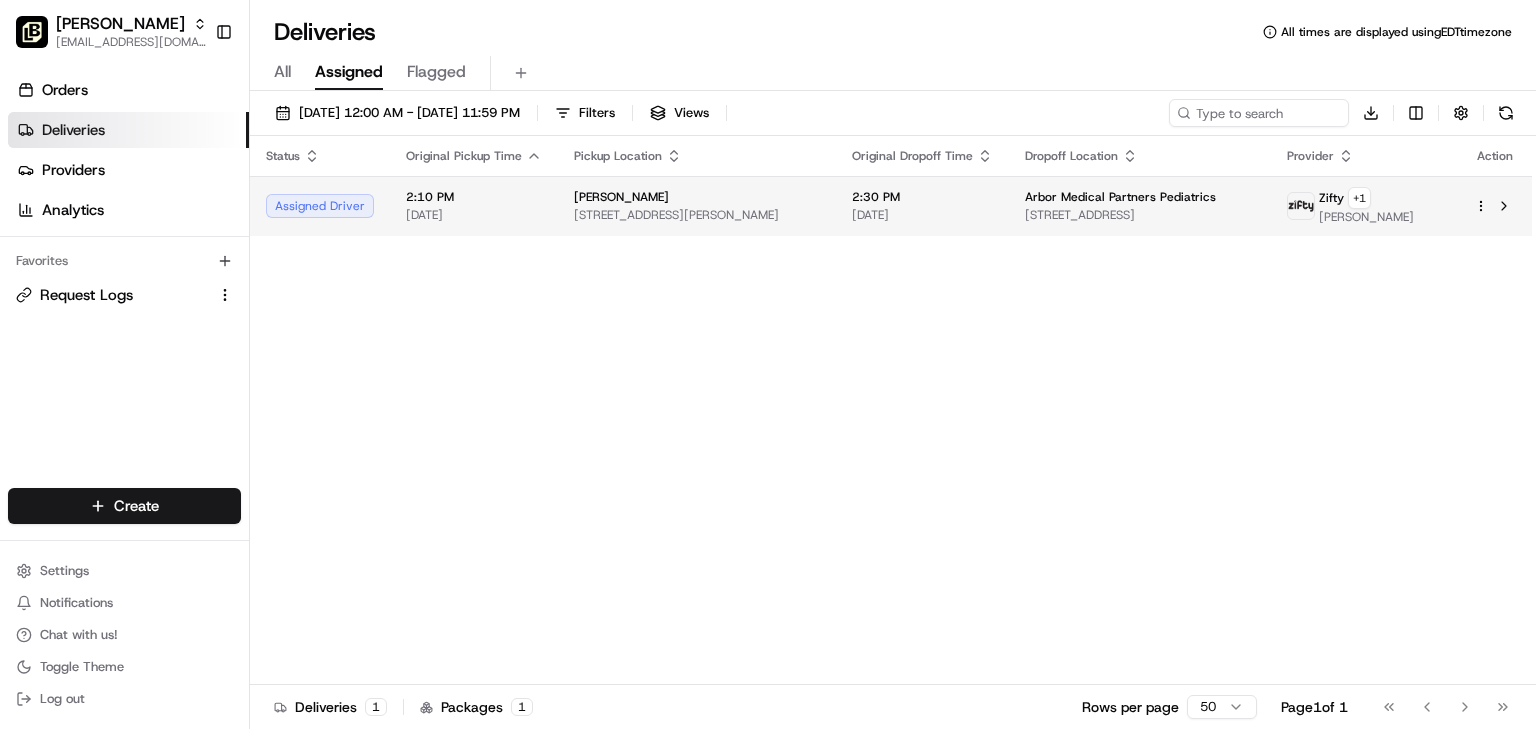click on "Gilbert 1084 S Gilbert Rd, Gilbert, AZ 85296, US" at bounding box center [697, 206] 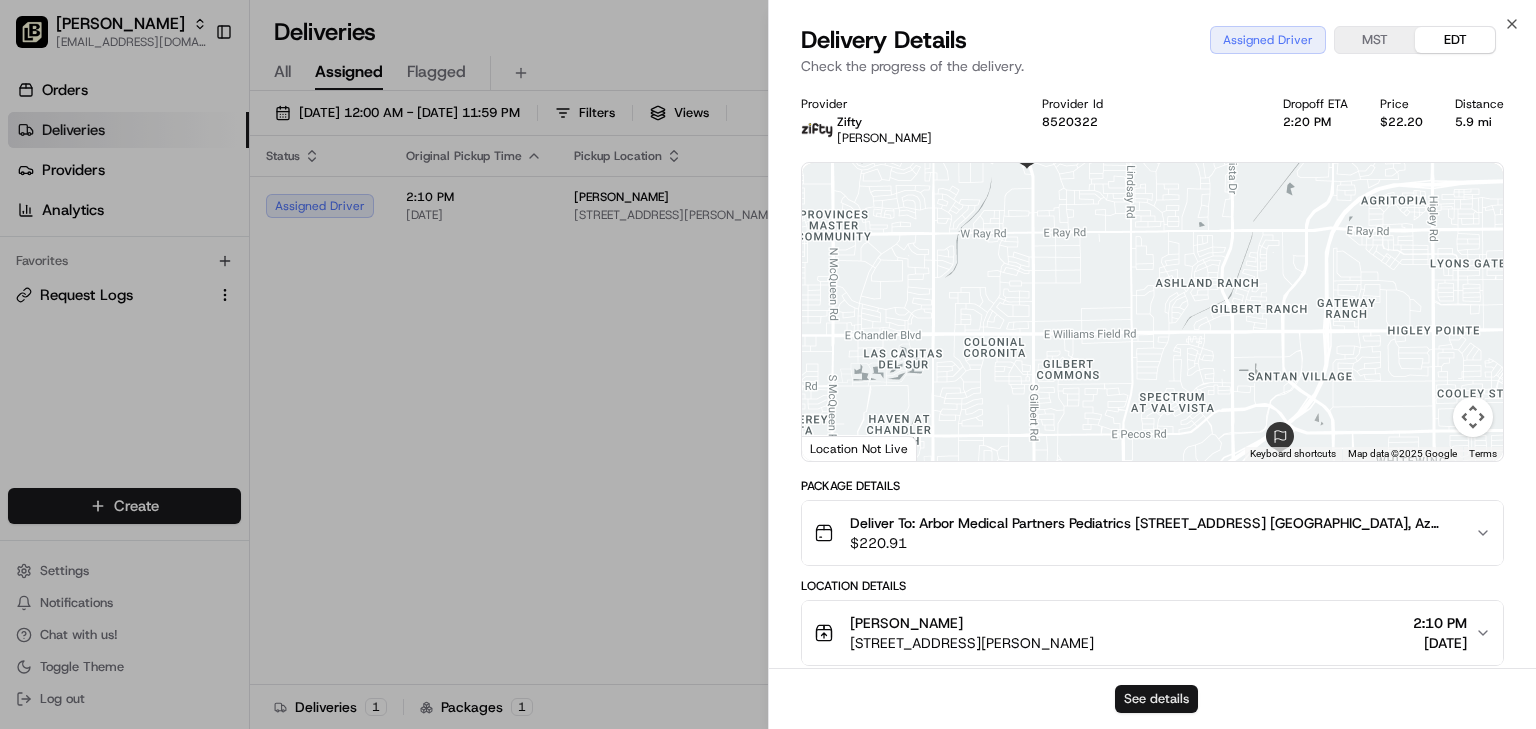 click on "See details" at bounding box center (1156, 699) 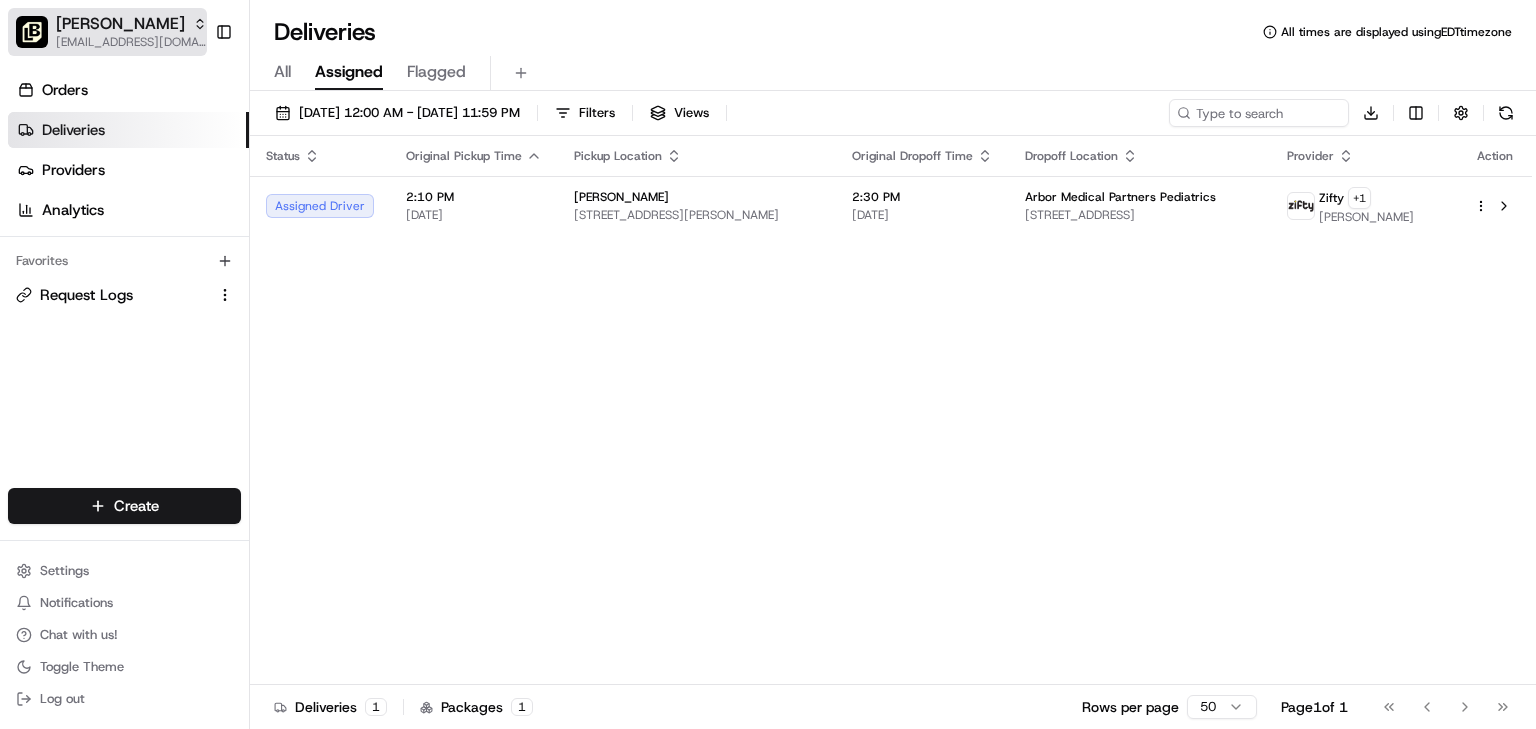 click on "[EMAIL_ADDRESS][DOMAIN_NAME]" at bounding box center [131, 42] 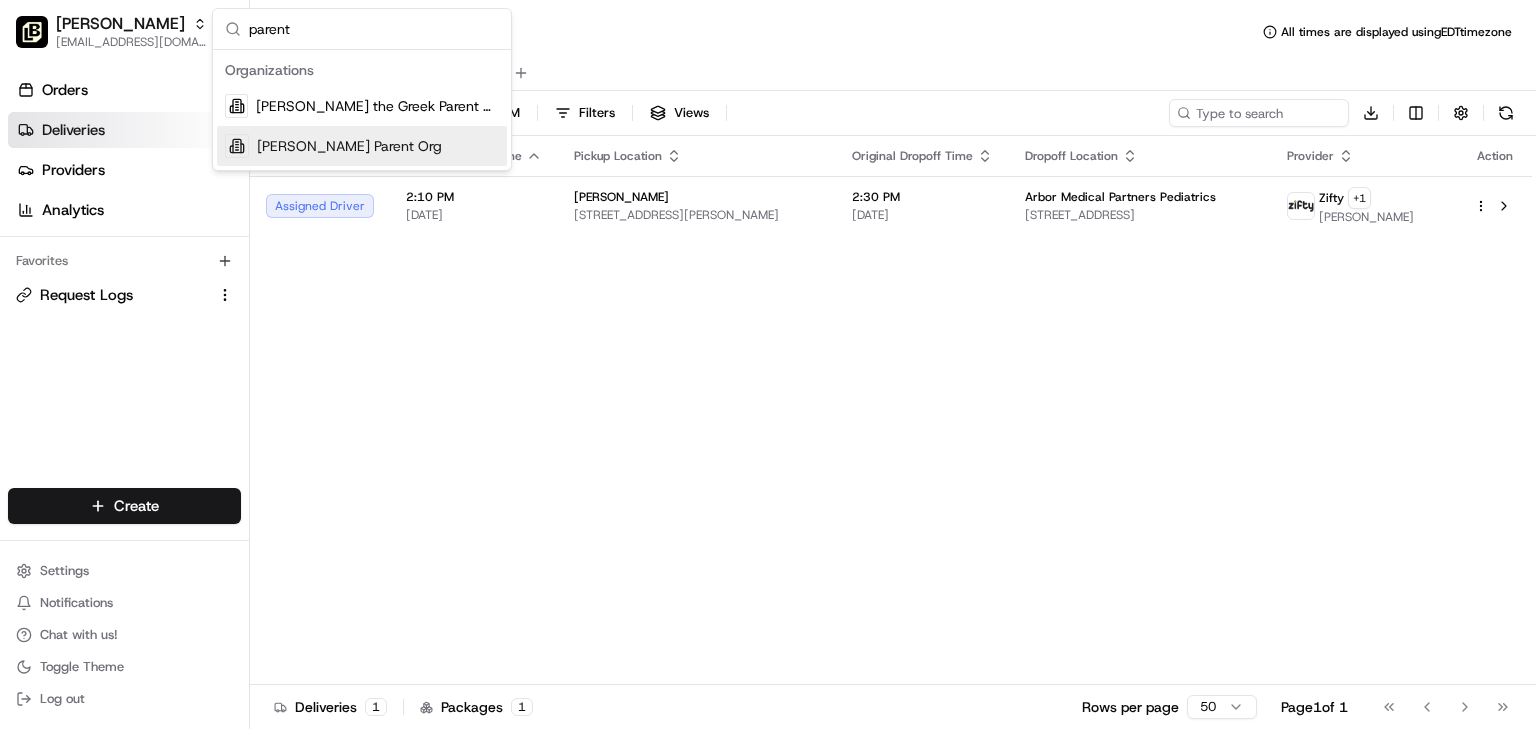 type on "parent" 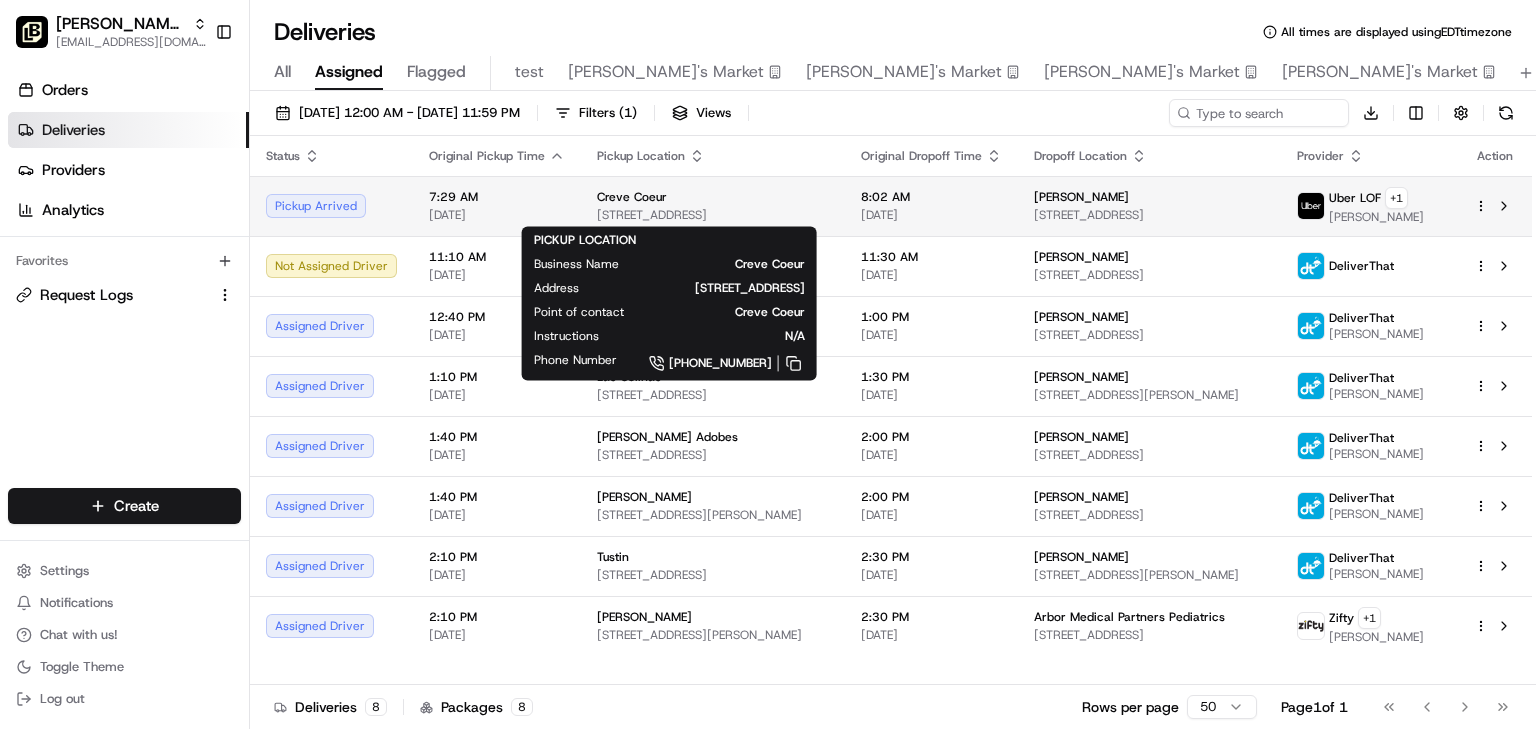 click on "Creve Coeur" at bounding box center (713, 197) 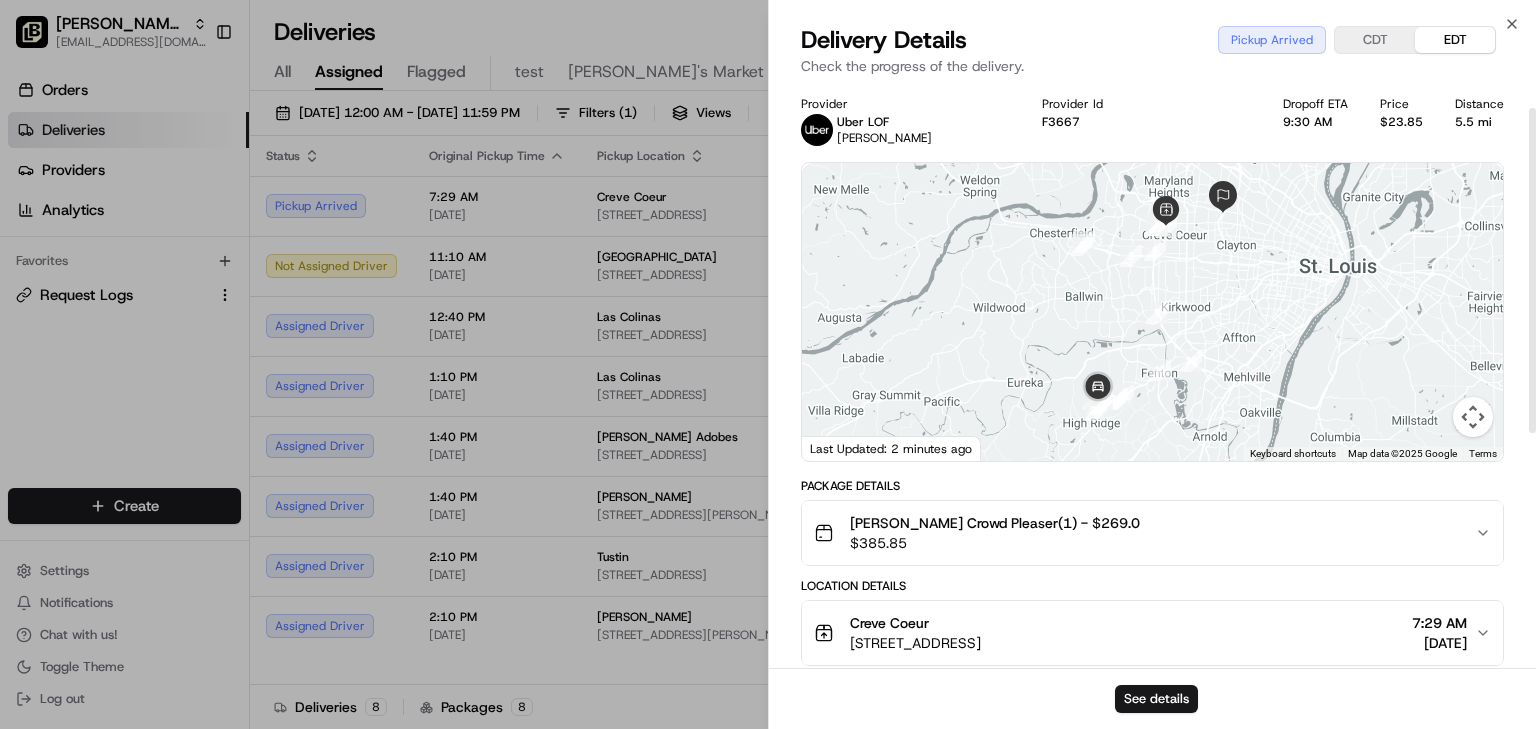 scroll, scrollTop: 160, scrollLeft: 0, axis: vertical 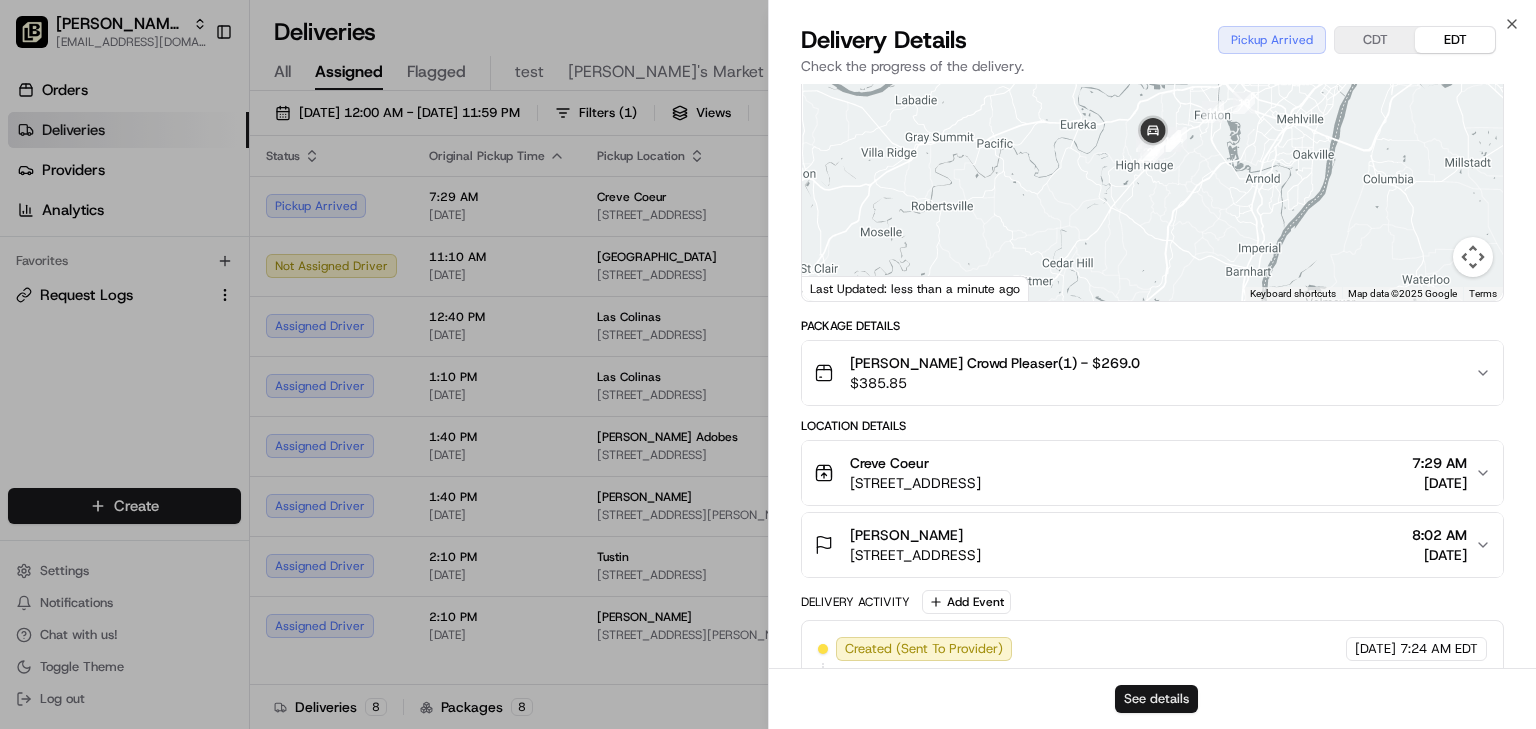 click on "See details" at bounding box center (1156, 699) 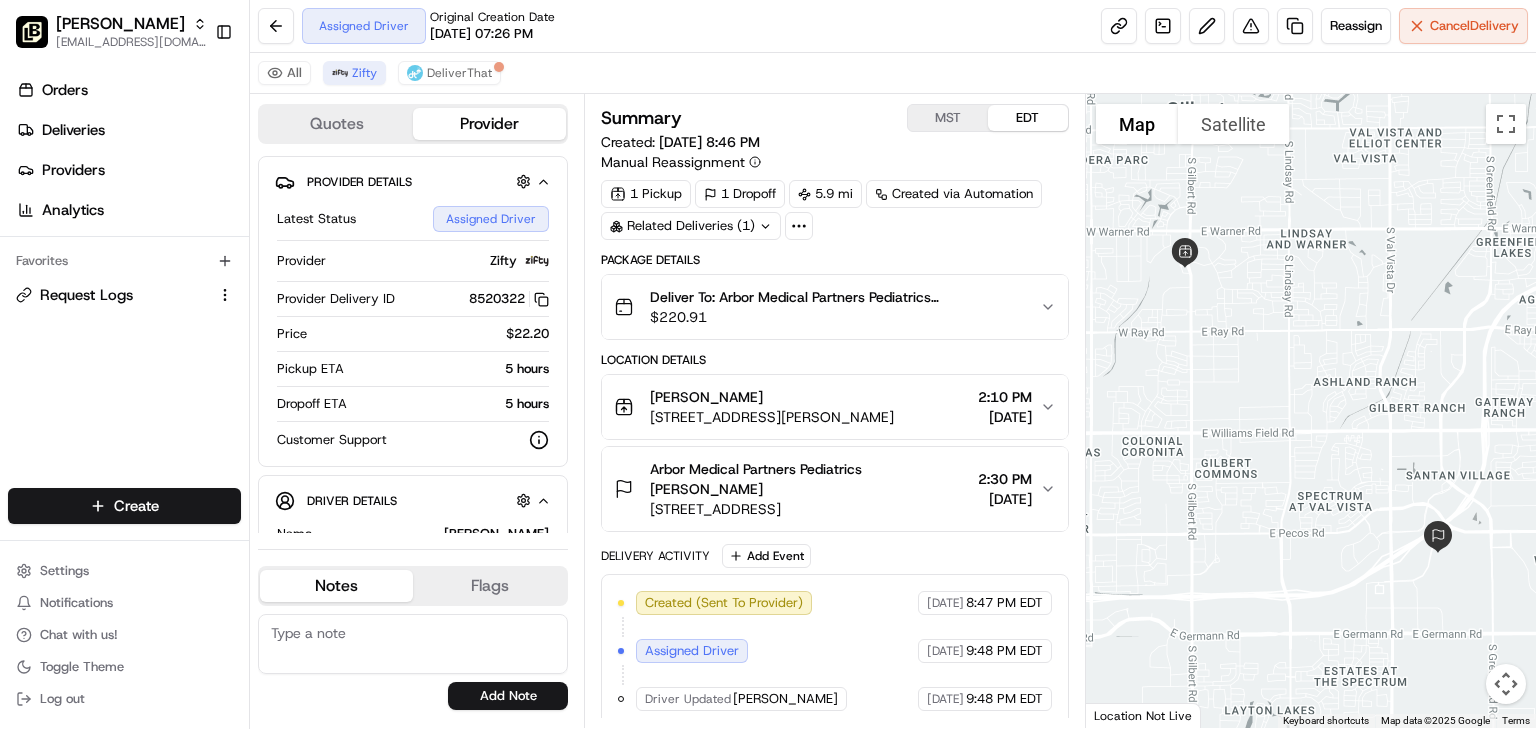 scroll, scrollTop: 0, scrollLeft: 0, axis: both 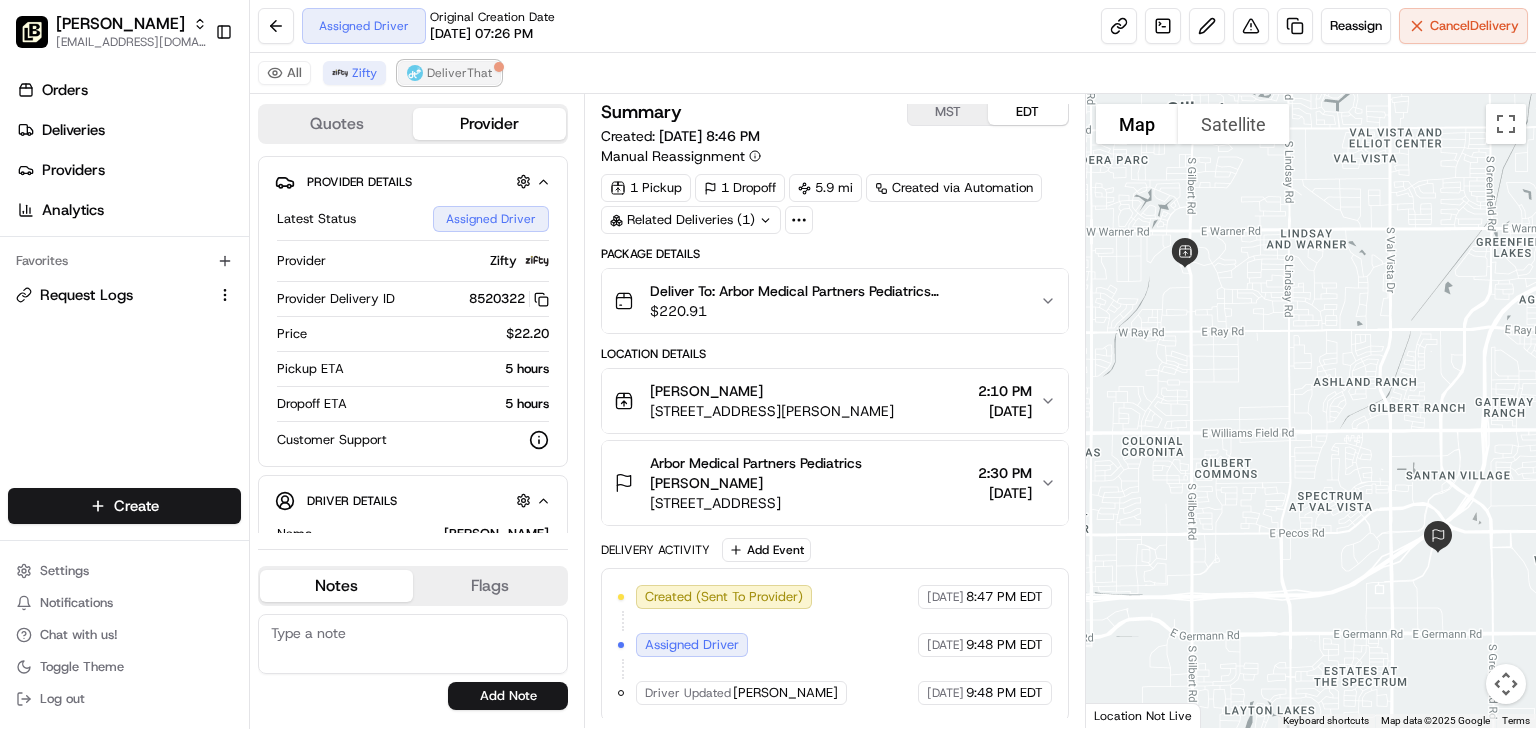 click on "DeliverThat" at bounding box center (459, 73) 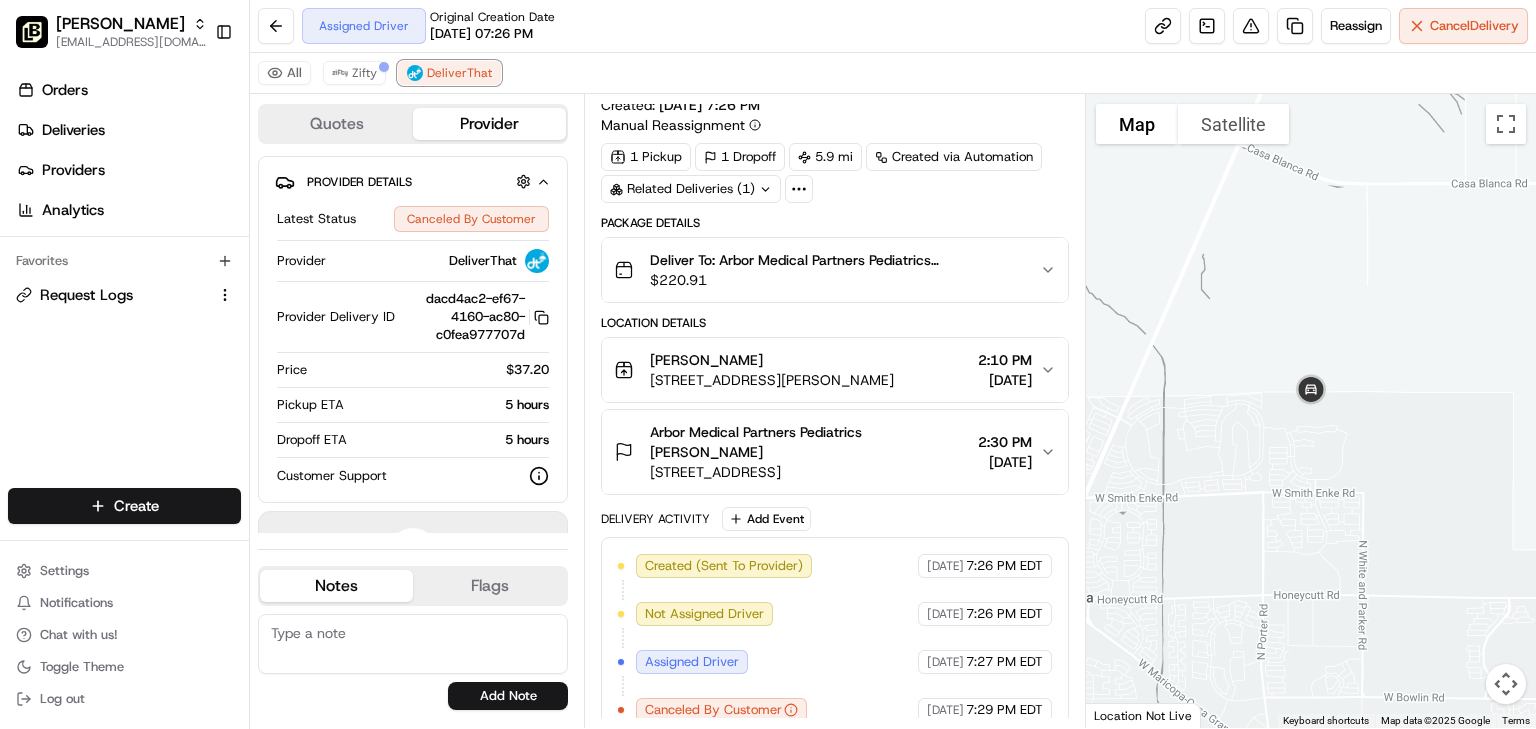 scroll, scrollTop: 54, scrollLeft: 0, axis: vertical 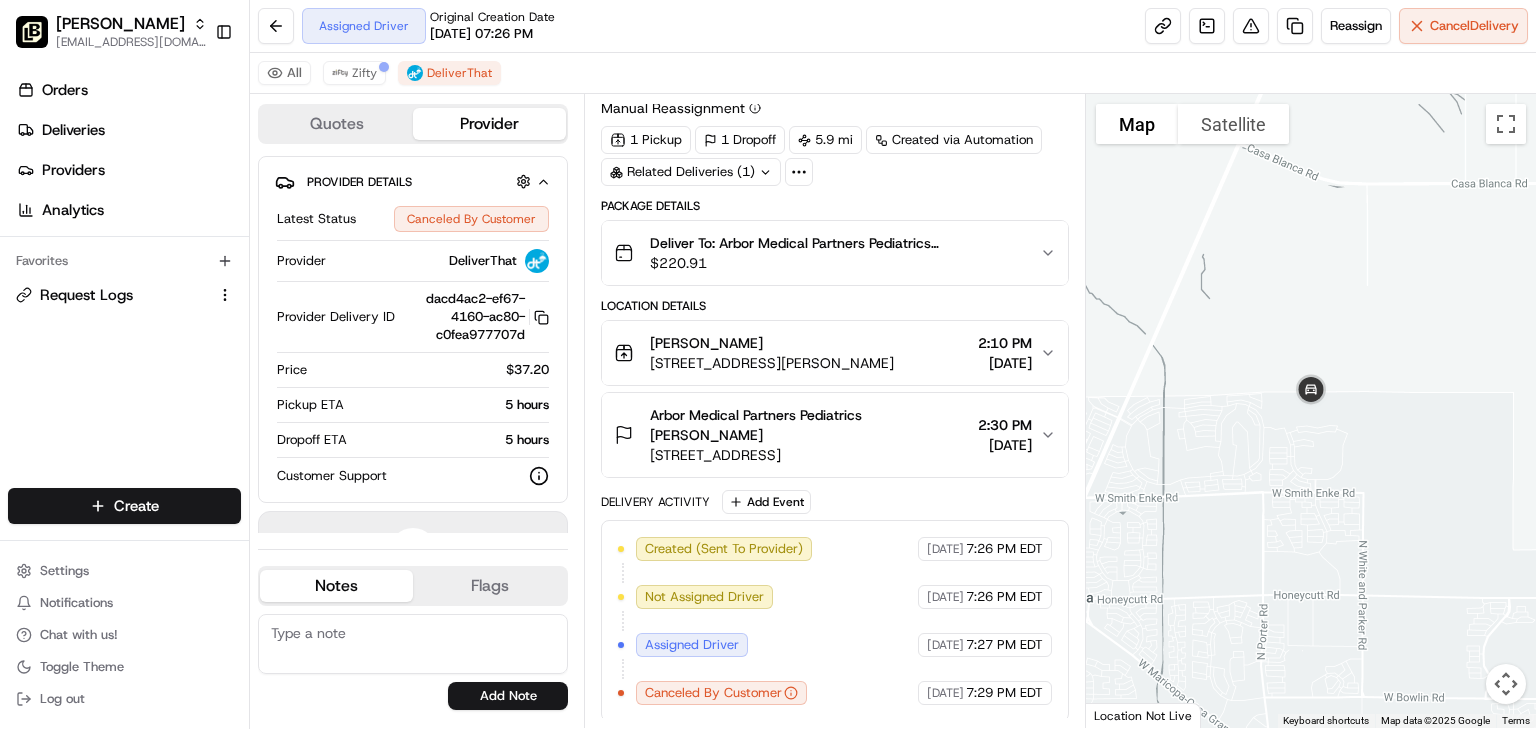 drag, startPoint x: 795, startPoint y: 688, endPoint x: 714, endPoint y: 659, distance: 86.034874 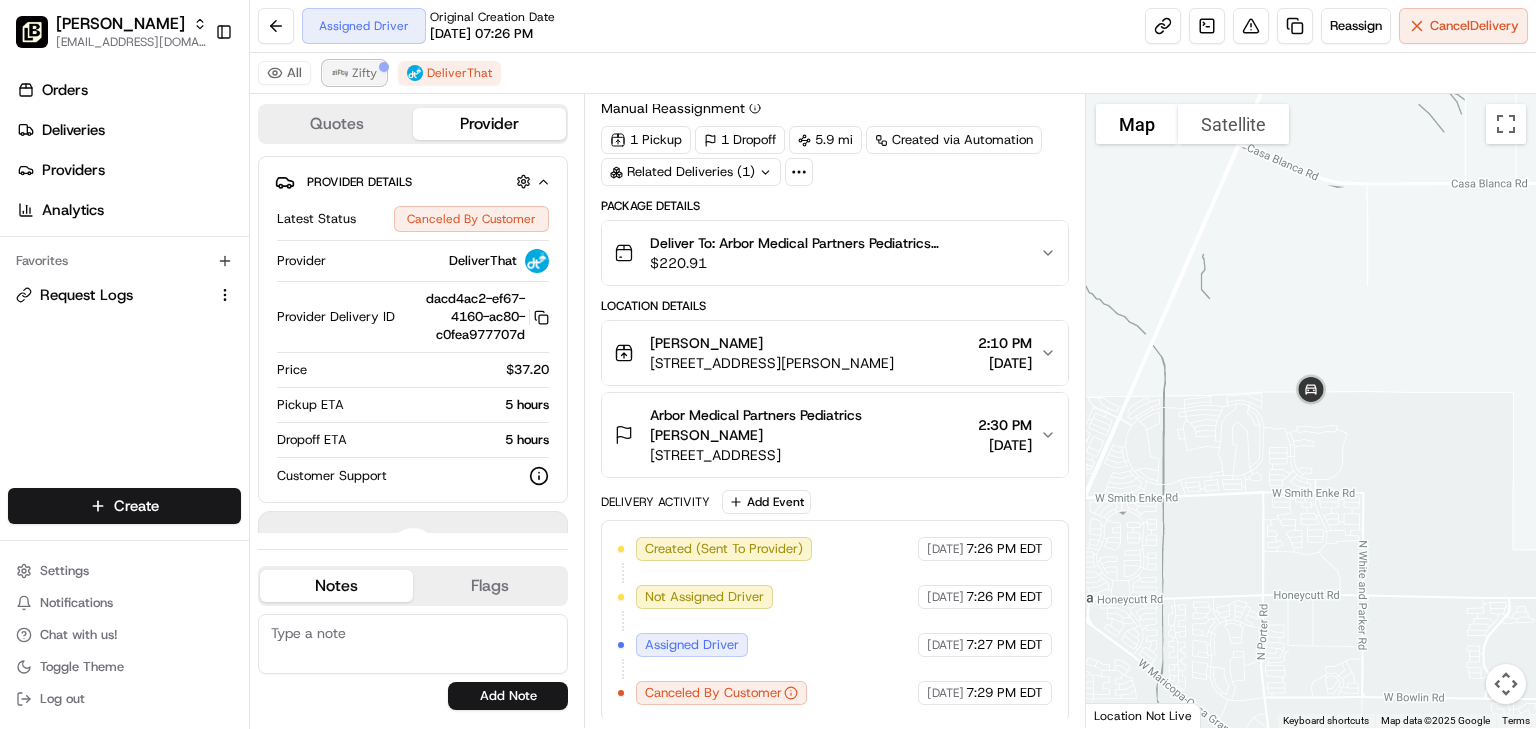 click on "Zifty" at bounding box center [354, 73] 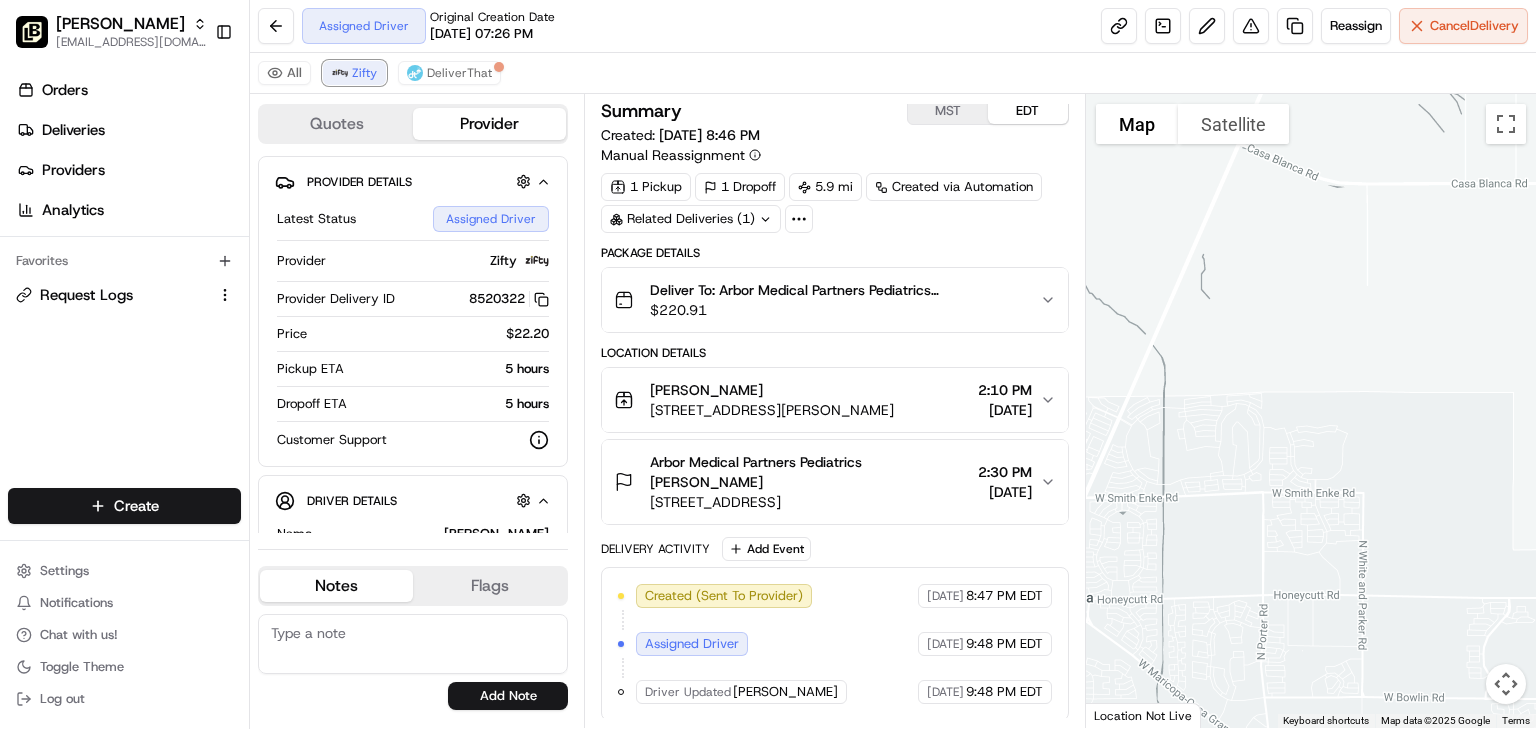 scroll, scrollTop: 6, scrollLeft: 0, axis: vertical 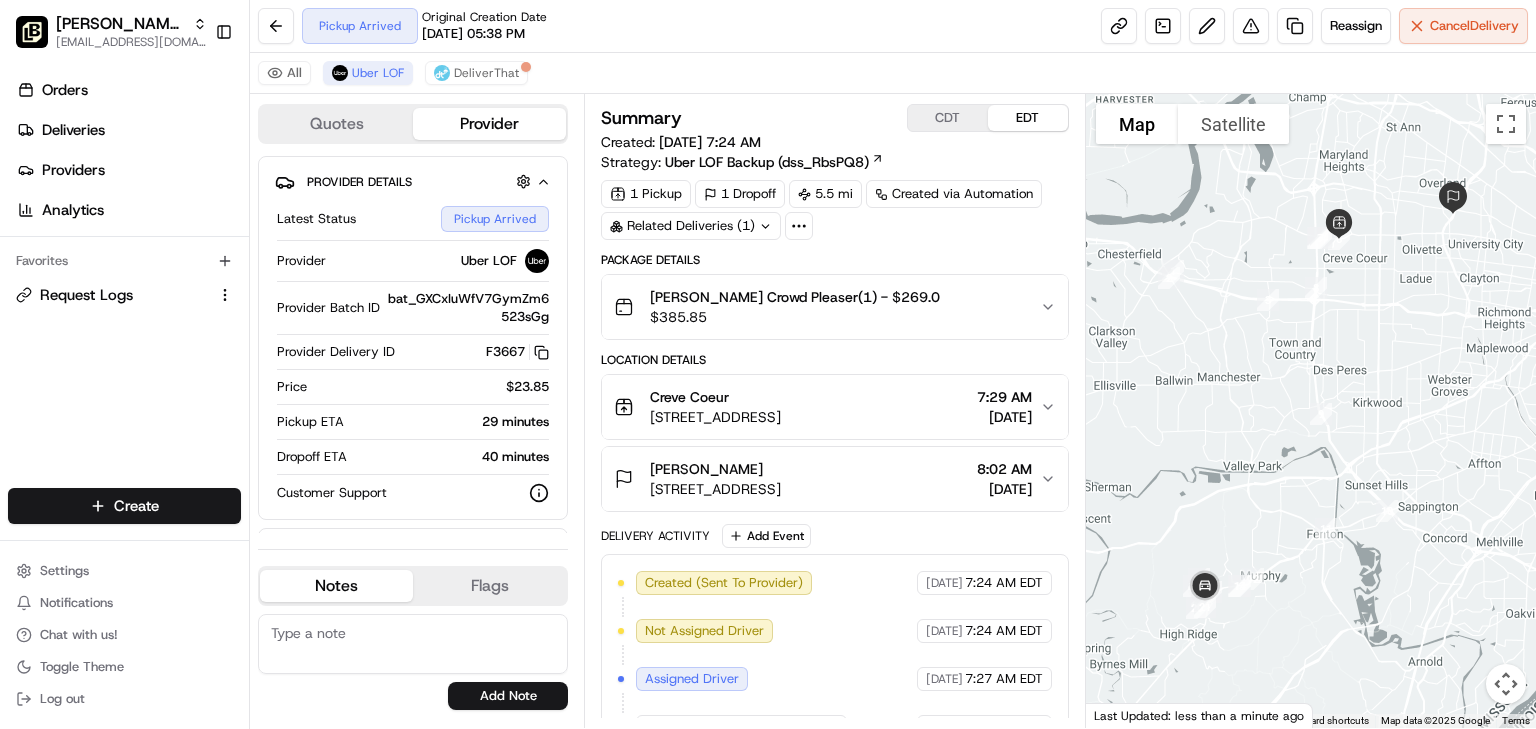 click on "Pickup Arrived Original Creation Date 07/10/2025 05:38 PM Reassign Cancel  Delivery" at bounding box center (893, 26) 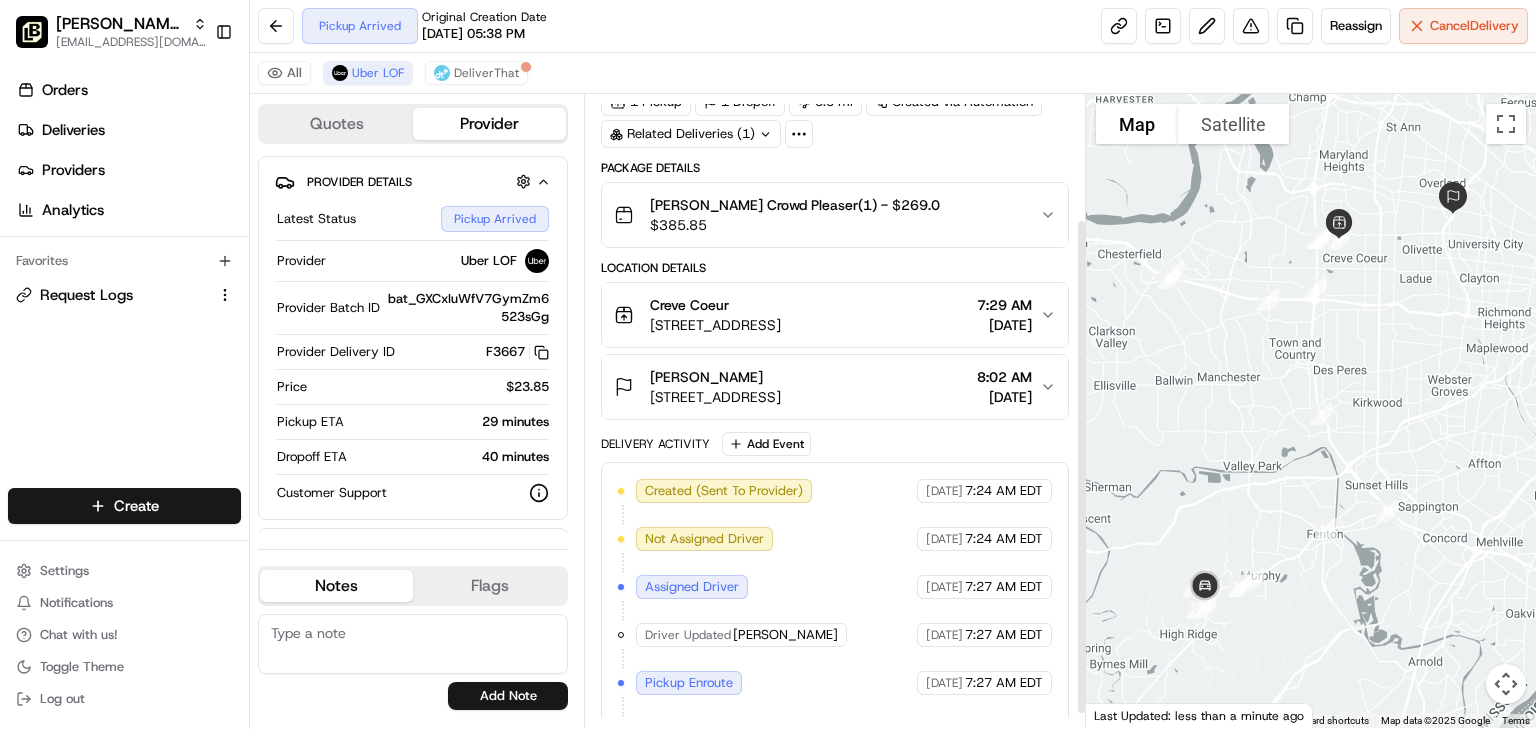 scroll, scrollTop: 176, scrollLeft: 0, axis: vertical 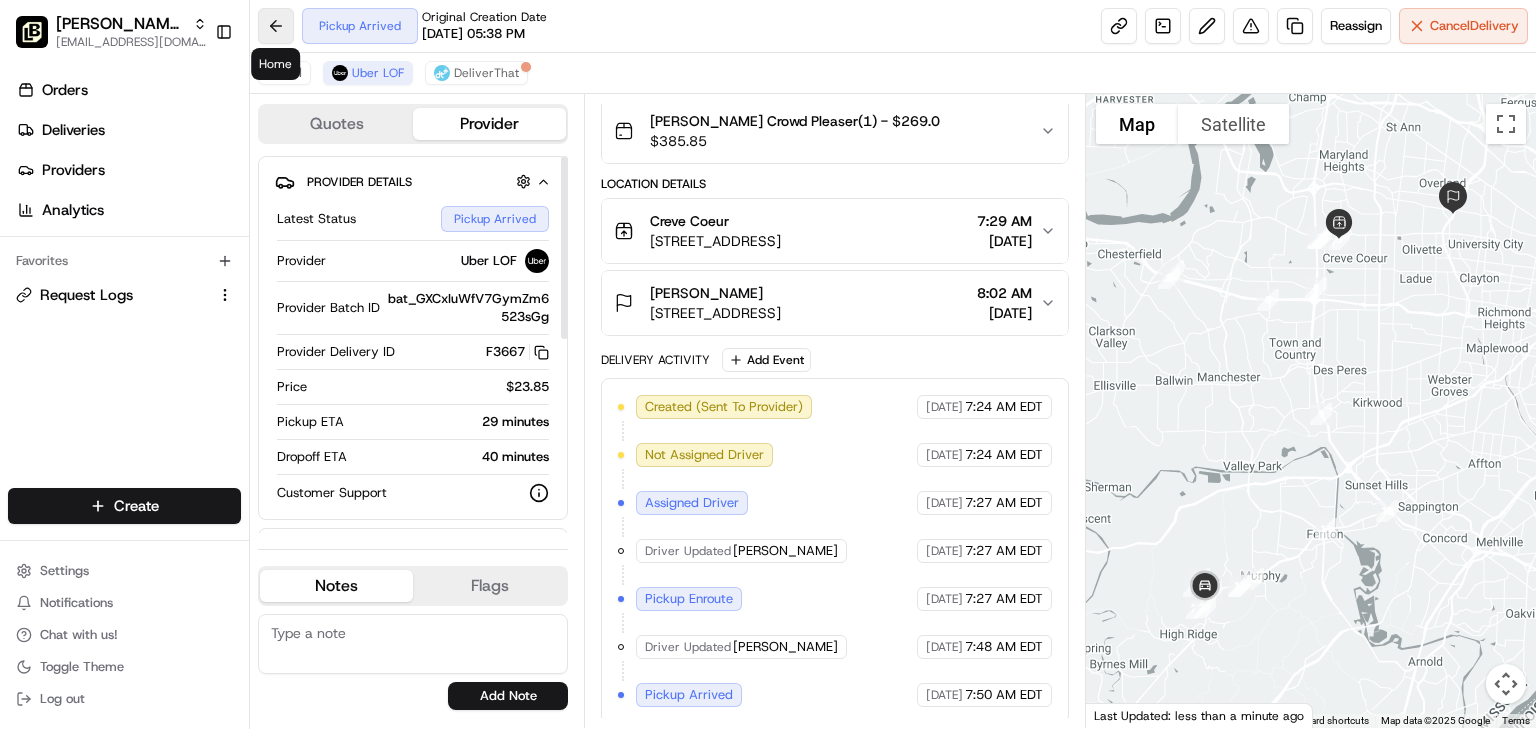 click at bounding box center (276, 26) 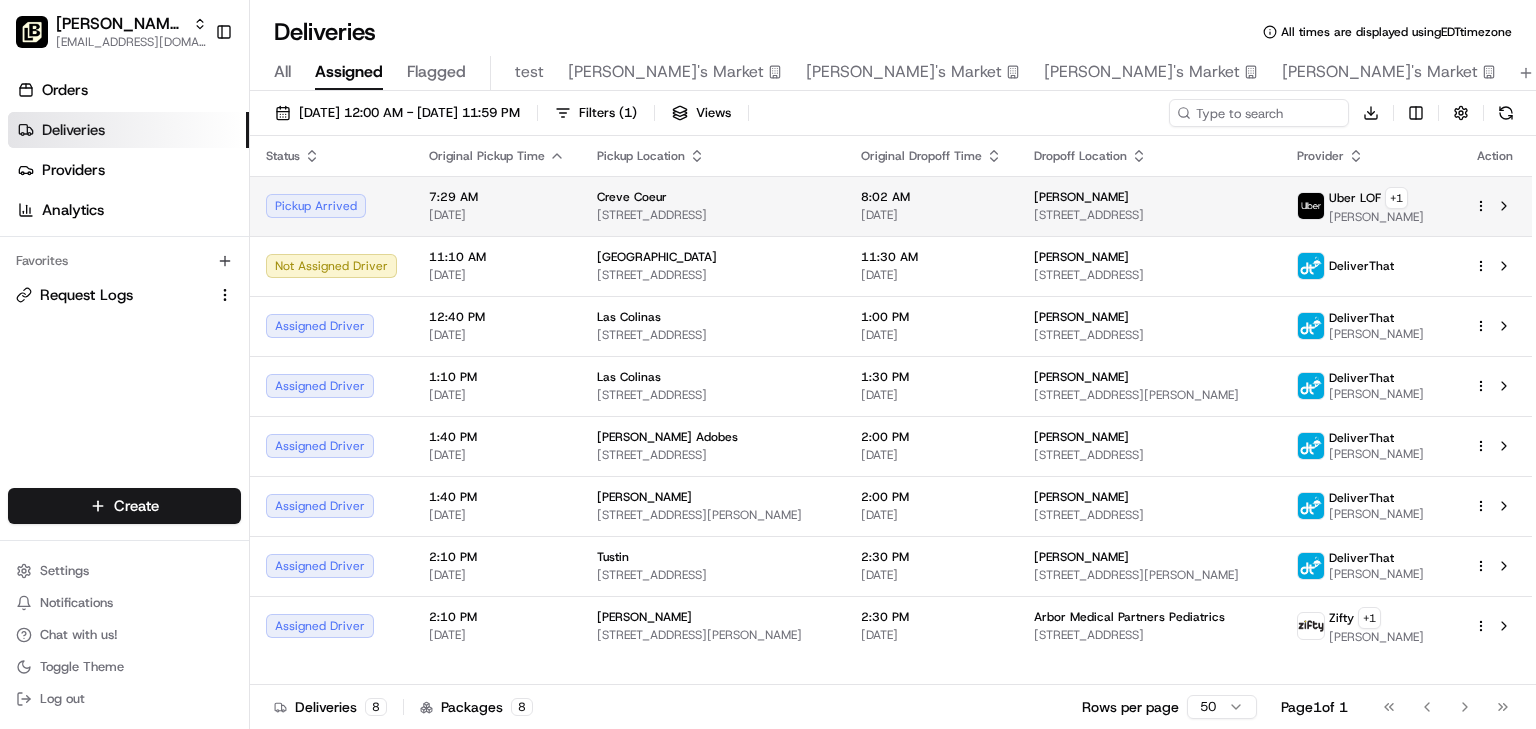 click on "Creve Coeur 11430 Olive Blvd, Creve Coeur, MO 63141, USA" at bounding box center (713, 206) 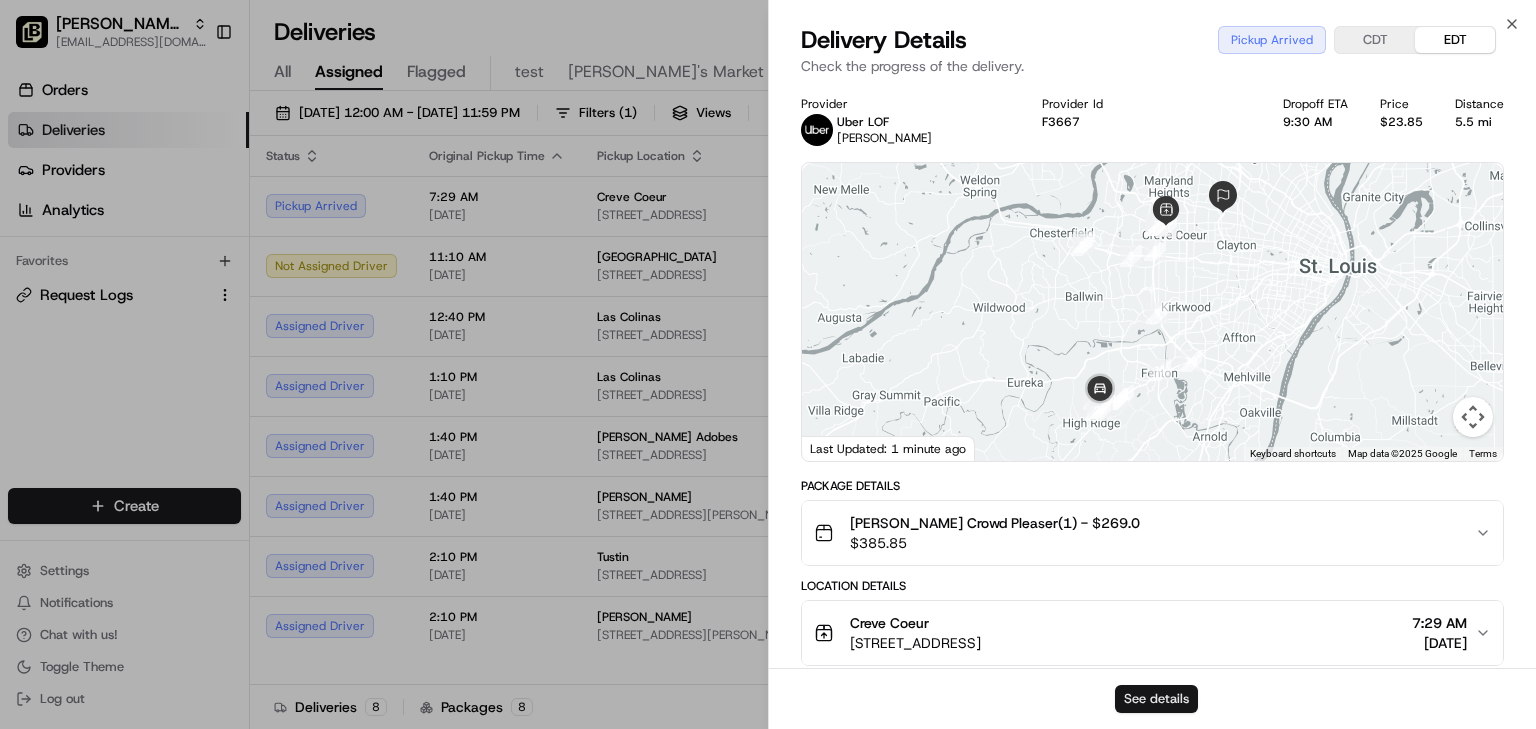 click on "See details" at bounding box center [1156, 699] 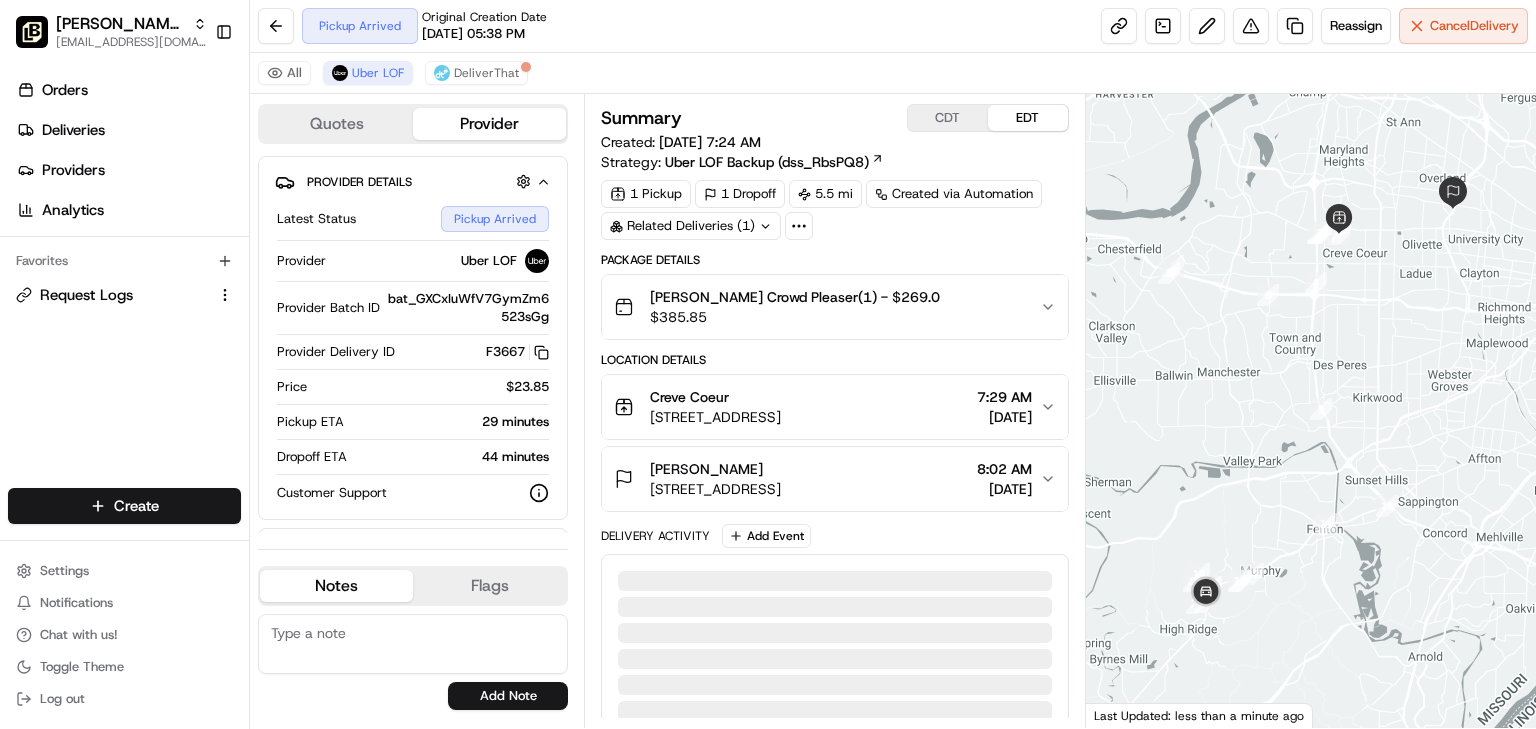 scroll, scrollTop: 0, scrollLeft: 0, axis: both 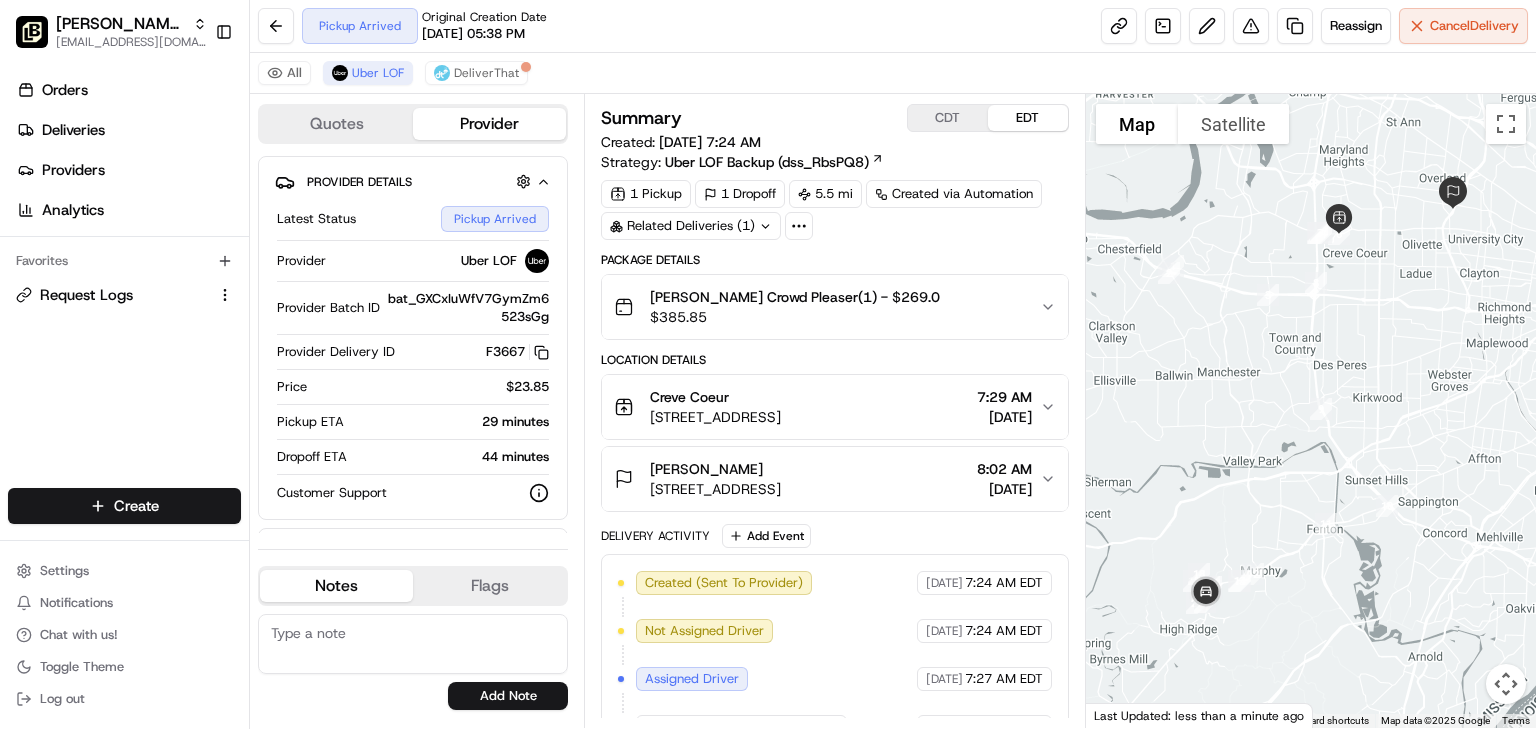 click on "[PERSON_NAME]" at bounding box center (715, 469) 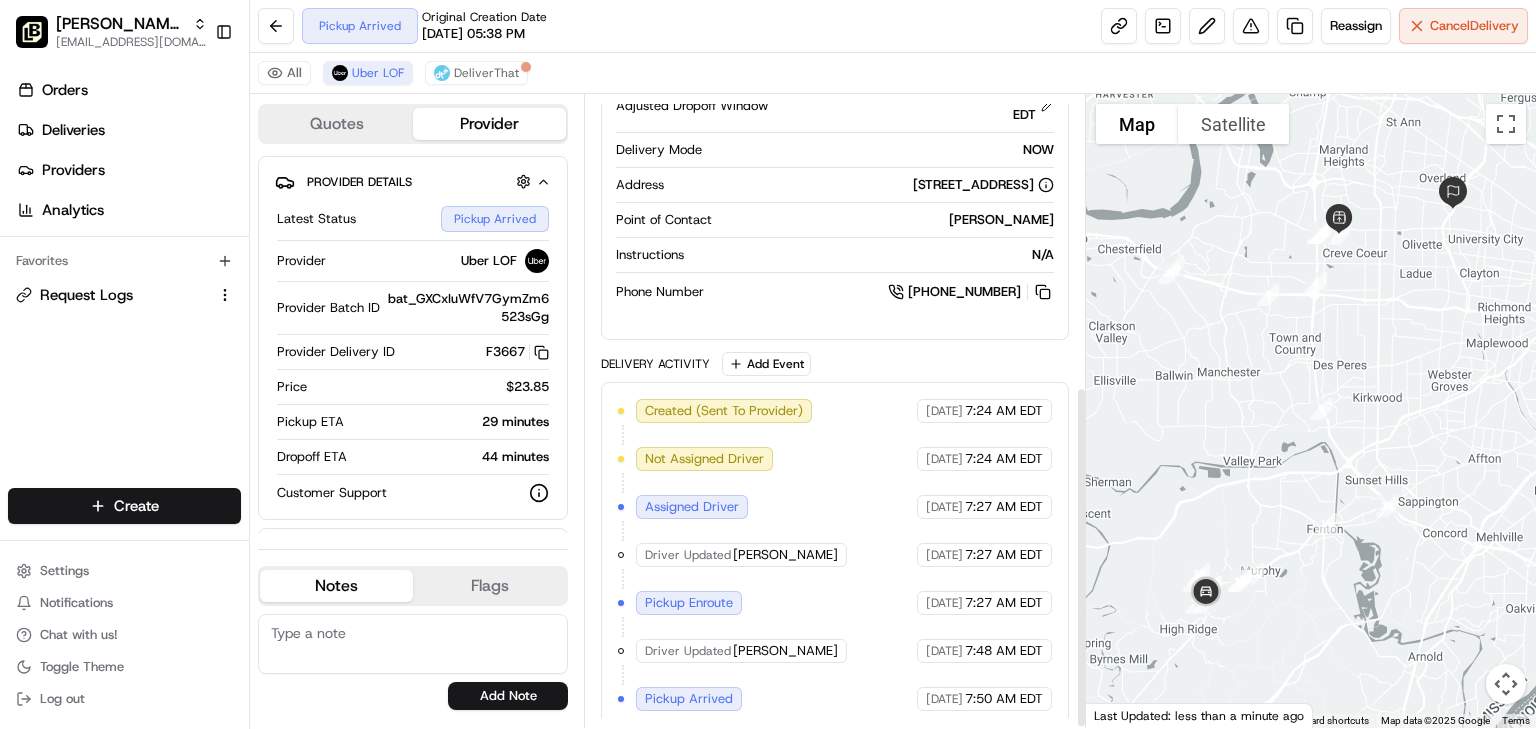 scroll, scrollTop: 541, scrollLeft: 0, axis: vertical 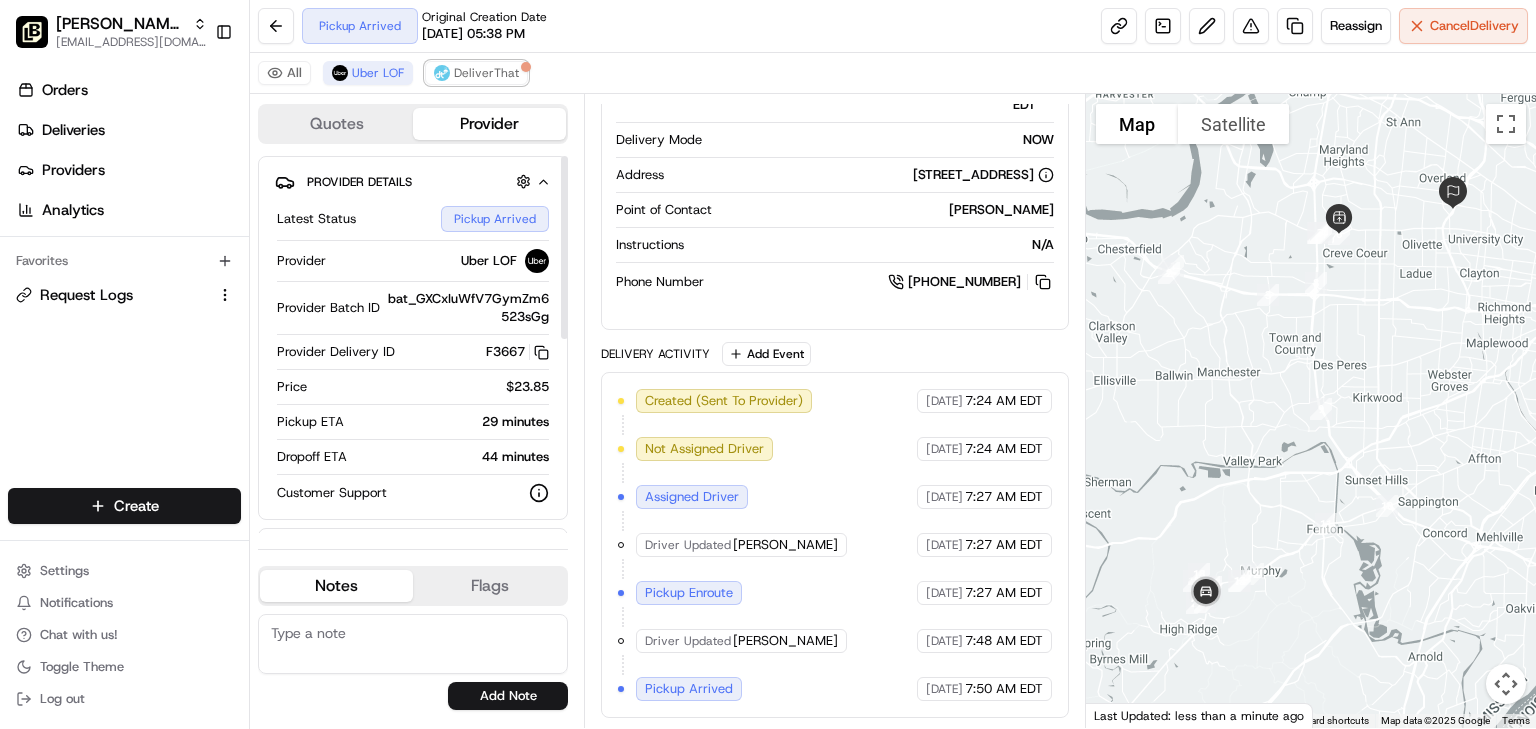 drag, startPoint x: 447, startPoint y: 71, endPoint x: 739, endPoint y: 249, distance: 341.9766 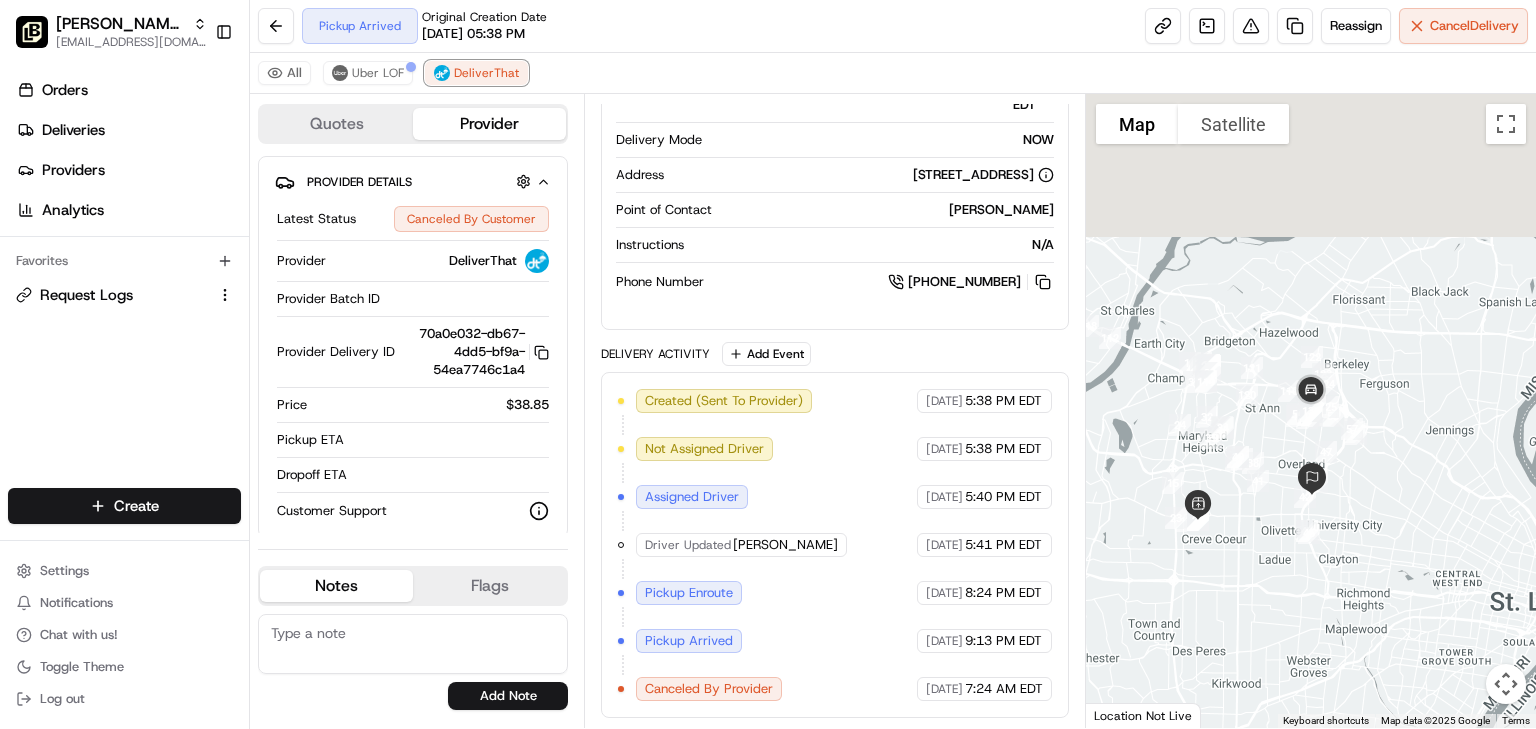 scroll, scrollTop: 523, scrollLeft: 0, axis: vertical 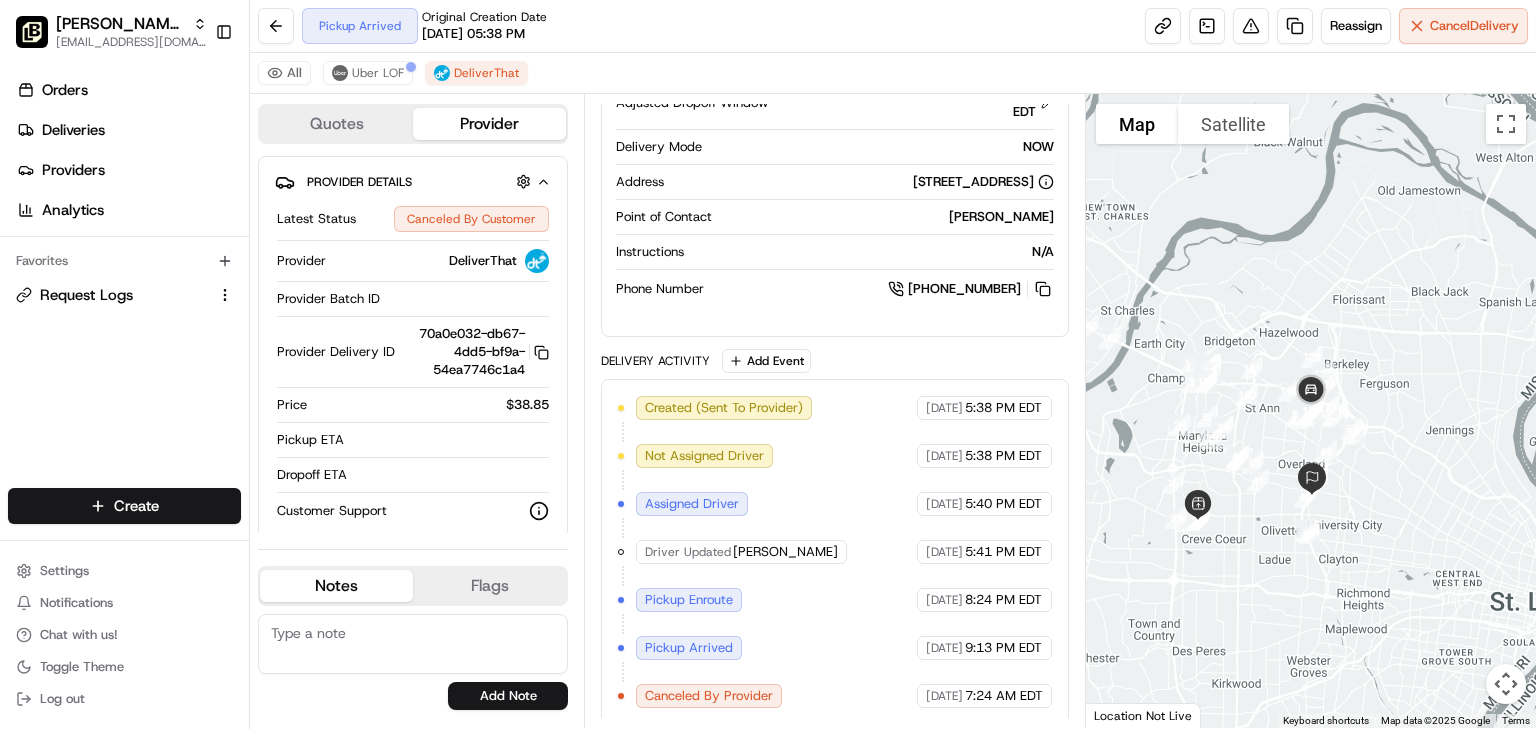 click on "Canceled By Provider" at bounding box center (709, 696) 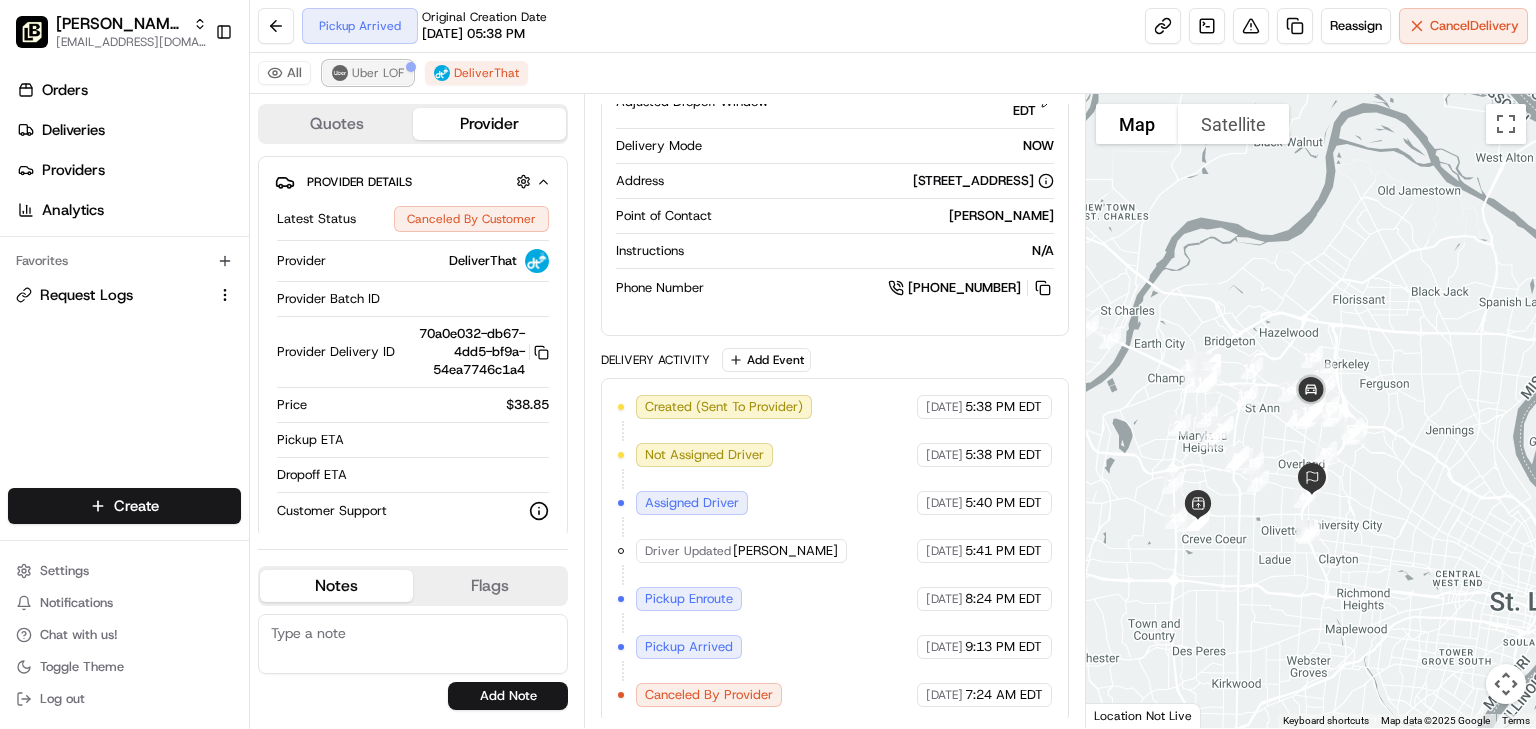 click on "Uber LOF" at bounding box center [378, 73] 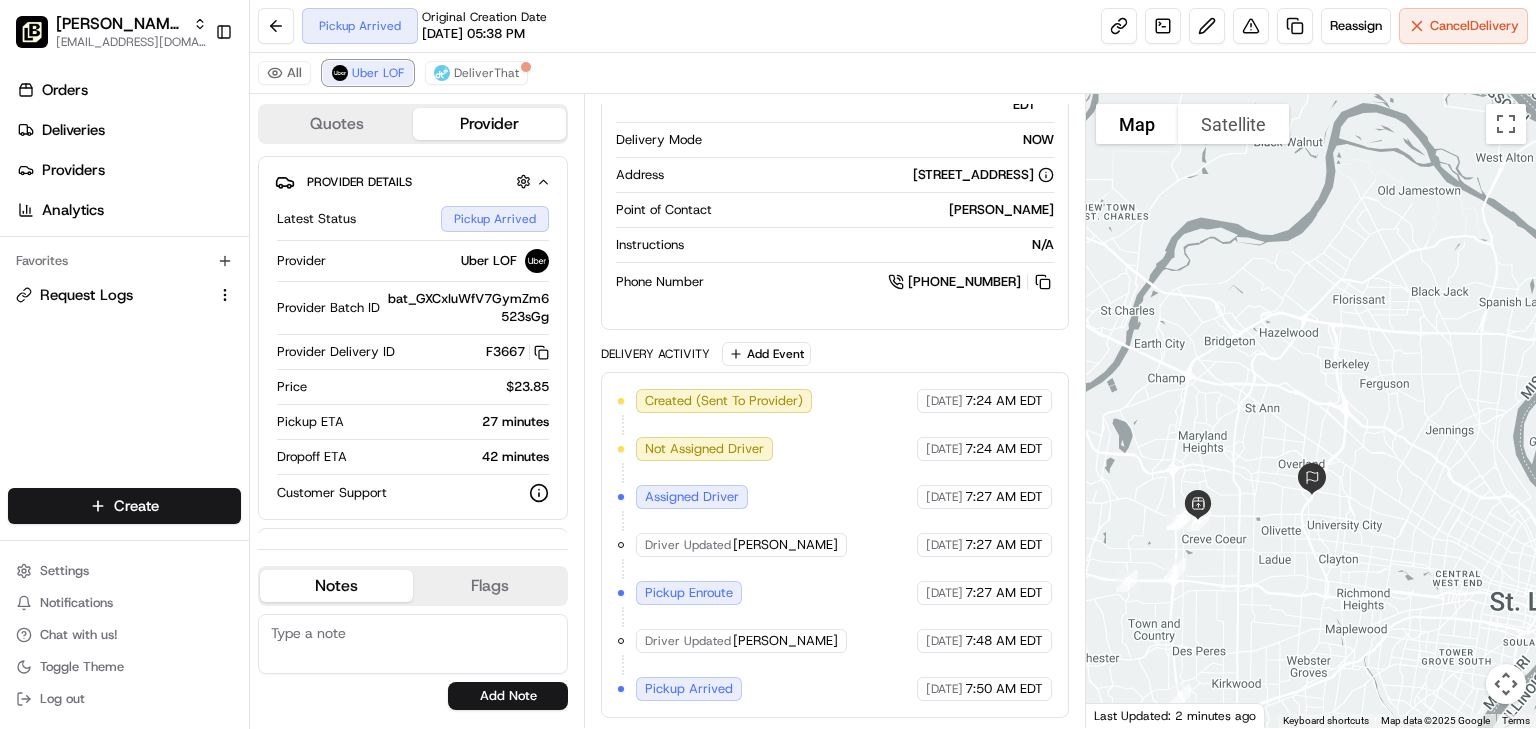 scroll, scrollTop: 541, scrollLeft: 0, axis: vertical 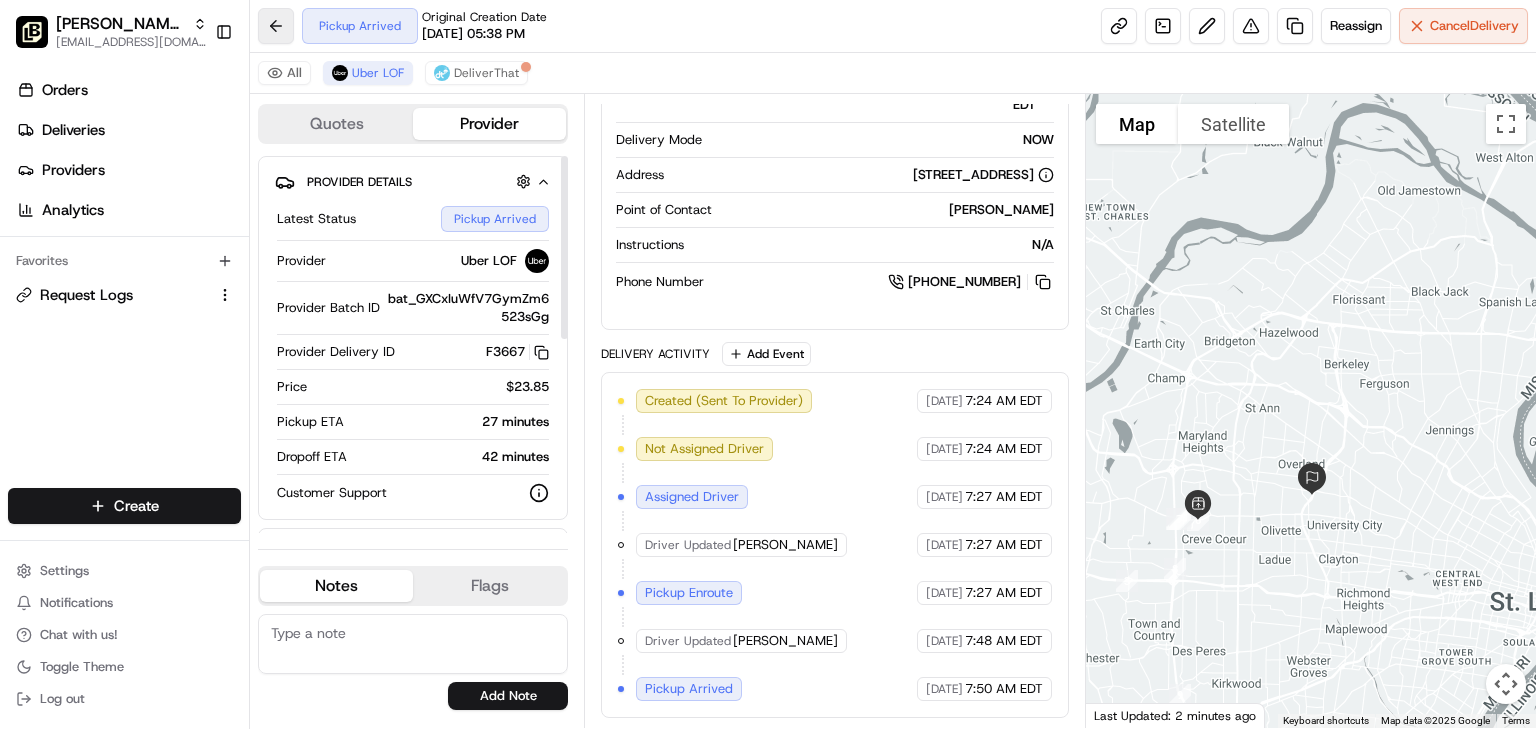 click at bounding box center [276, 26] 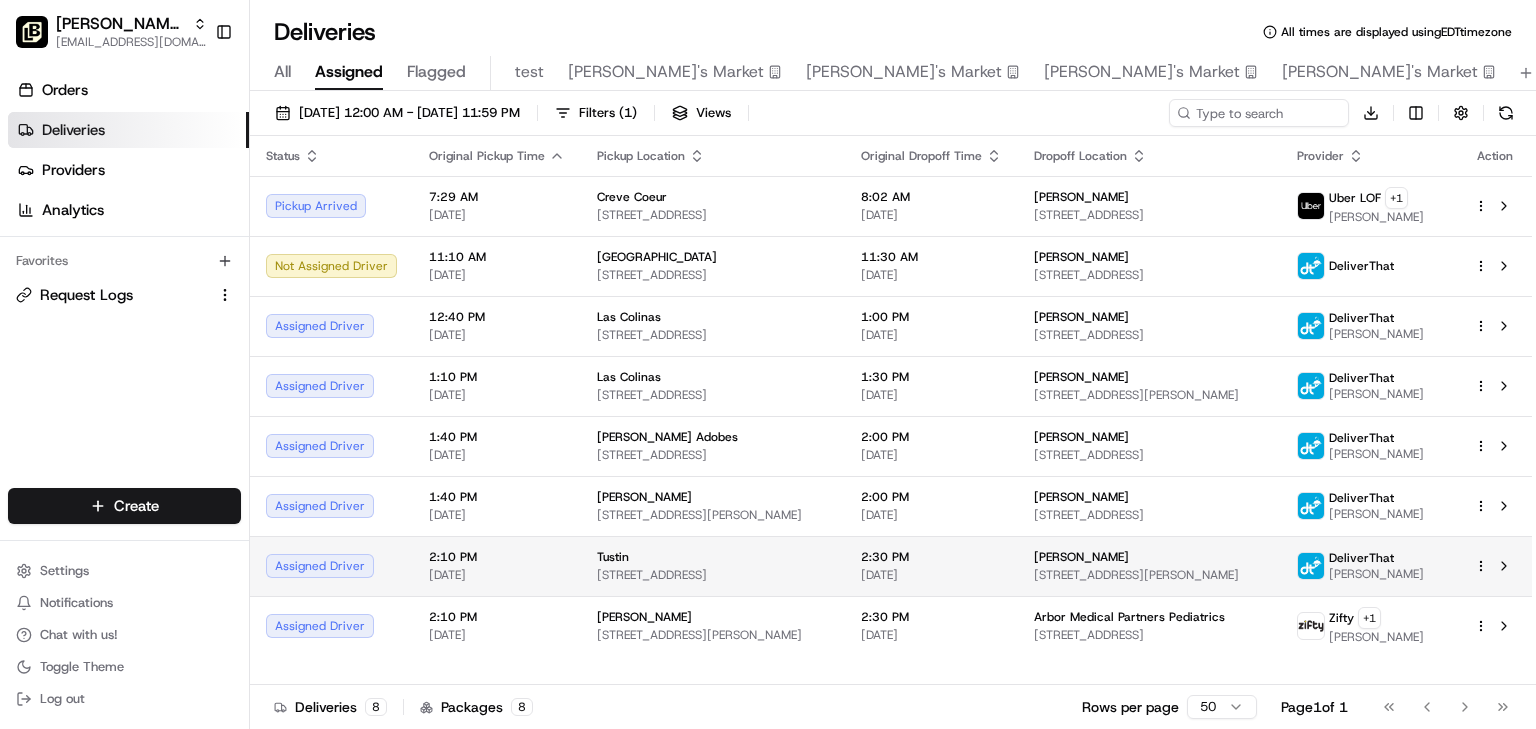 drag, startPoint x: 1103, startPoint y: 564, endPoint x: 1004, endPoint y: 571, distance: 99.24717 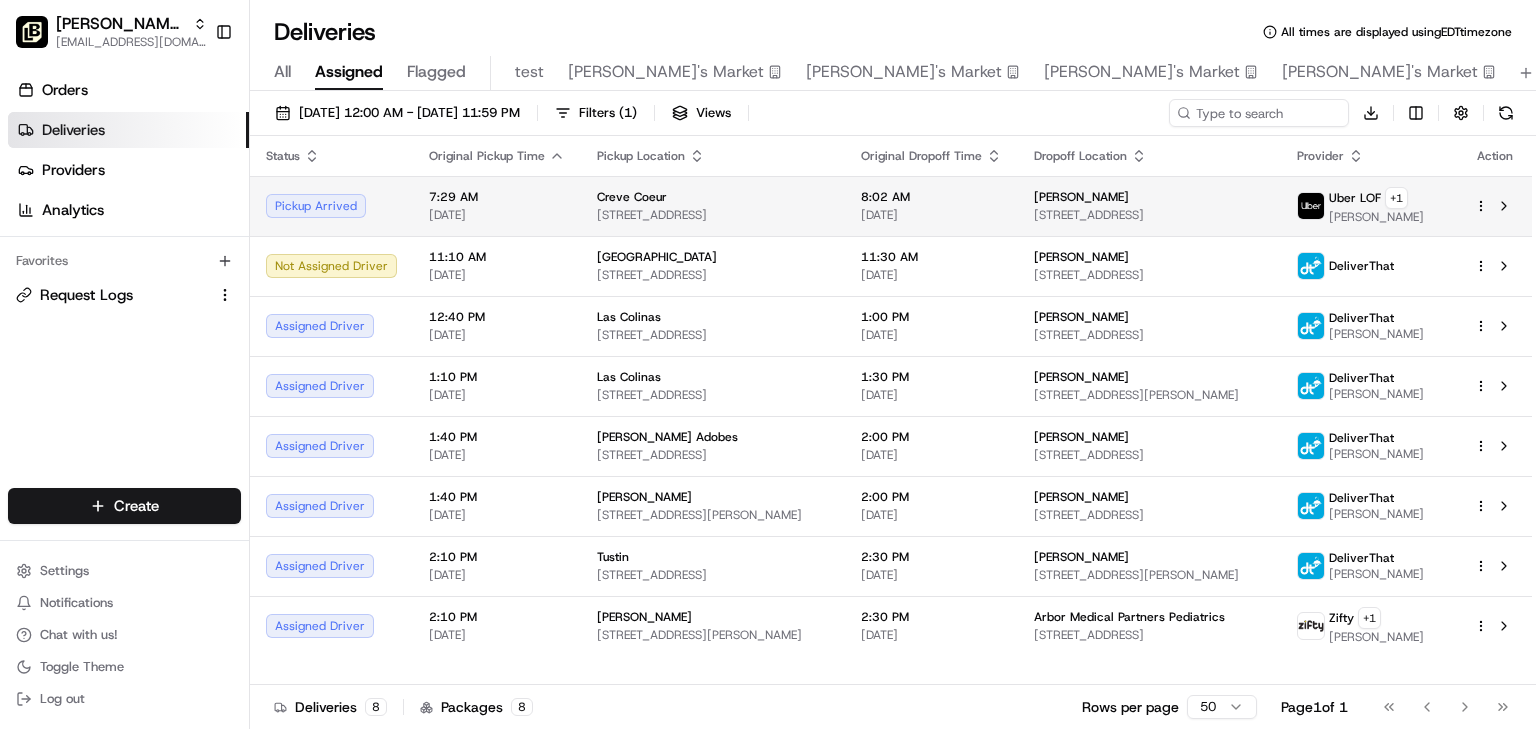 click on "Creve Coeur" at bounding box center (713, 197) 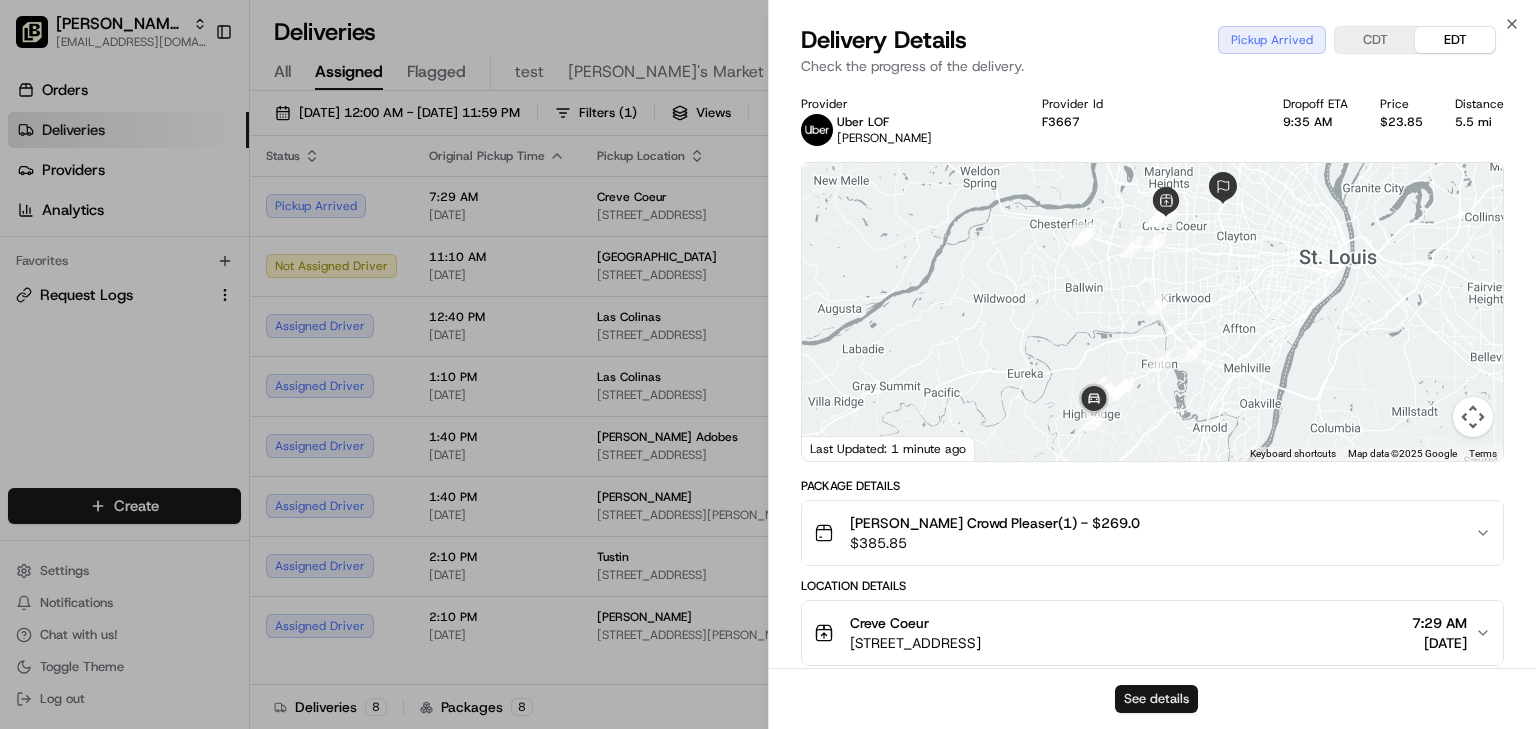 click on "See details" at bounding box center (1156, 699) 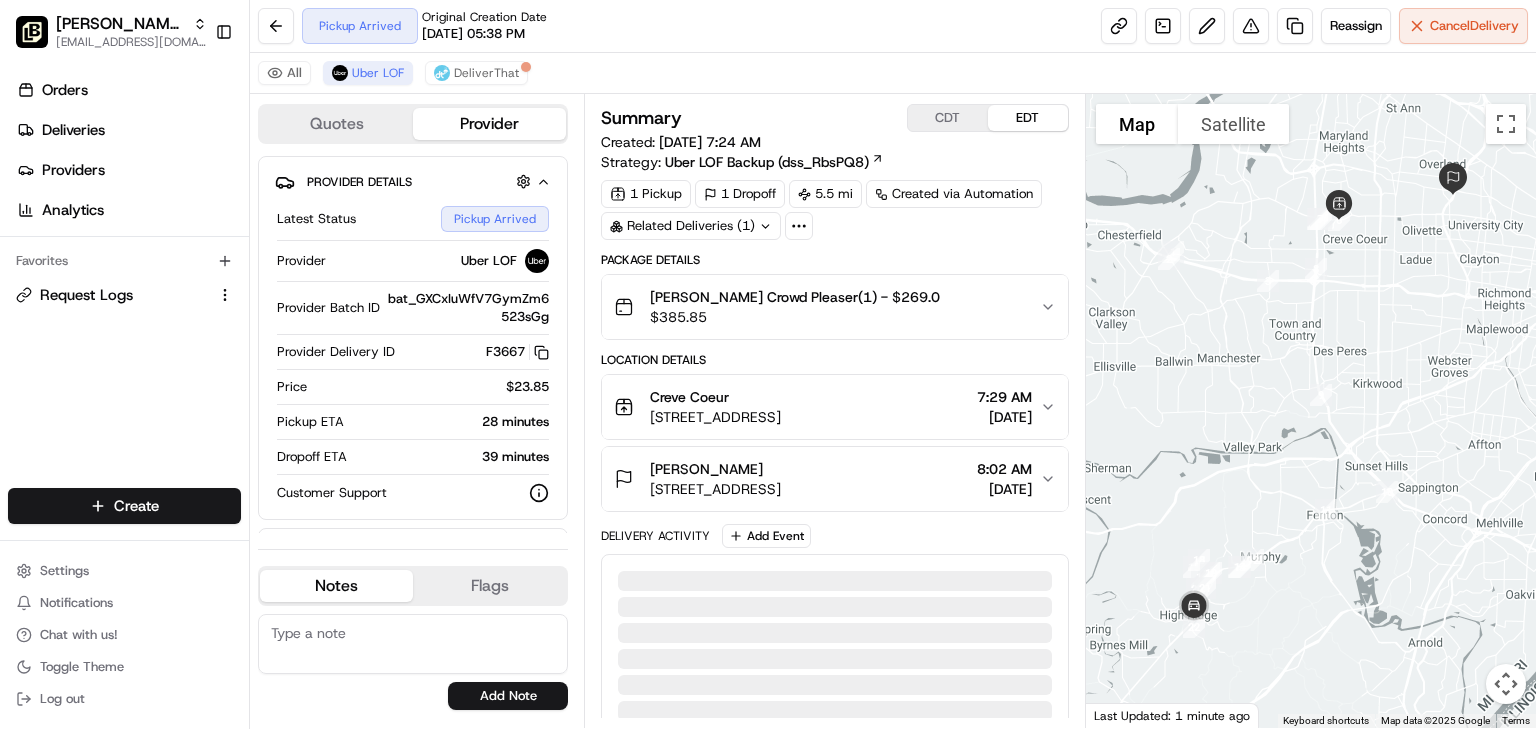 scroll, scrollTop: 0, scrollLeft: 0, axis: both 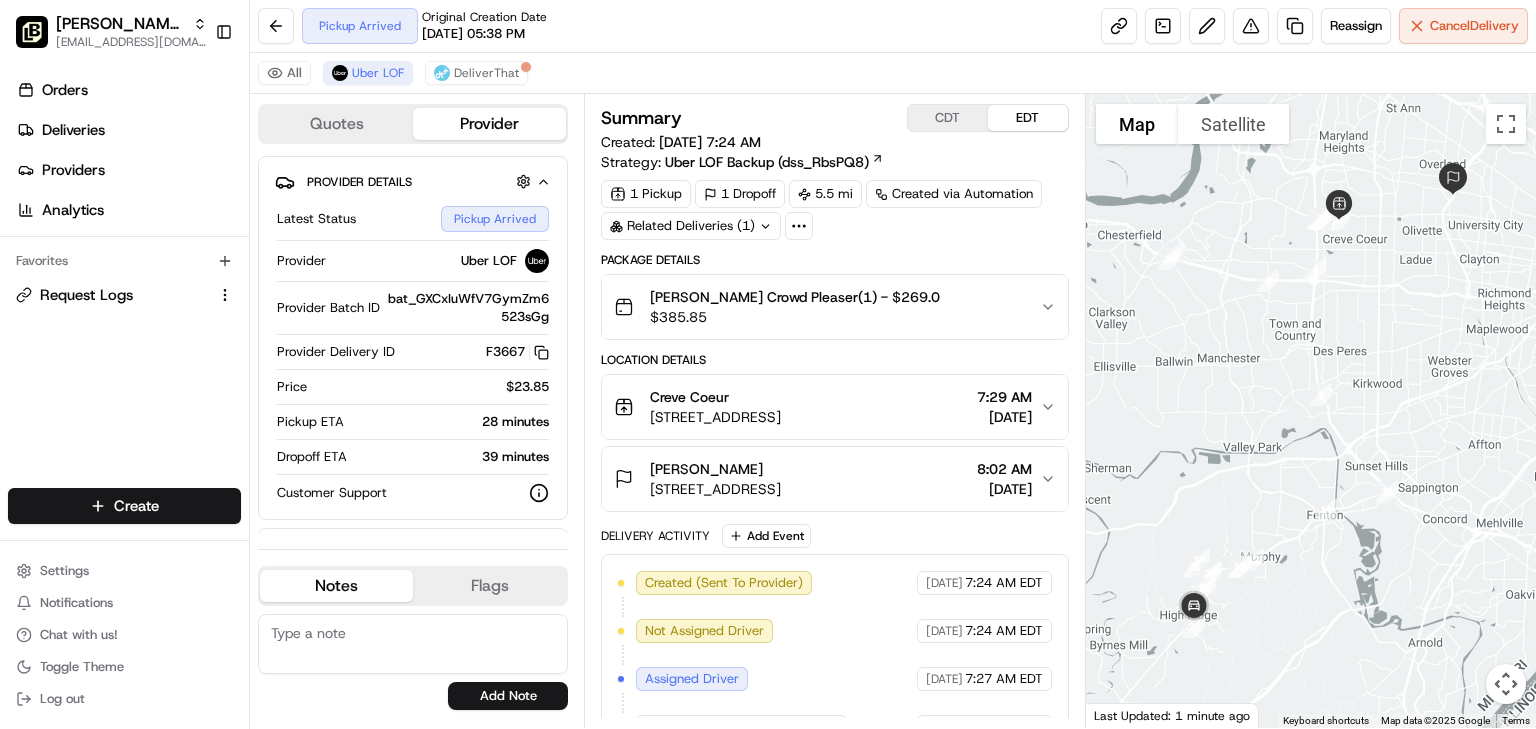 click on "Pickup Arrived Original Creation Date [DATE] 05:38 PM Reassign Cancel  Delivery" at bounding box center [893, 26] 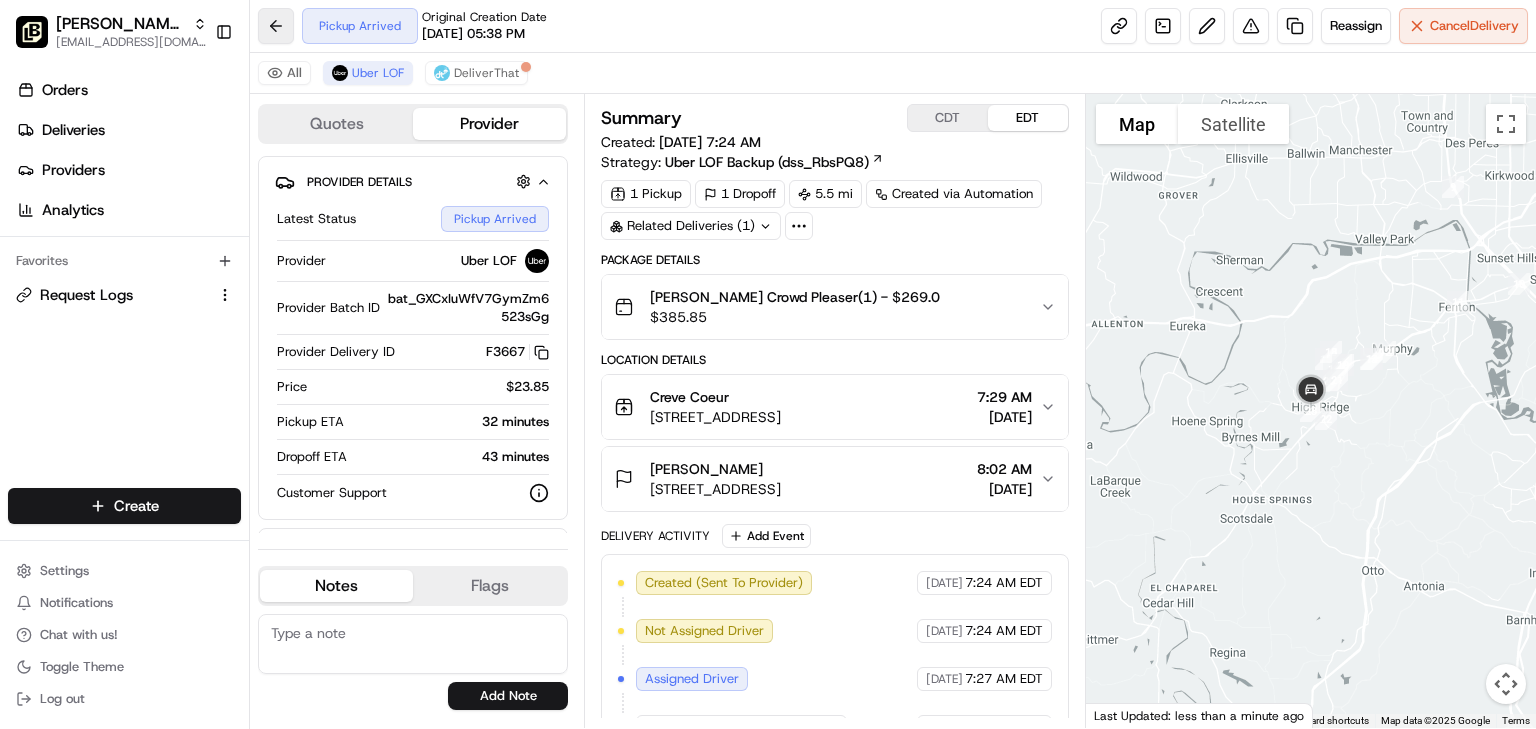 click at bounding box center [276, 26] 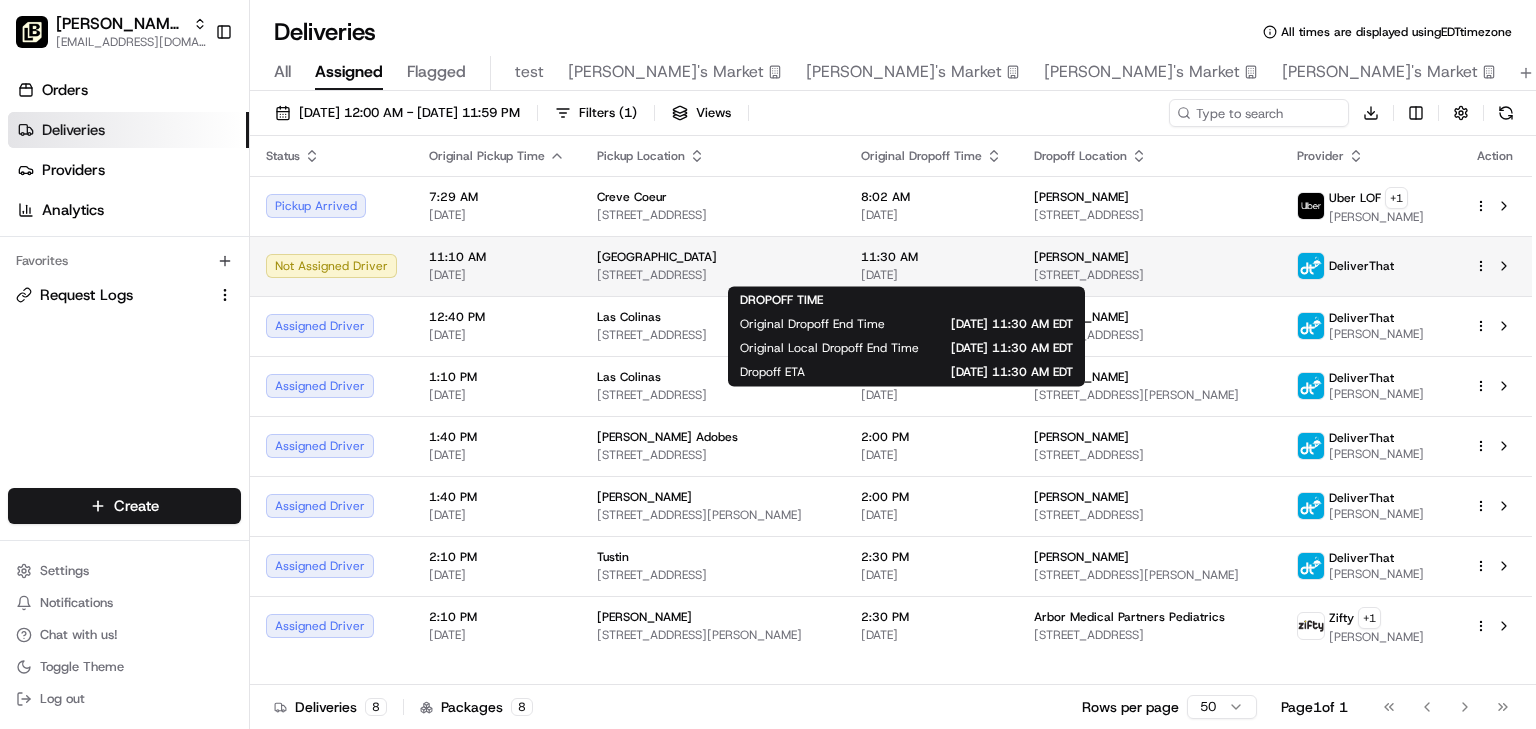 click on "11:30 AM" at bounding box center [931, 257] 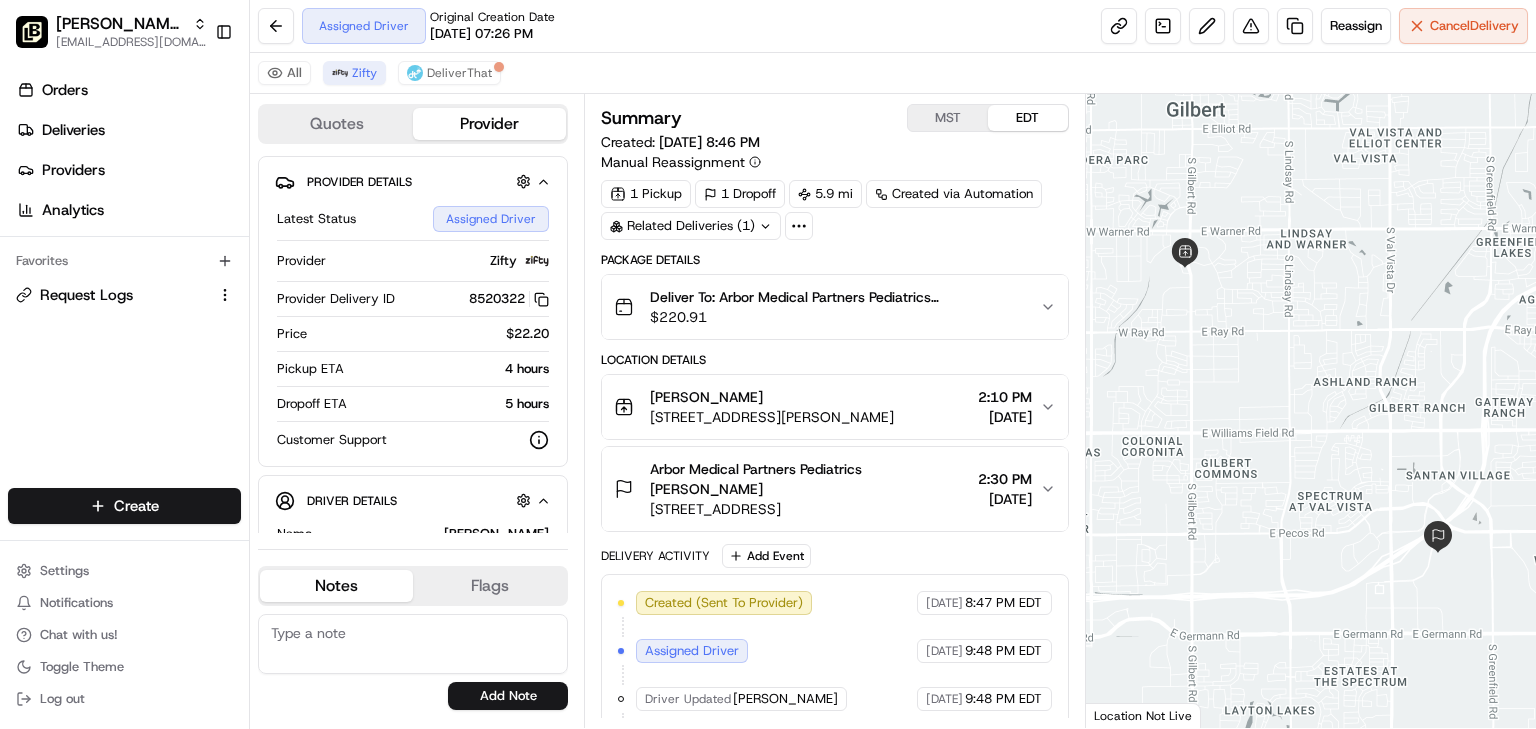 scroll, scrollTop: 0, scrollLeft: 0, axis: both 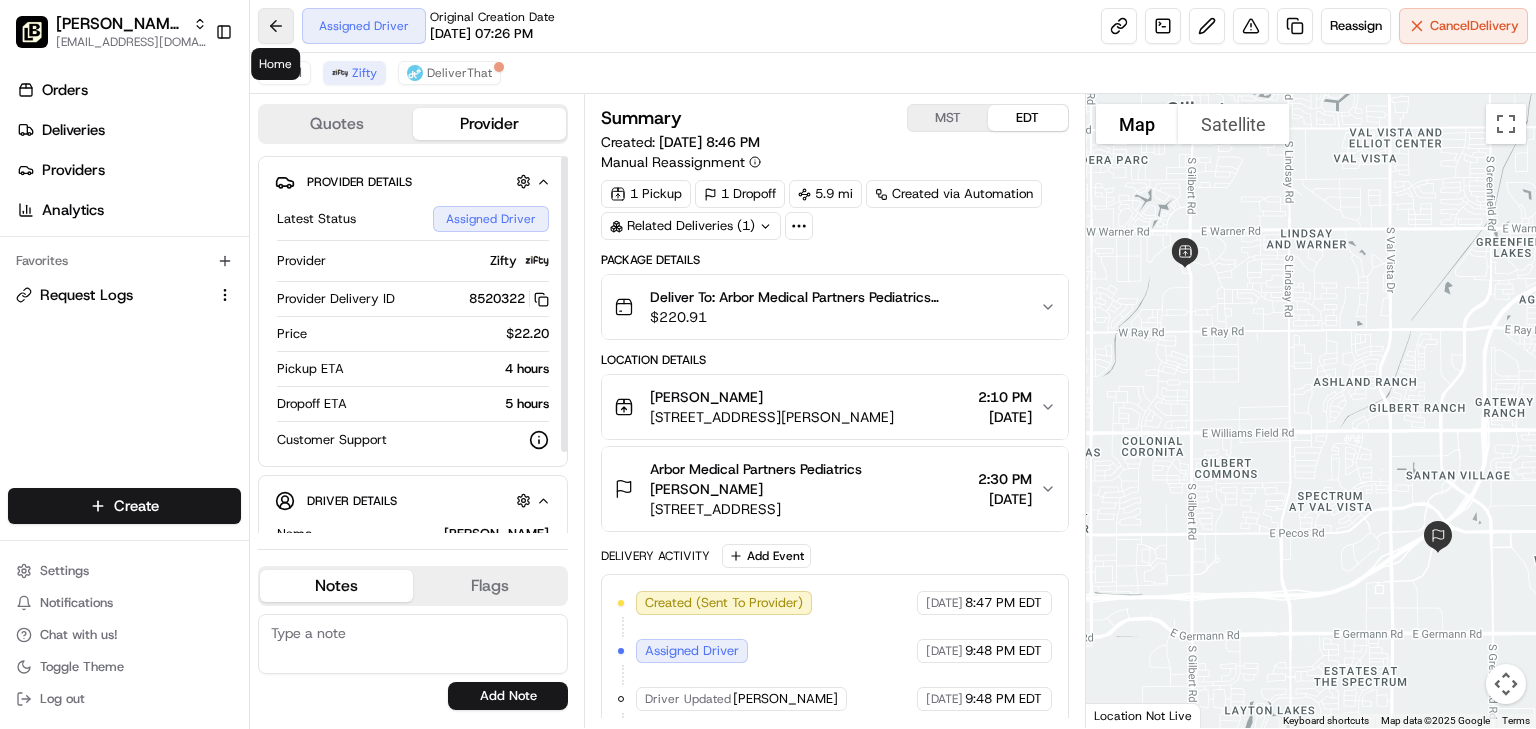 click at bounding box center (276, 26) 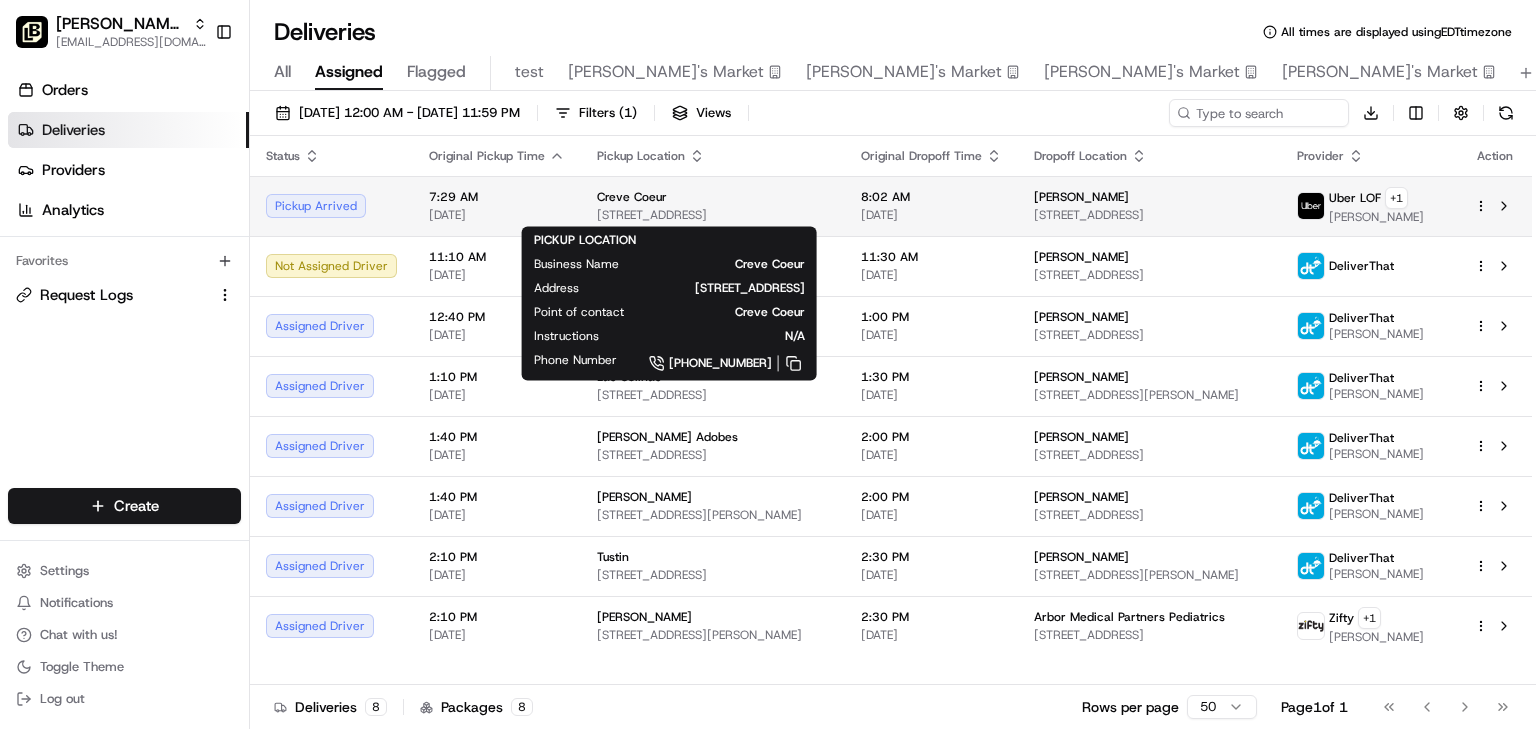 click on "Creve Coeur" at bounding box center (713, 197) 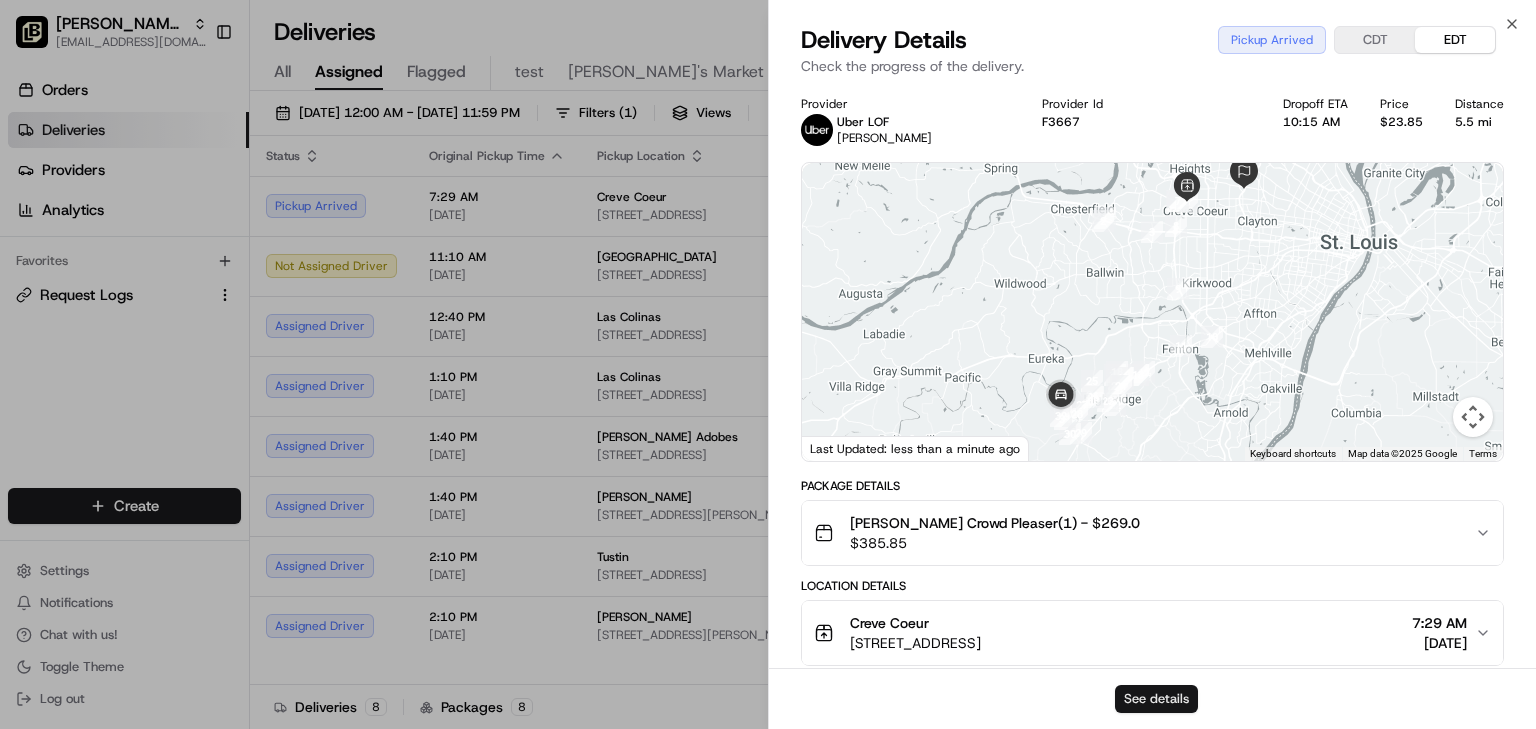 click on "See details" at bounding box center (1156, 699) 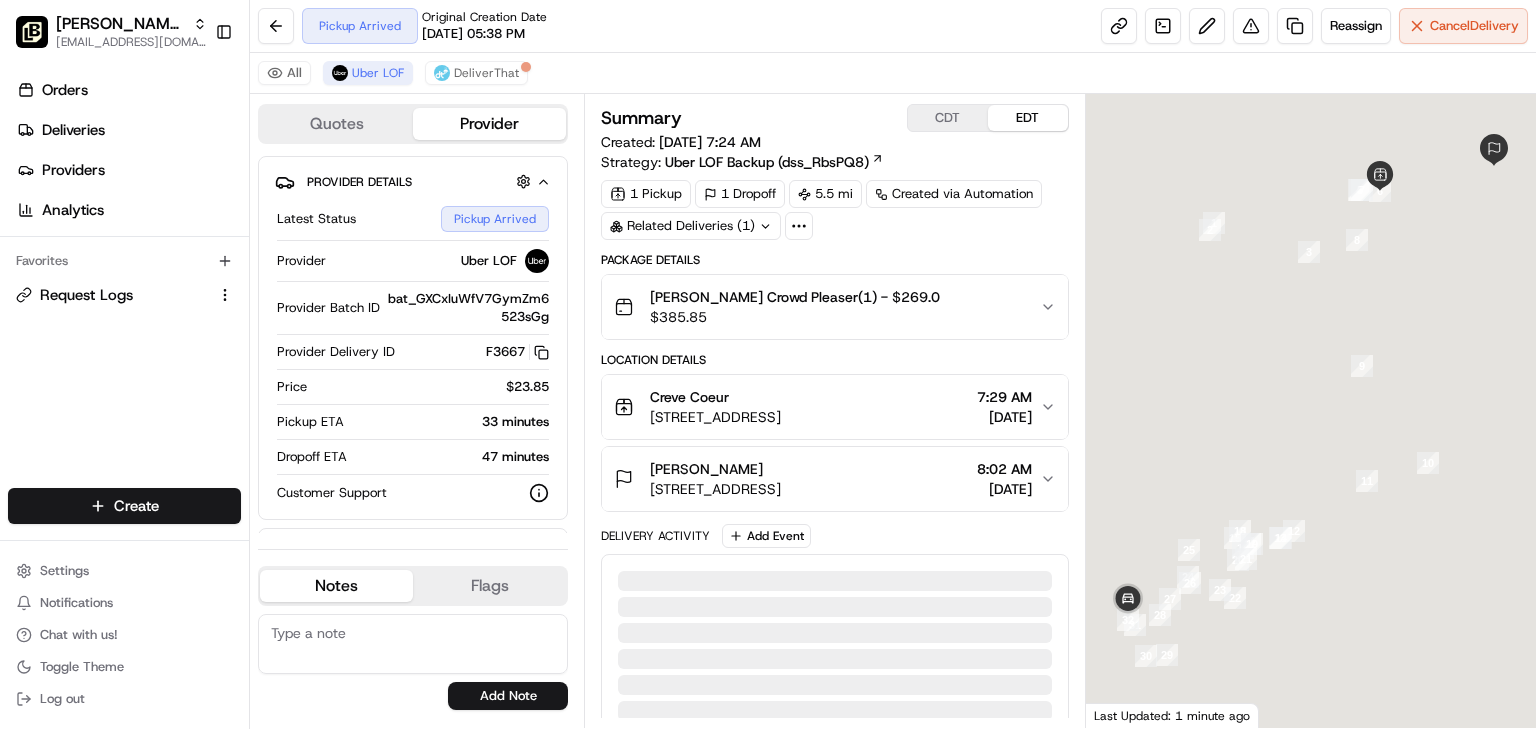 scroll, scrollTop: 0, scrollLeft: 0, axis: both 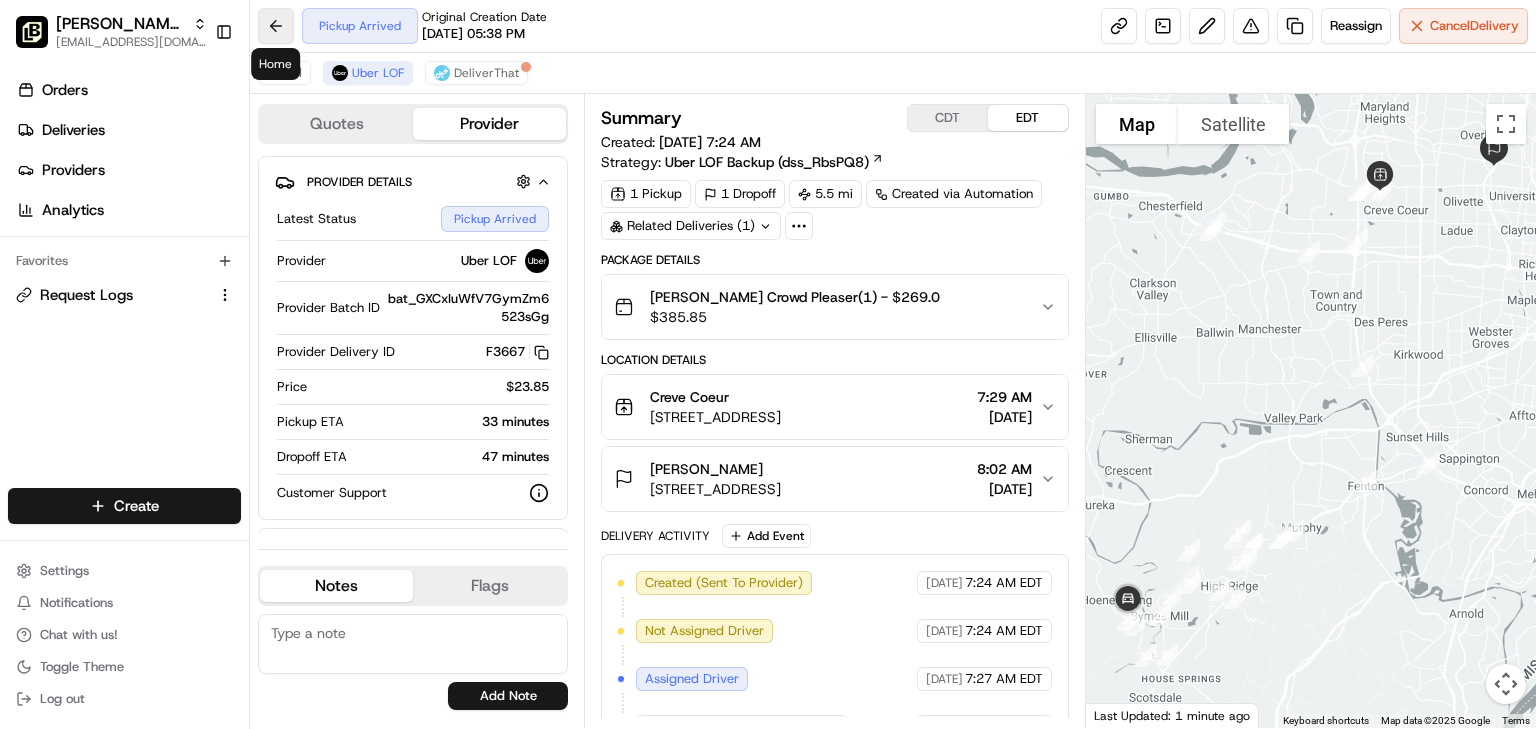 click at bounding box center [276, 26] 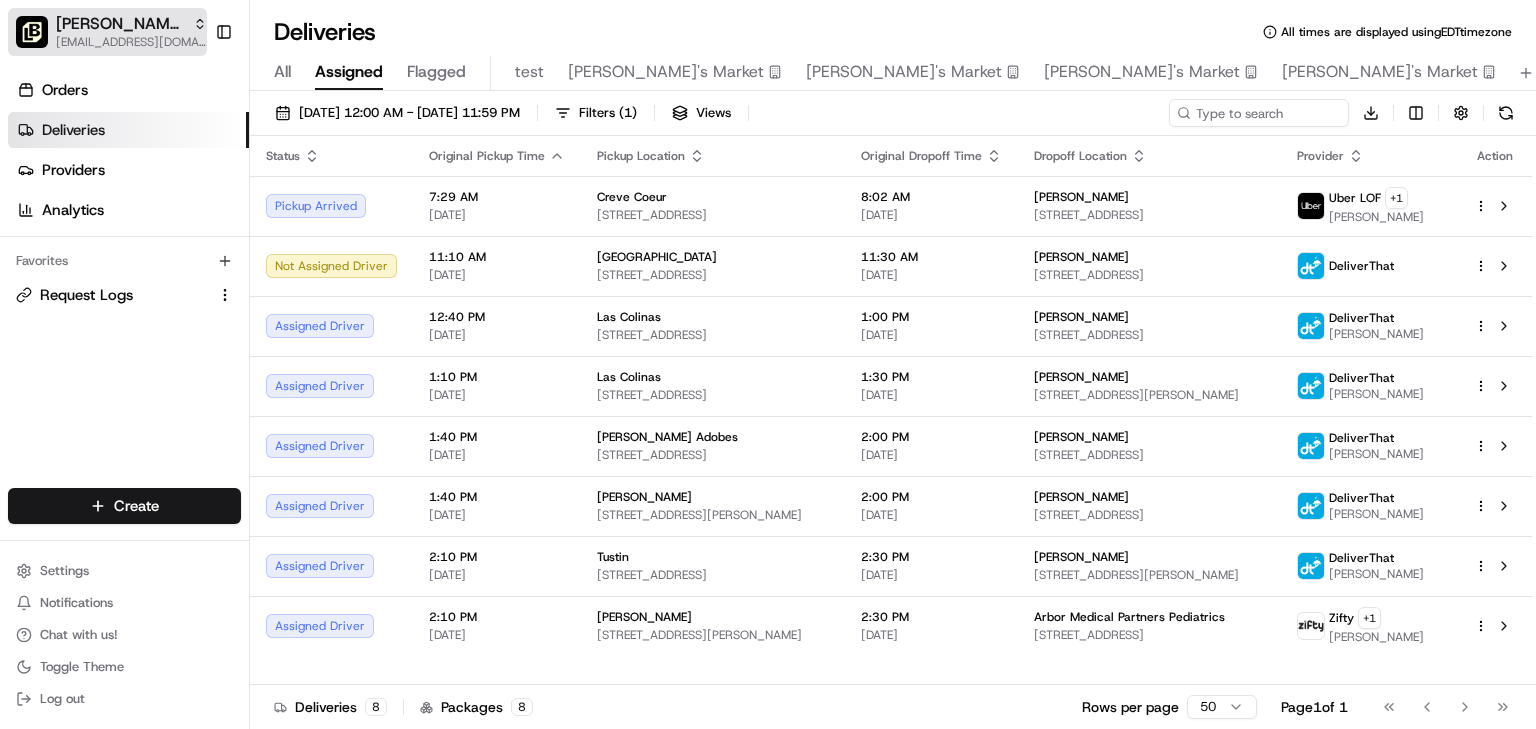 click on "[EMAIL_ADDRESS][DOMAIN_NAME]" at bounding box center [131, 42] 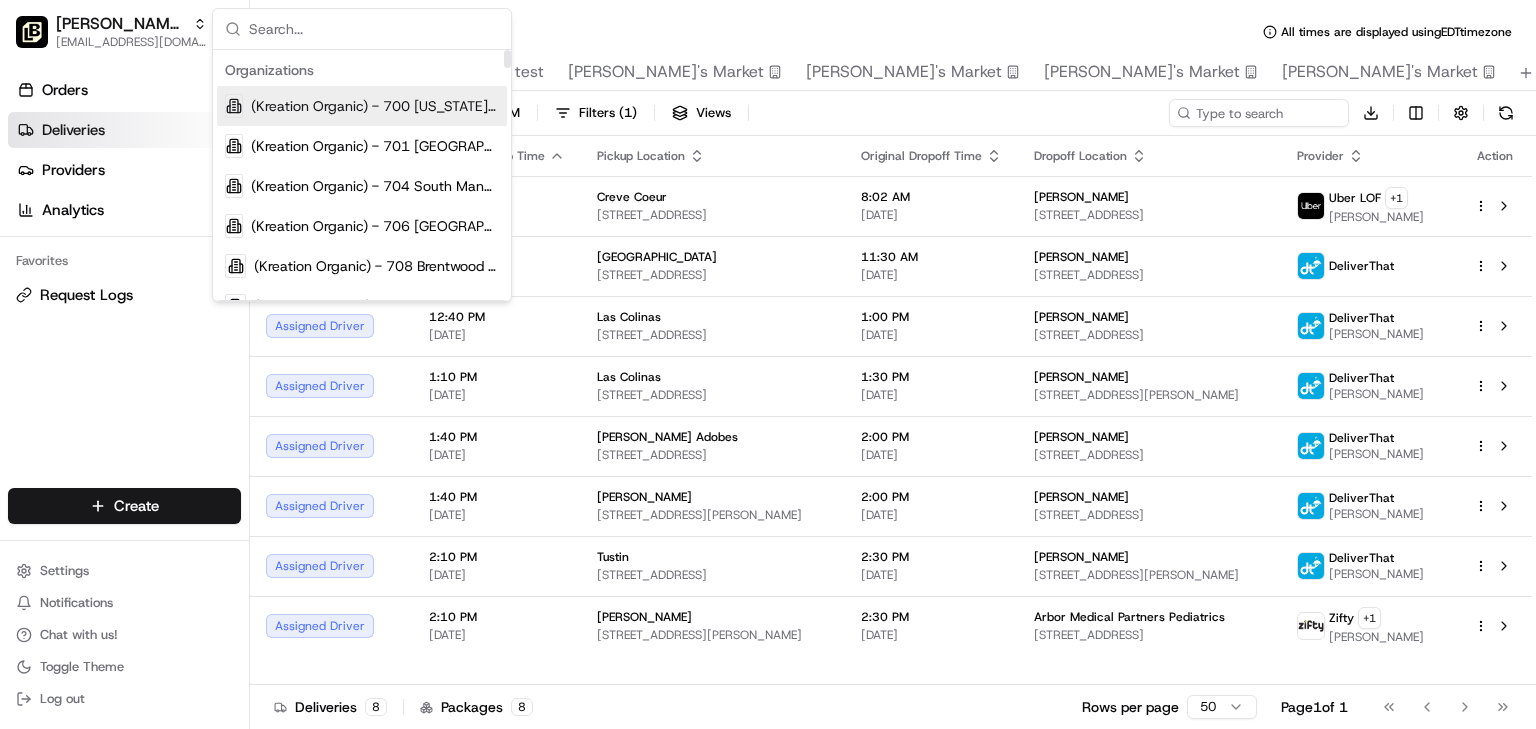 click at bounding box center [374, 29] 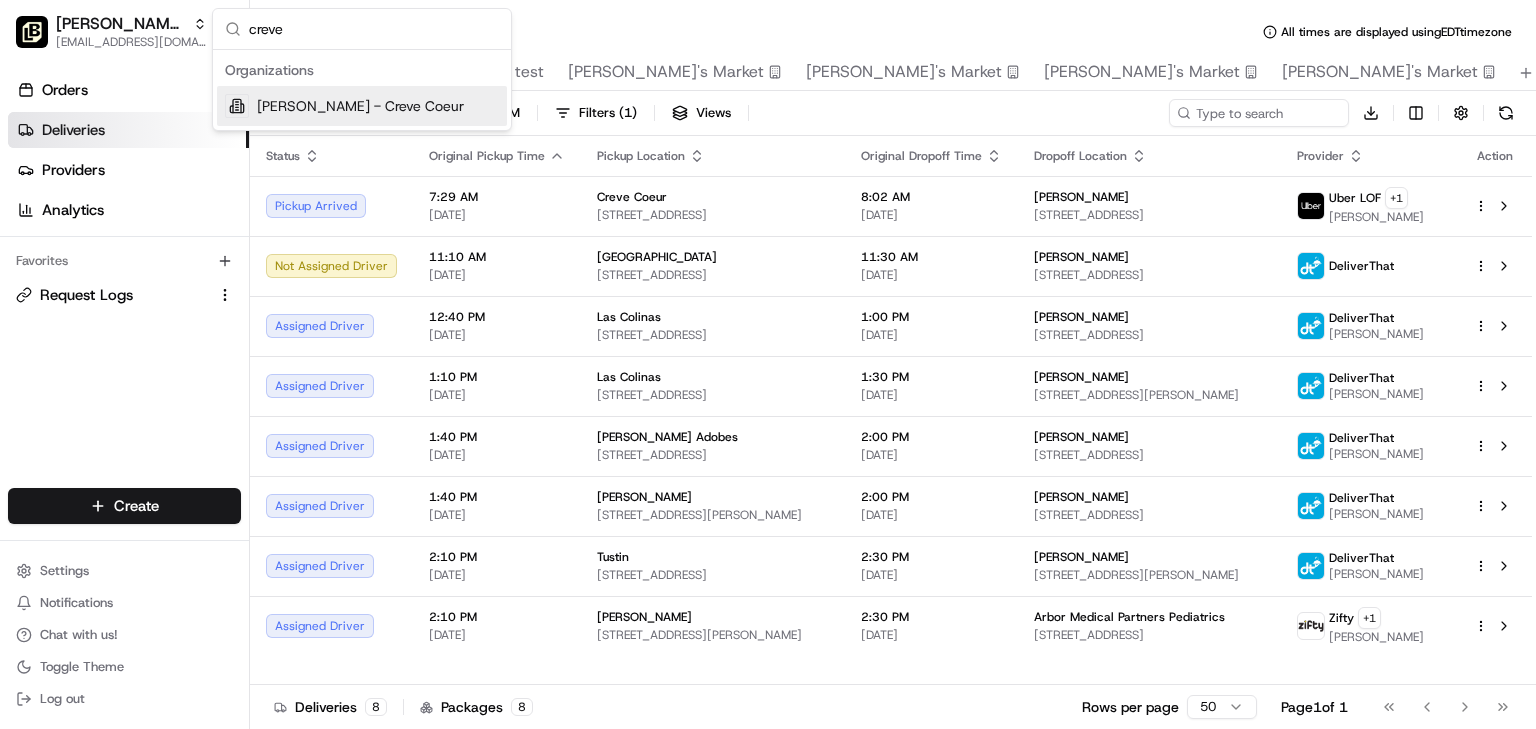 type on "creve" 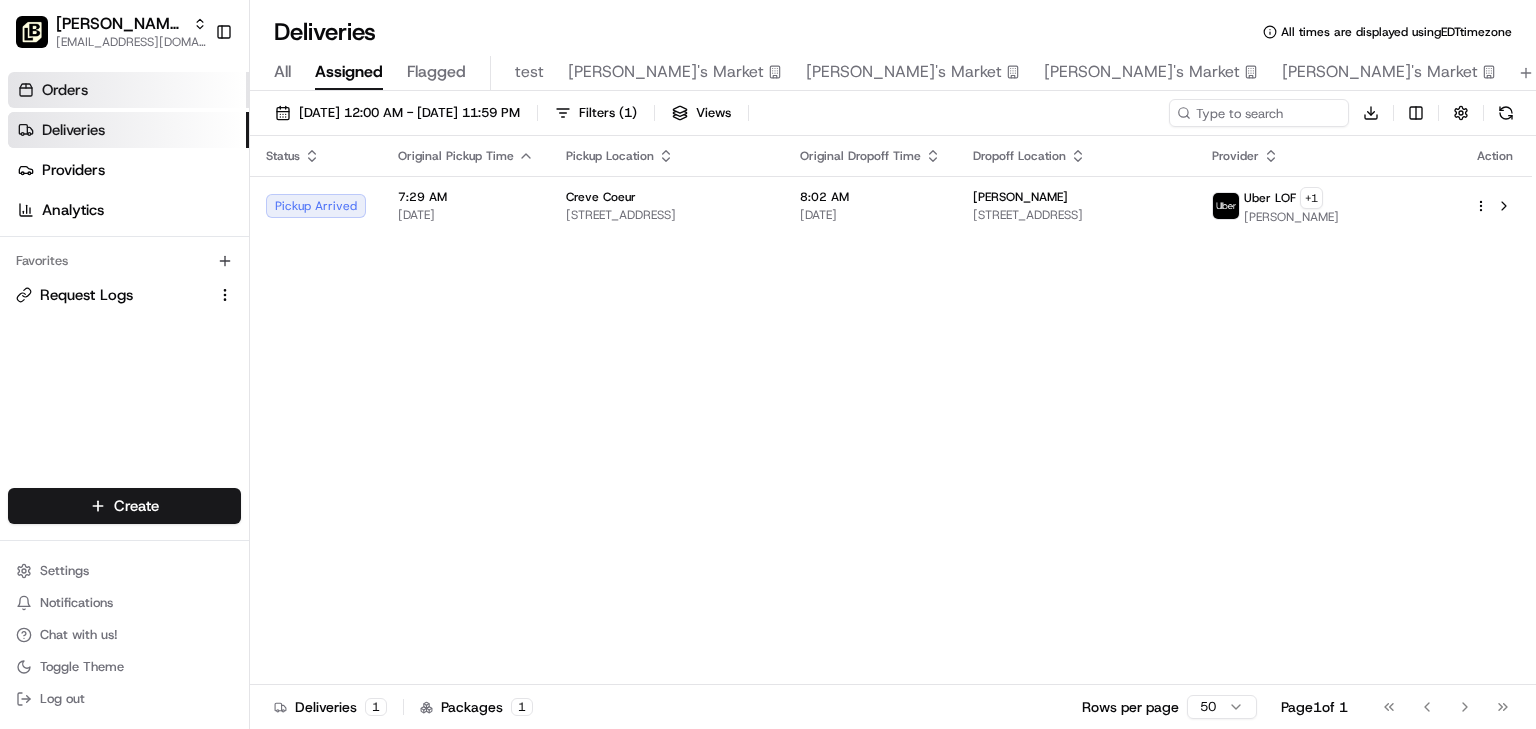 click on "Orders" at bounding box center [65, 90] 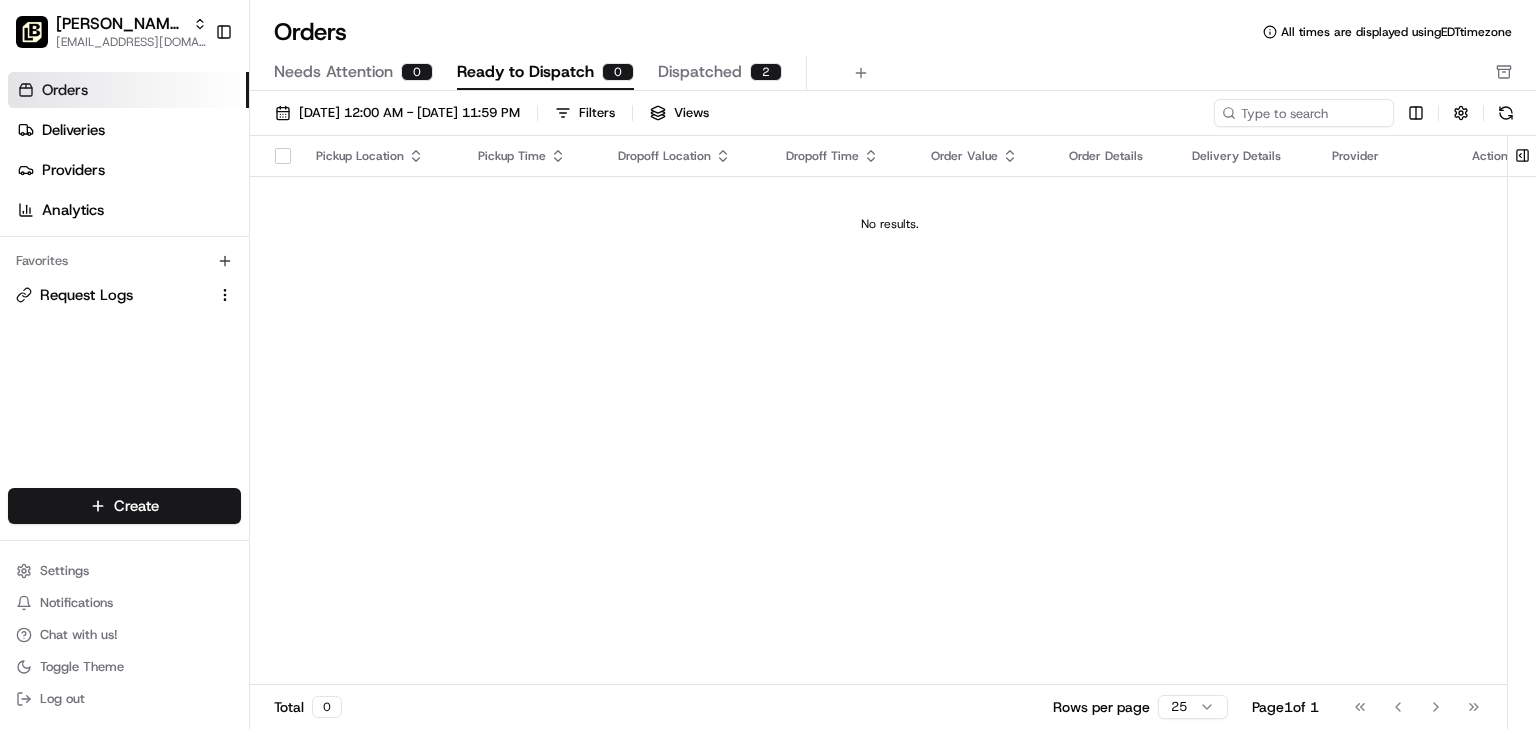 click on "Dispatched" at bounding box center (700, 72) 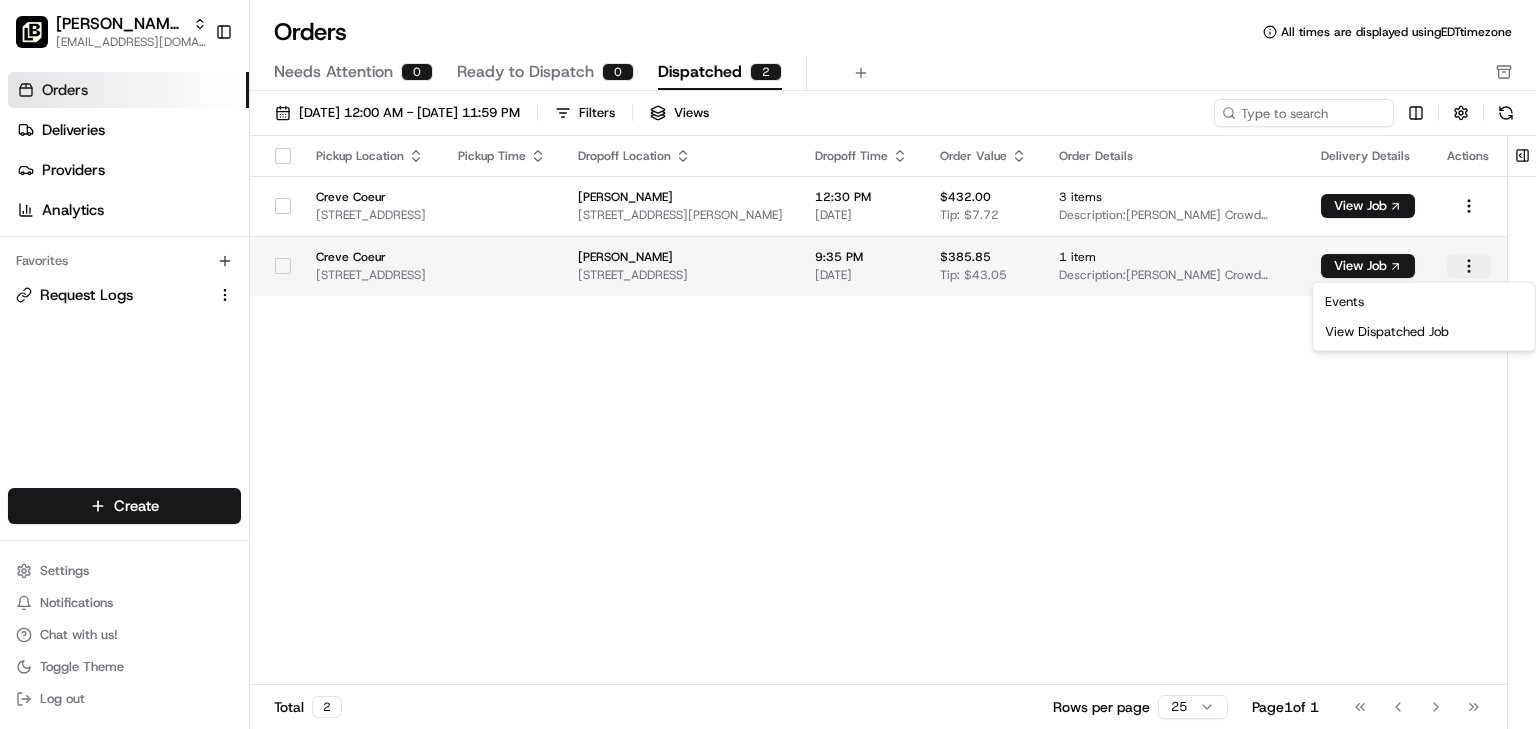 click on "Pei Wei - Creve Coeur onboard@lunchbox.io Toggle Sidebar Orders Deliveries Providers Analytics Favorites Request Logs Main Menu Members & Organization Organization Users Roles Preferences Customization Tracking Orchestration Automations Dispatch Strategy Locations Pickup Locations Dropoff Locations Billing Billing Refund Requests Integrations Notification Triggers Webhooks API Keys Request Logs Create Settings Notifications Chat with us! Toggle Theme Log out Orders All times are displayed using  EDT  timezone Needs Attention 0 Ready to Dispatch 0 Dispatched 2 07/01/2025 12:00 AM - 07/31/2025 11:59 PM Filters Views Pickup Location Pickup Time Dropoff Location Dropoff Time Order Value Order Details Delivery Details Actions Creve Coeur 11430 Olive Blvd,  Coeur, MO, 63141 Sharla Frazier 1 Barnes Plz, Saint Louis, MO, 63110 12:30 PM 07/07/2025 $432.00 Tip: $7.72 3   items Description:  Pei Wei Crowd Pleaser(1) - $269.0
Crab Wontons(1) - $35.99
Vegetable Spring Rolls(1) - $32.99
View Job 9:35 PM 1" at bounding box center (768, 364) 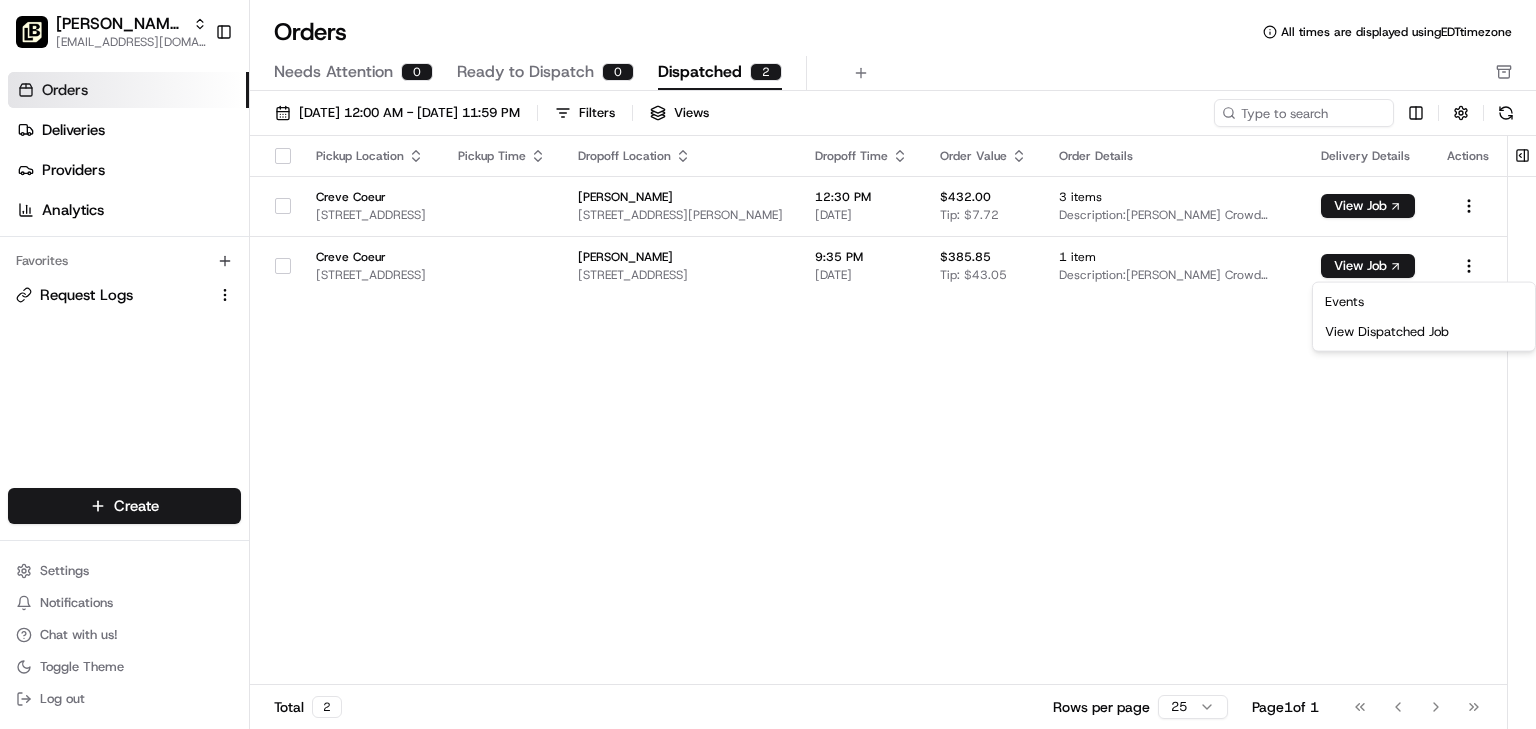 click on "Pei Wei - Creve Coeur onboard@lunchbox.io Toggle Sidebar Orders Deliveries Providers Analytics Favorites Request Logs Main Menu Members & Organization Organization Users Roles Preferences Customization Tracking Orchestration Automations Dispatch Strategy Locations Pickup Locations Dropoff Locations Billing Billing Refund Requests Integrations Notification Triggers Webhooks API Keys Request Logs Create Settings Notifications Chat with us! Toggle Theme Log out Orders All times are displayed using  EDT  timezone Needs Attention 0 Ready to Dispatch 0 Dispatched 2 07/01/2025 12:00 AM - 07/31/2025 11:59 PM Filters Views Pickup Location Pickup Time Dropoff Location Dropoff Time Order Value Order Details Delivery Details Actions Creve Coeur 11430 Olive Blvd,  Coeur, MO, 63141 Sharla Frazier 1 Barnes Plz, Saint Louis, MO, 63110 12:30 PM 07/07/2025 $432.00 Tip: $7.72 3   items Description:  Pei Wei Crowd Pleaser(1) - $269.0
Crab Wontons(1) - $35.99
Vegetable Spring Rolls(1) - $32.99
View Job 9:35 PM 1" at bounding box center [768, 364] 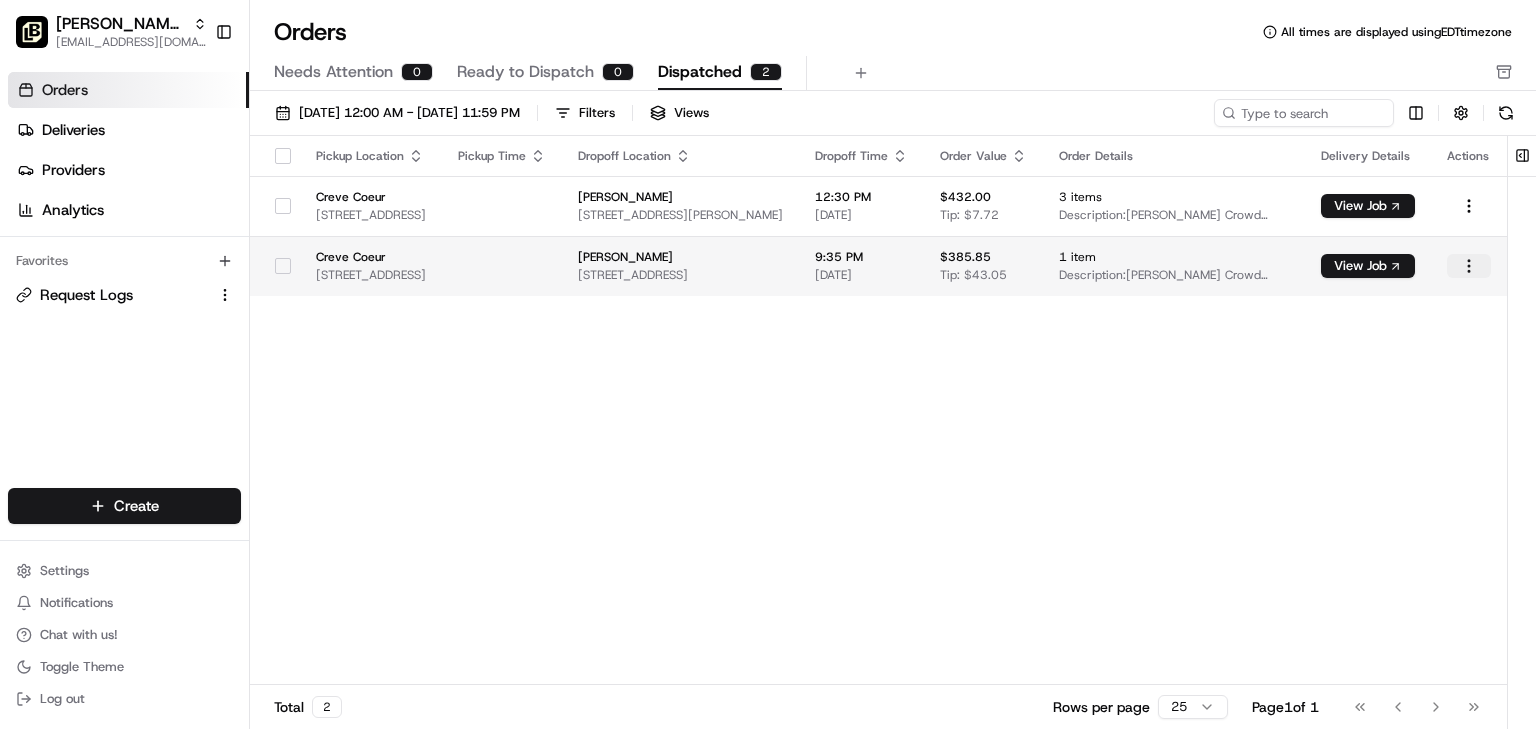 click on "Pei Wei - Creve Coeur onboard@lunchbox.io Toggle Sidebar Orders Deliveries Providers Analytics Favorites Request Logs Main Menu Members & Organization Organization Users Roles Preferences Customization Tracking Orchestration Automations Dispatch Strategy Locations Pickup Locations Dropoff Locations Billing Billing Refund Requests Integrations Notification Triggers Webhooks API Keys Request Logs Create Settings Notifications Chat with us! Toggle Theme Log out Orders All times are displayed using  EDT  timezone Needs Attention 0 Ready to Dispatch 0 Dispatched 2 07/01/2025 12:00 AM - 07/31/2025 11:59 PM Filters Views Pickup Location Pickup Time Dropoff Location Dropoff Time Order Value Order Details Delivery Details Actions Creve Coeur 11430 Olive Blvd,  Coeur, MO, 63141 Sharla Frazier 1 Barnes Plz, Saint Louis, MO, 63110 12:30 PM 07/07/2025 $432.00 Tip: $7.72 3   items Description:  Pei Wei Crowd Pleaser(1) - $269.0
Crab Wontons(1) - $35.99
Vegetable Spring Rolls(1) - $32.99
View Job 9:35 PM 1" at bounding box center (768, 364) 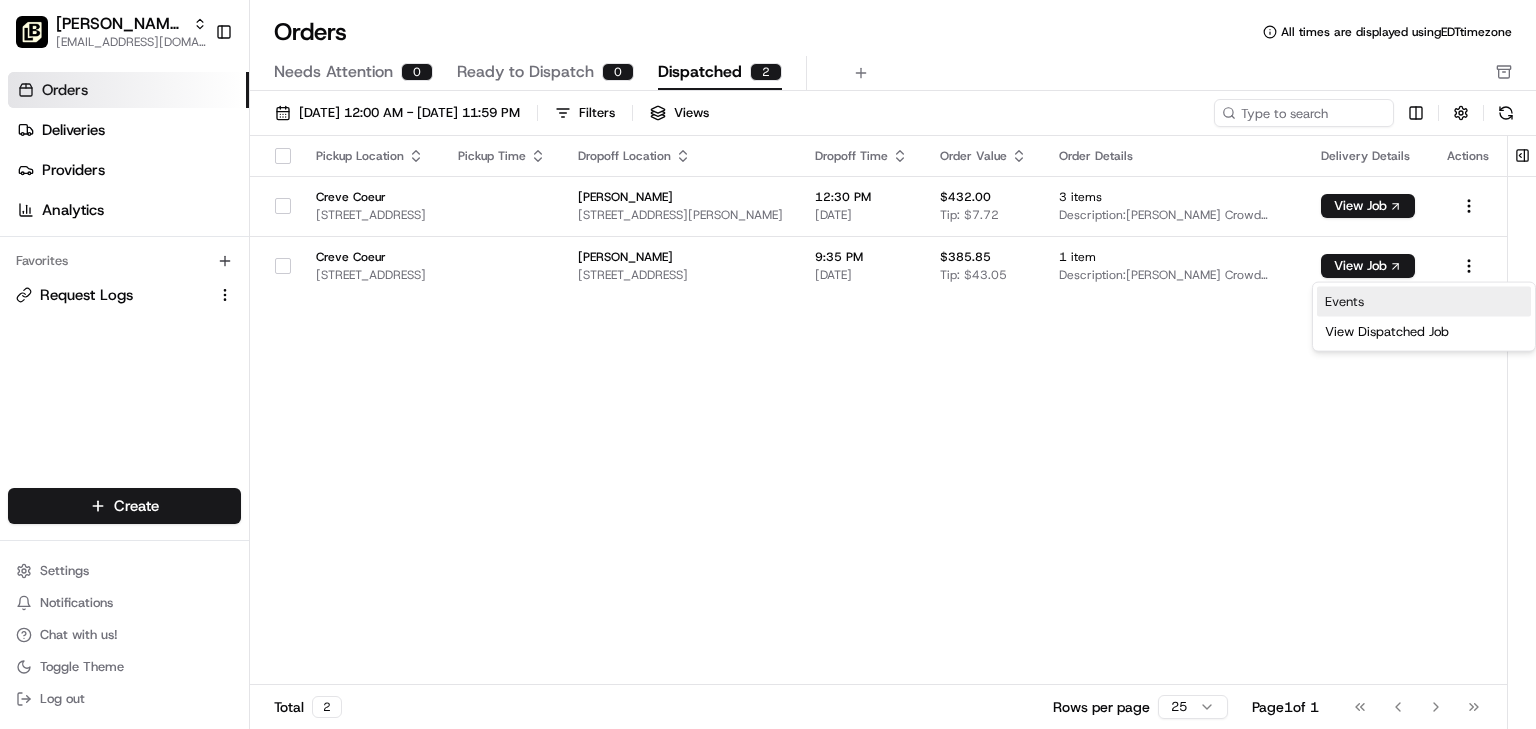 click on "Events" at bounding box center (1424, 302) 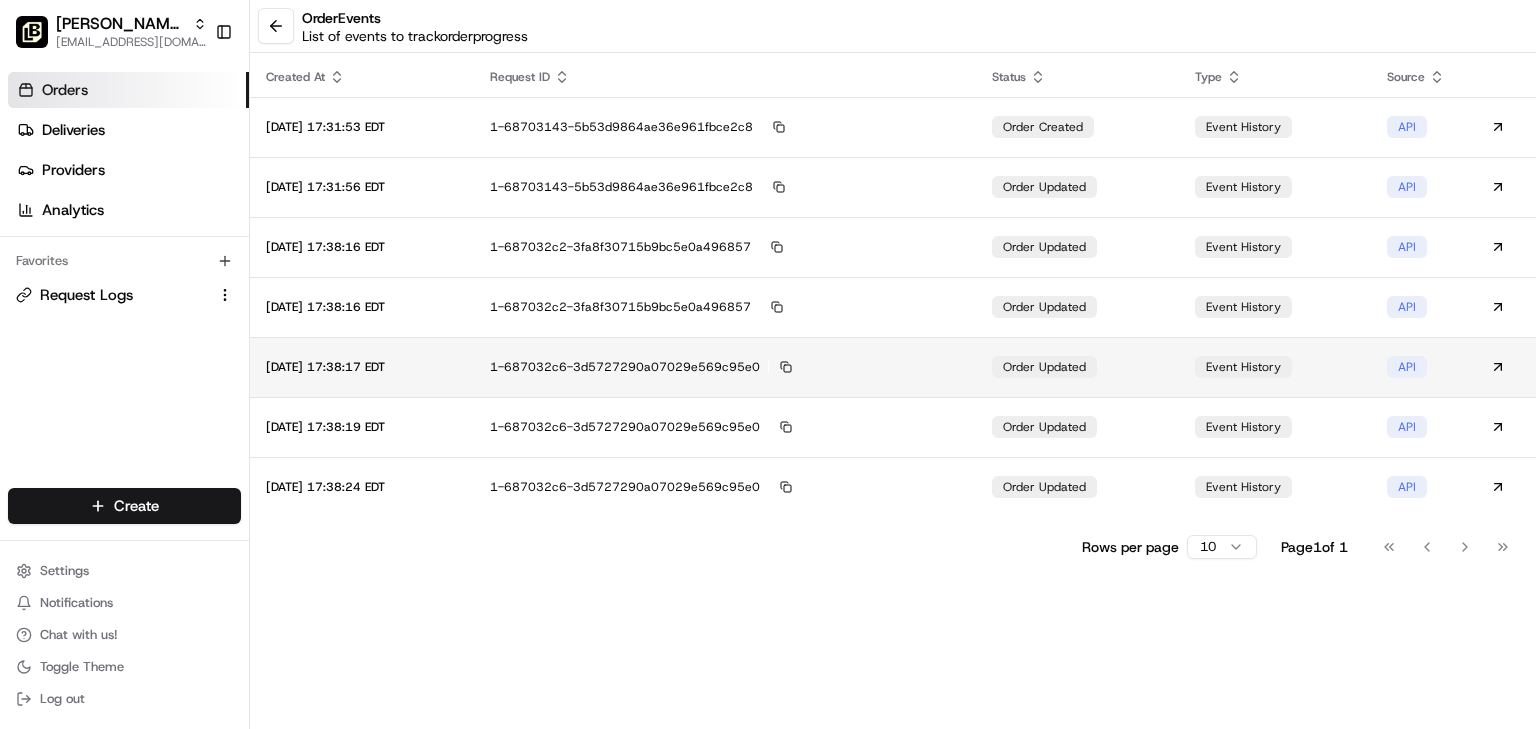 scroll, scrollTop: 0, scrollLeft: 0, axis: both 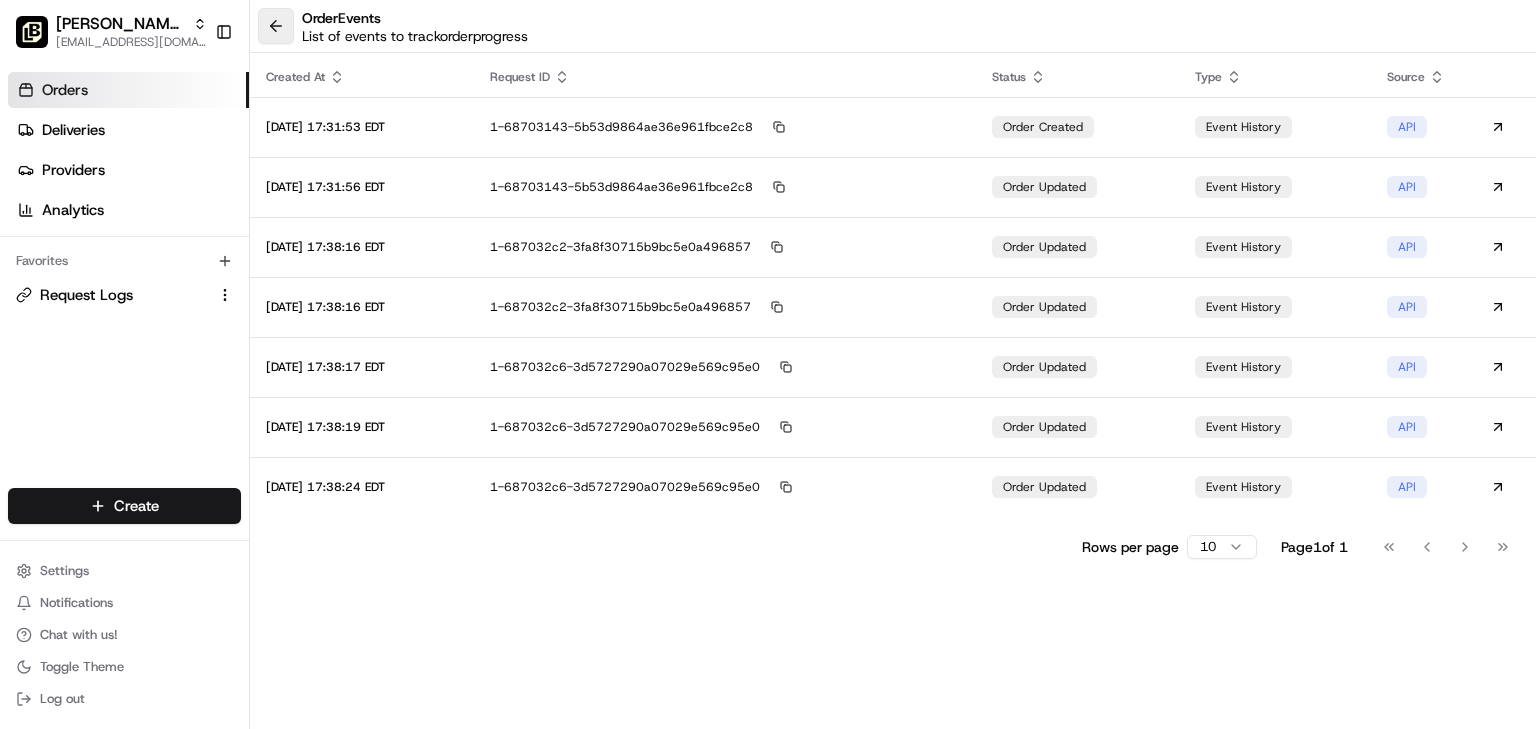click at bounding box center [276, 26] 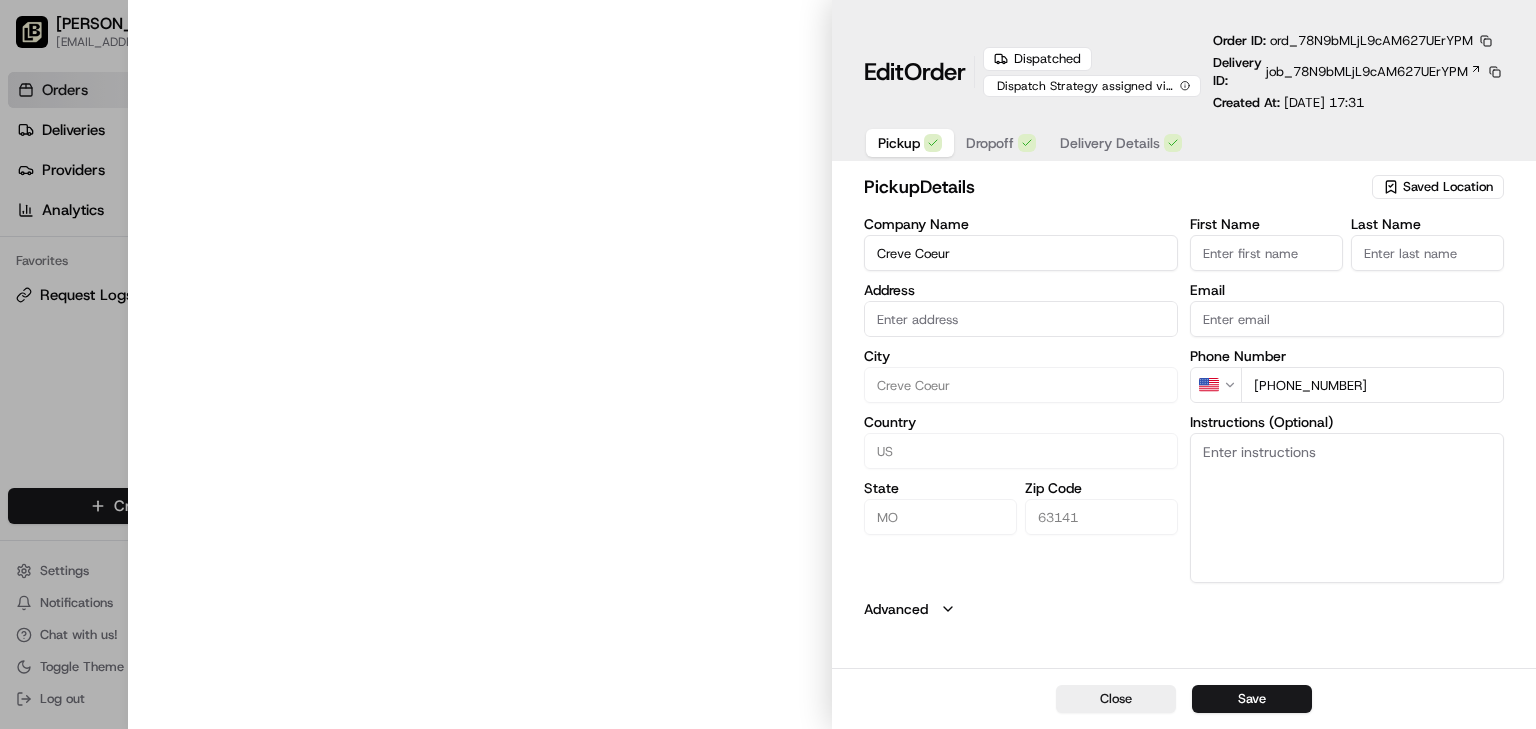 type on "11430 Olive Blvd,  Coeur, MO, 63141" 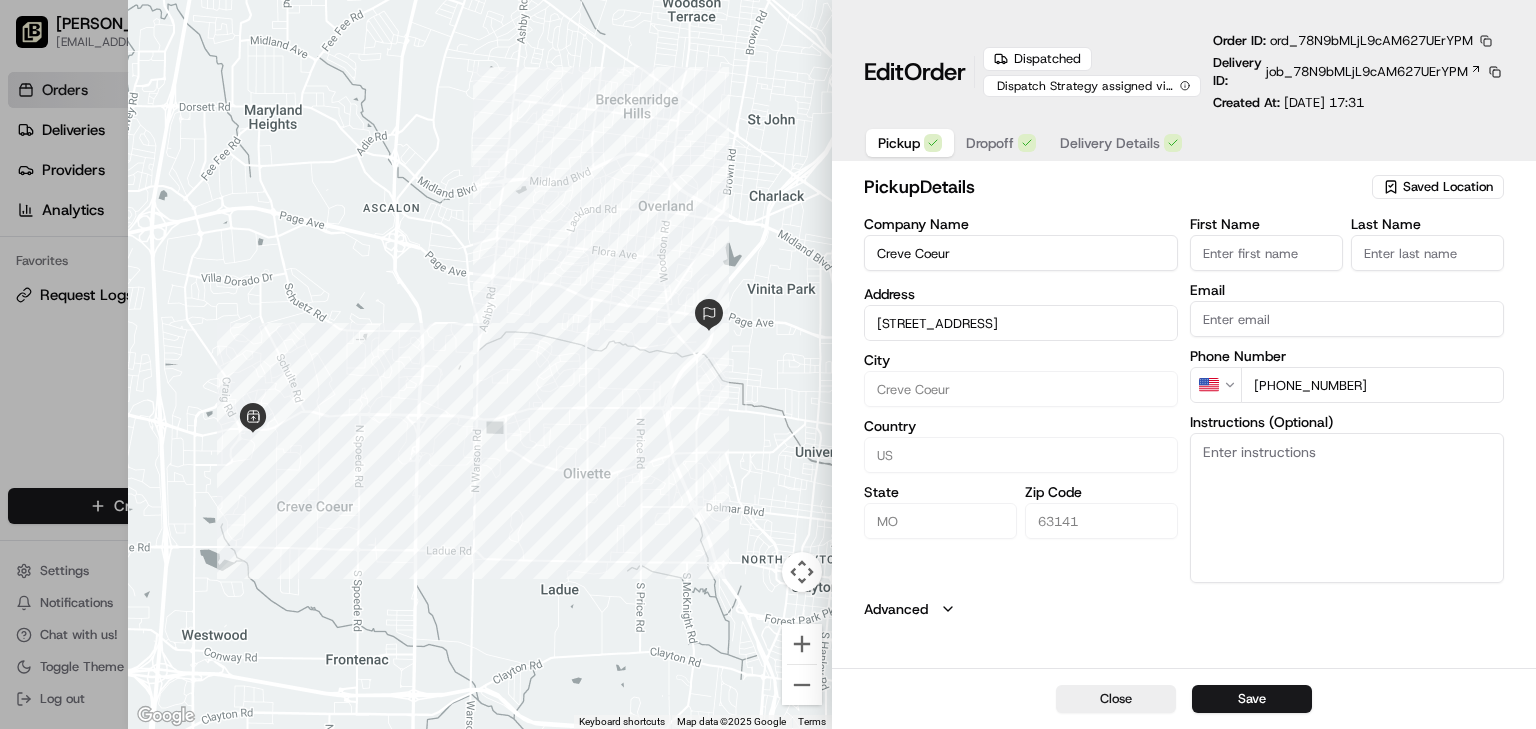 click at bounding box center [1486, 41] 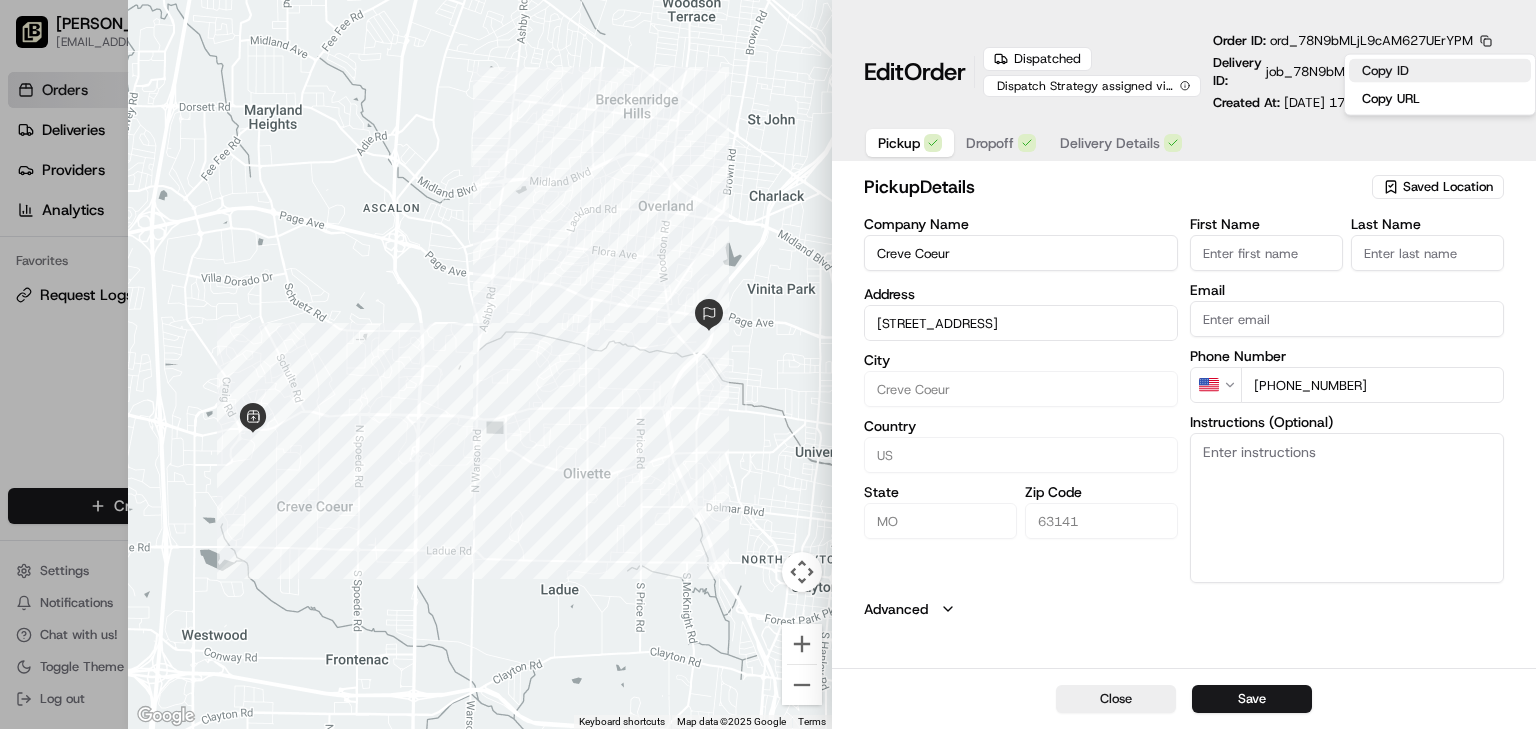 click on "Copy ID" at bounding box center [1440, 71] 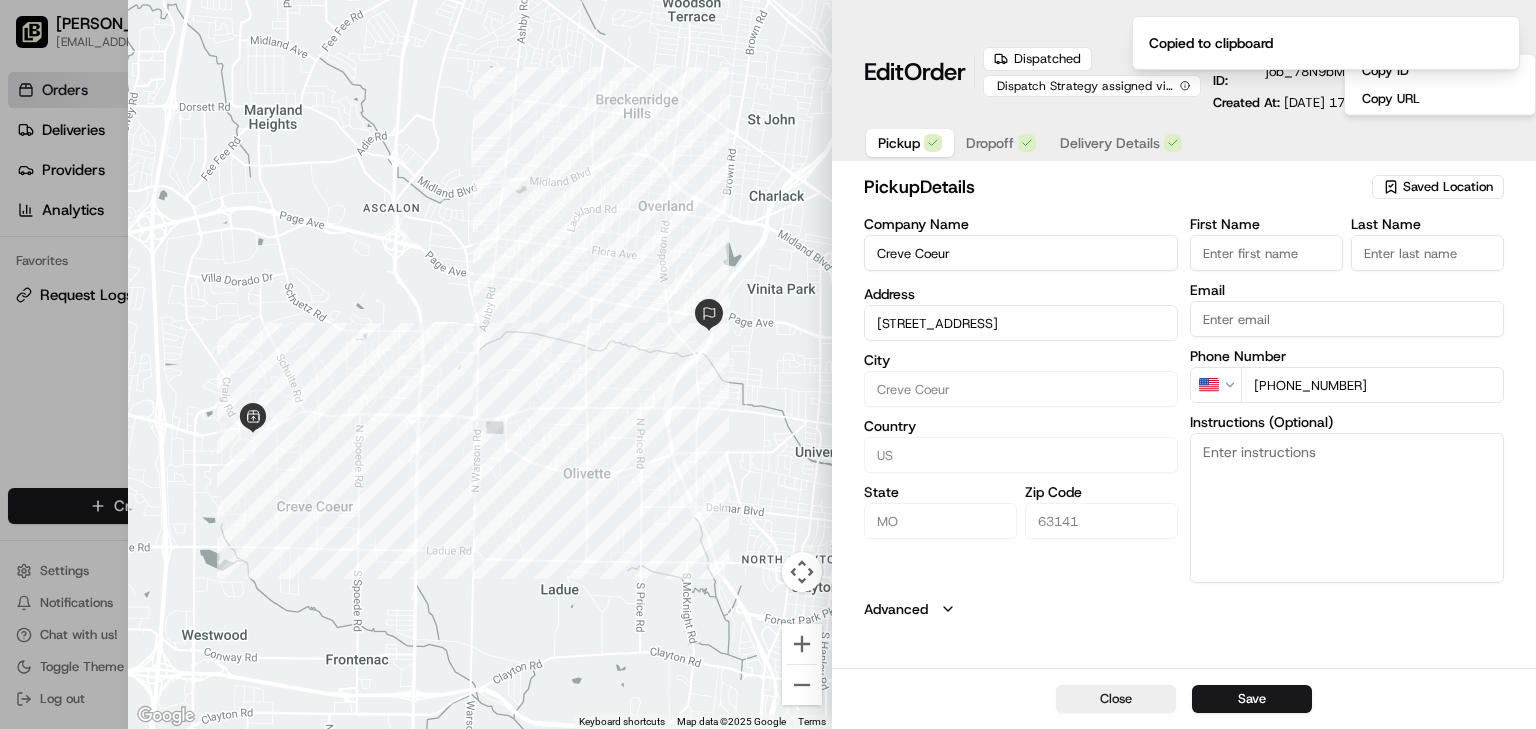 drag, startPoint x: 927, startPoint y: 25, endPoint x: 912, endPoint y: 24, distance: 15.033297 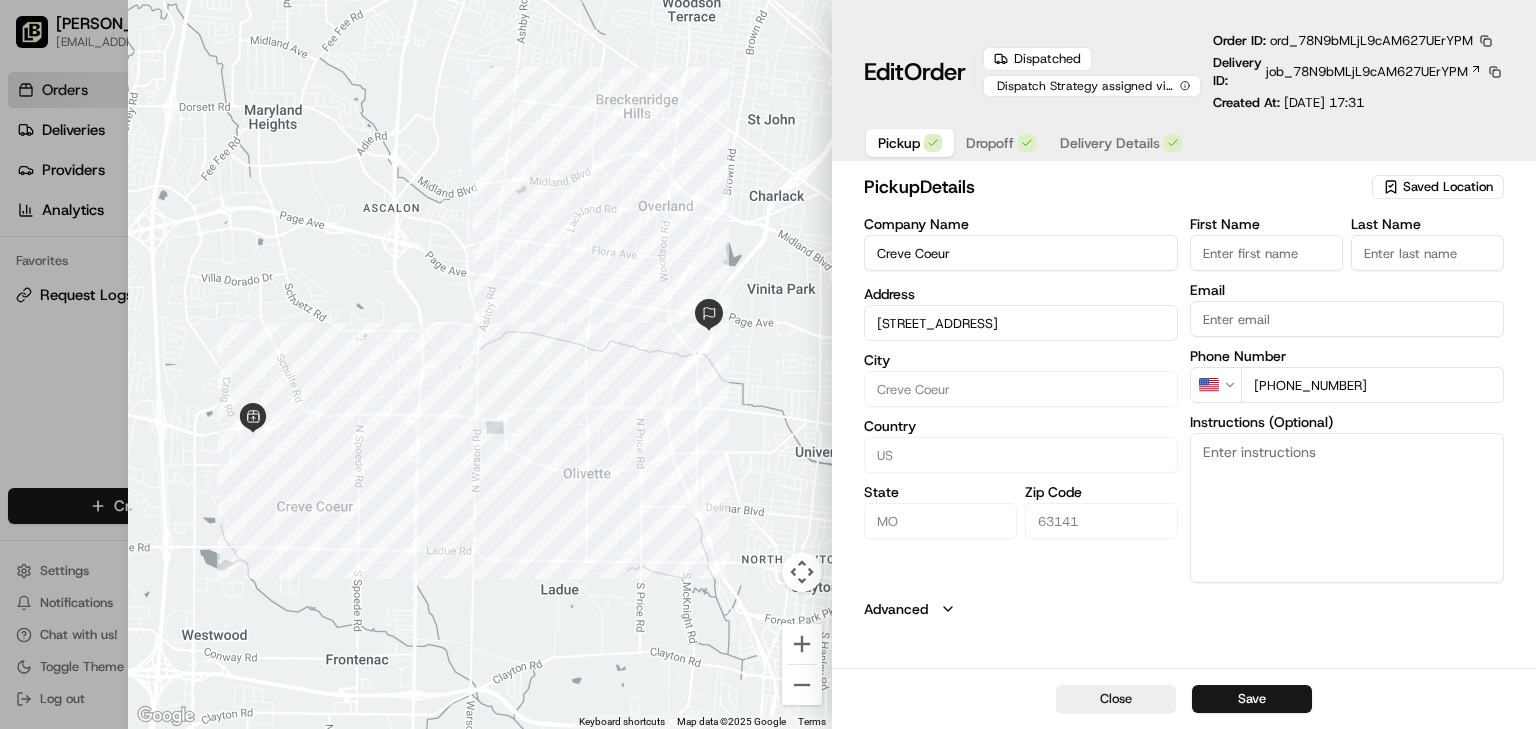 click at bounding box center [768, 364] 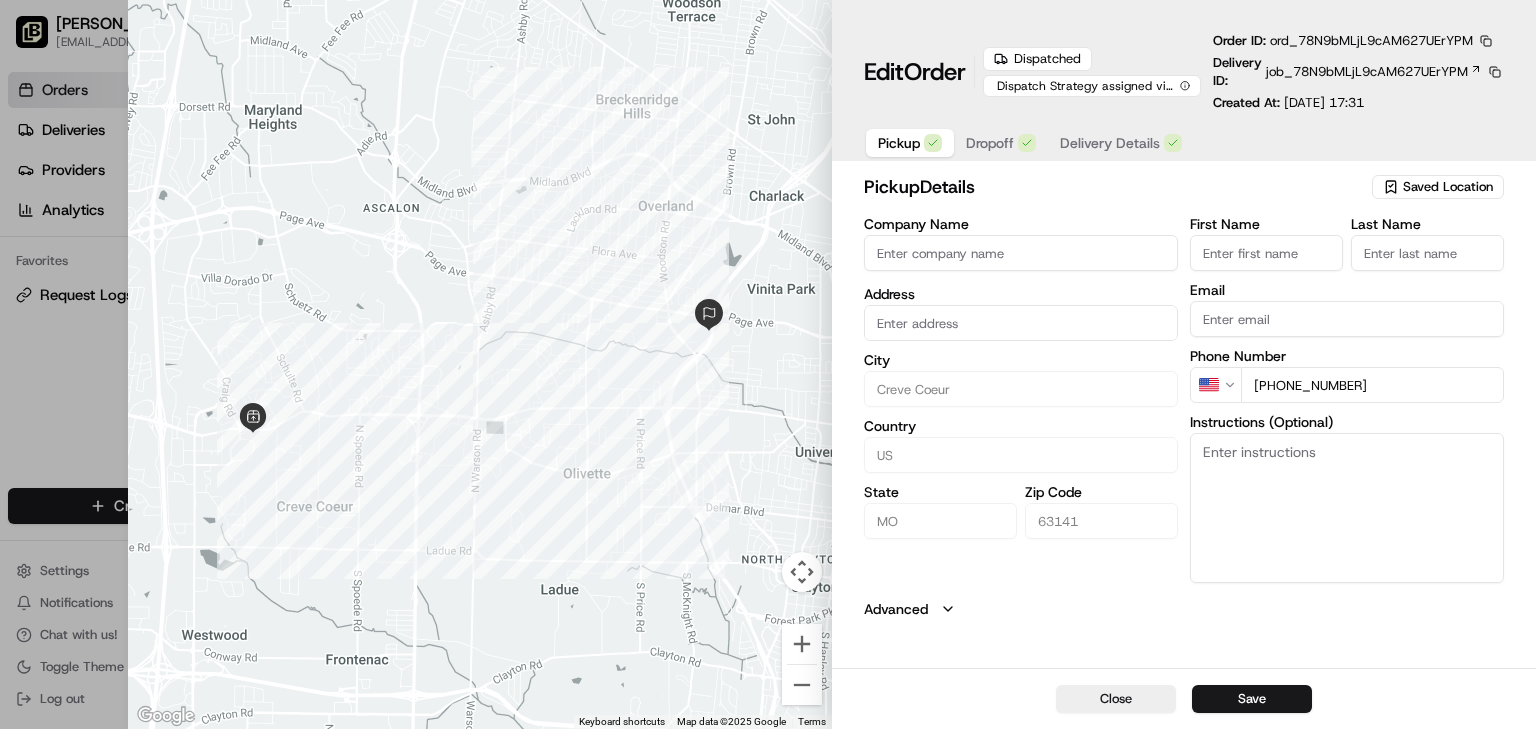 type 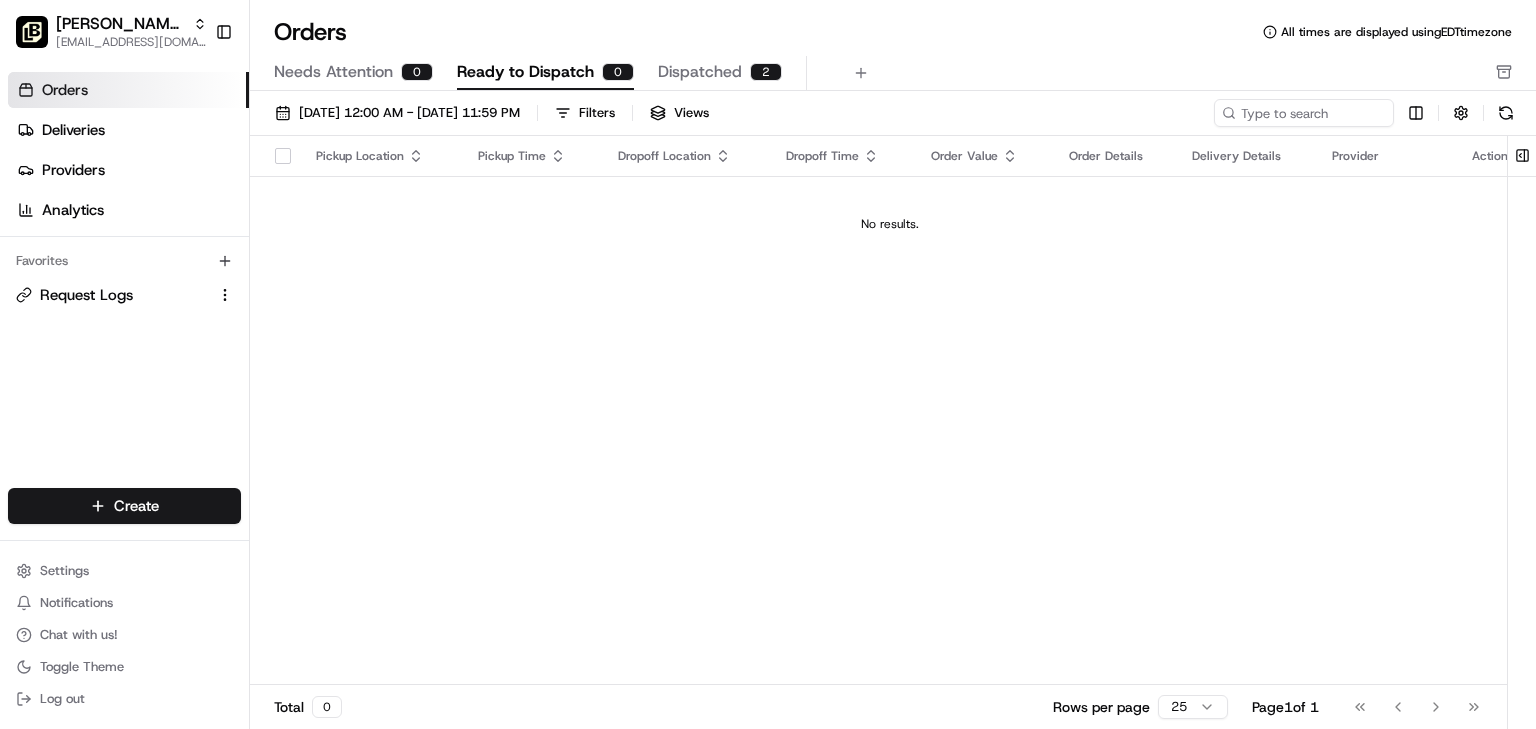 click on "Dispatched" at bounding box center [700, 72] 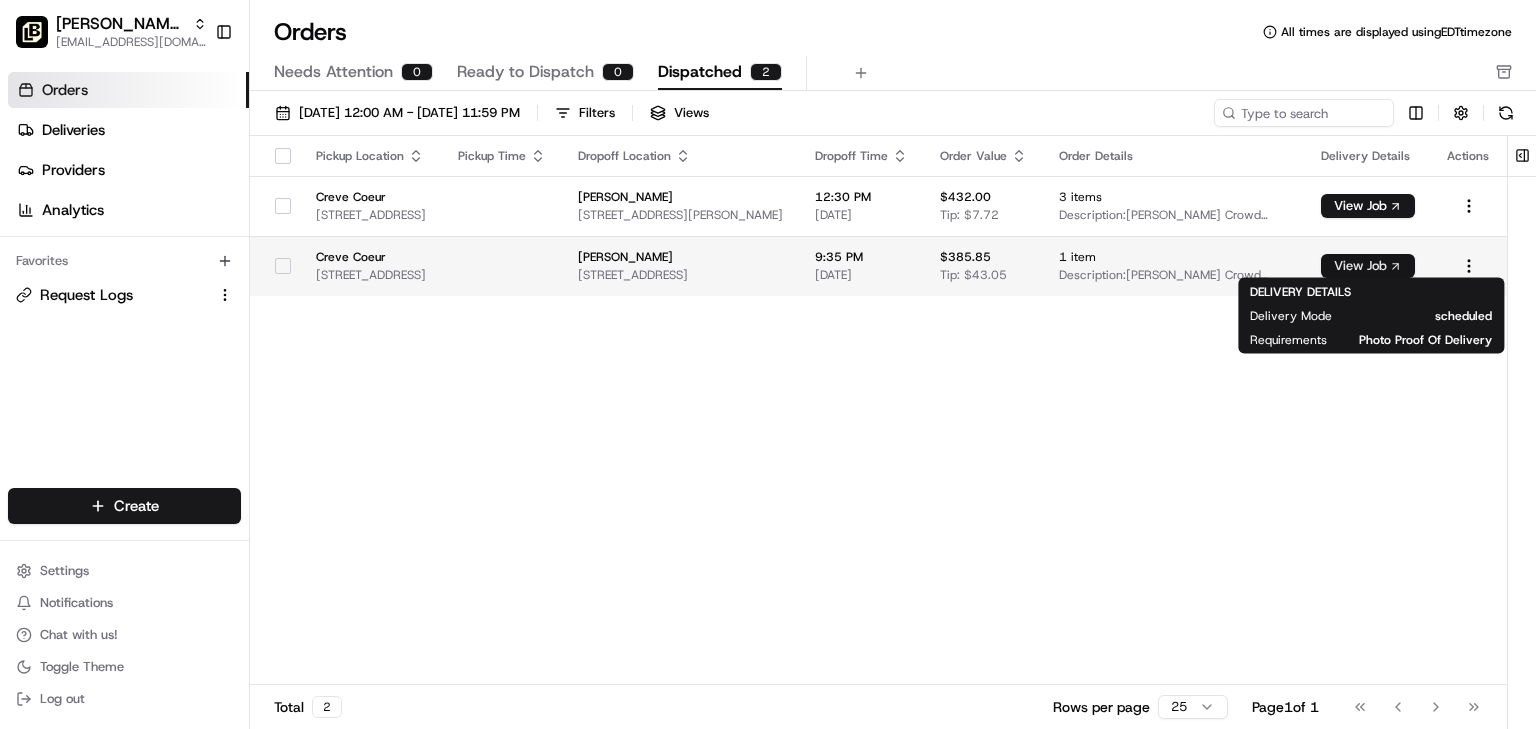 click on "View Job" at bounding box center (1368, 266) 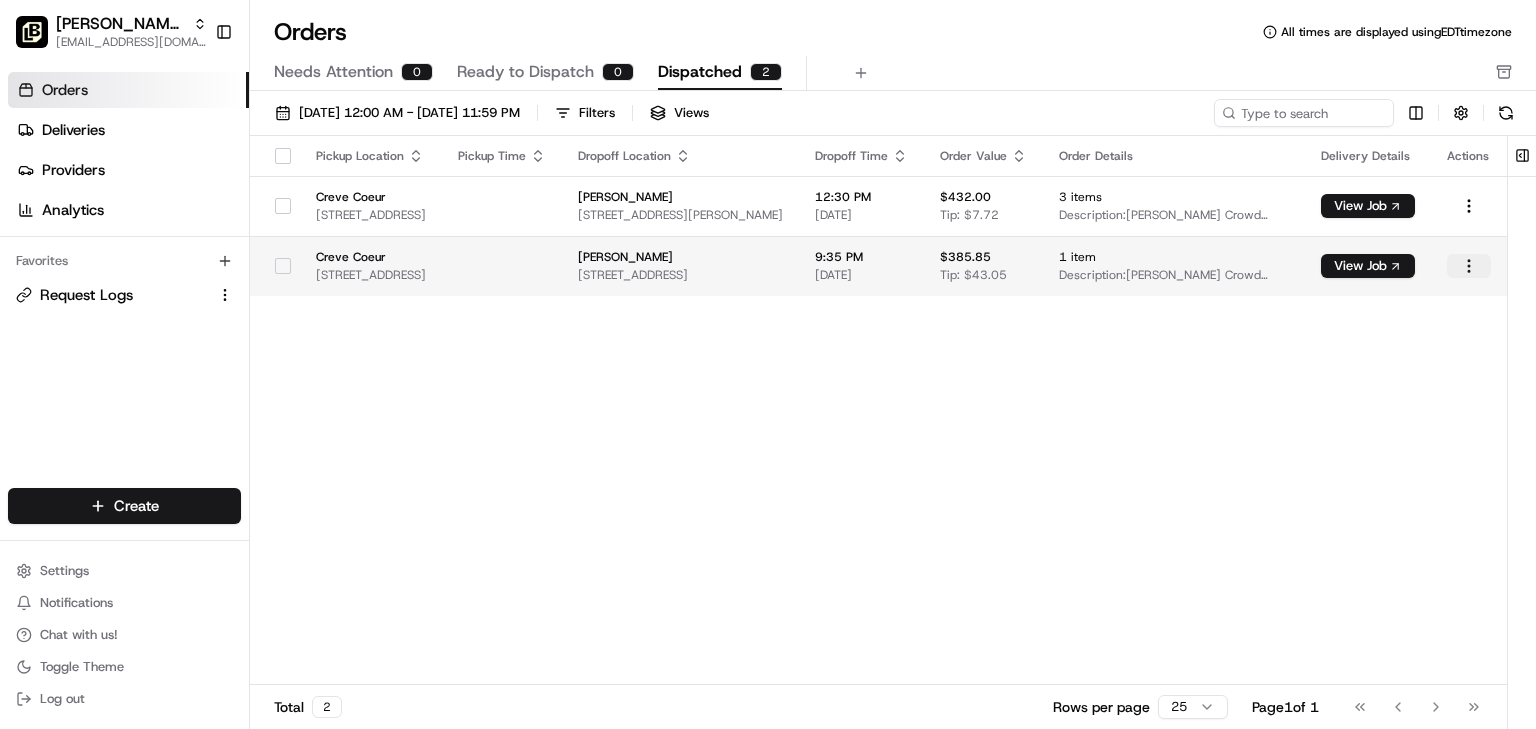 click on "Pei Wei - Creve Coeur onboard@lunchbox.io Toggle Sidebar Orders Deliveries Providers Analytics Favorites Request Logs Main Menu Members & Organization Organization Users Roles Preferences Customization Tracking Orchestration Automations Dispatch Strategy Locations Pickup Locations Dropoff Locations Billing Billing Refund Requests Integrations Notification Triggers Webhooks API Keys Request Logs Create Settings Notifications Chat with us! Toggle Theme Log out Orders All times are displayed using  EDT  timezone Needs Attention 0 Ready to Dispatch 0 Dispatched 2 07/01/2025 12:00 AM - 07/31/2025 11:59 PM Filters Views Pickup Location Pickup Time Dropoff Location Dropoff Time Order Value Order Details Delivery Details Actions Creve Coeur 11430 Olive Blvd,  Coeur, MO, 63141 Sharla Frazier 1 Barnes Plz, Saint Louis, MO, 63110 12:30 PM 07/07/2025 $432.00 Tip: $7.72 3   items Description:  Pei Wei Crowd Pleaser(1) - $269.0
Crab Wontons(1) - $35.99
Vegetable Spring Rolls(1) - $32.99
View Job 9:35 PM 1" at bounding box center [768, 364] 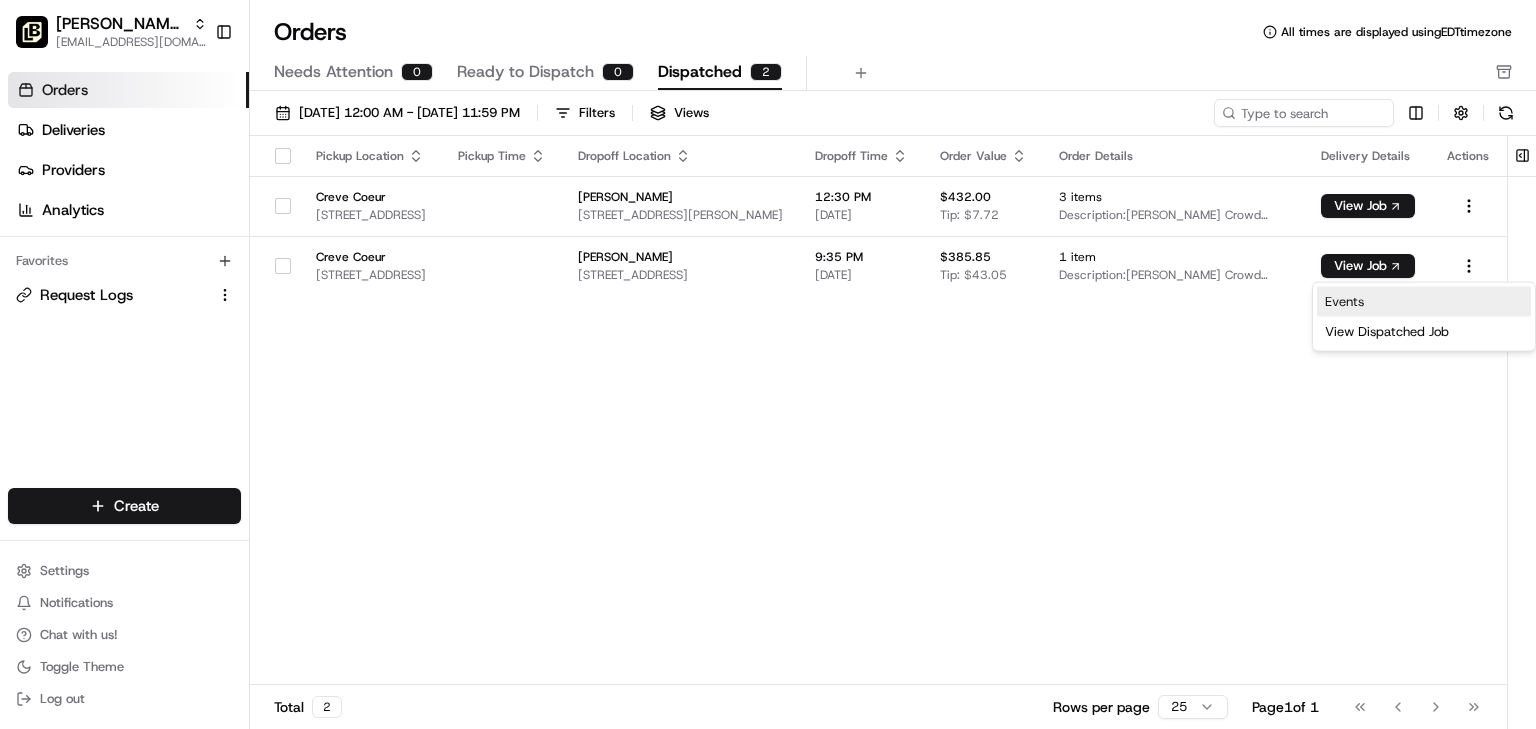 click on "Events" at bounding box center [1424, 302] 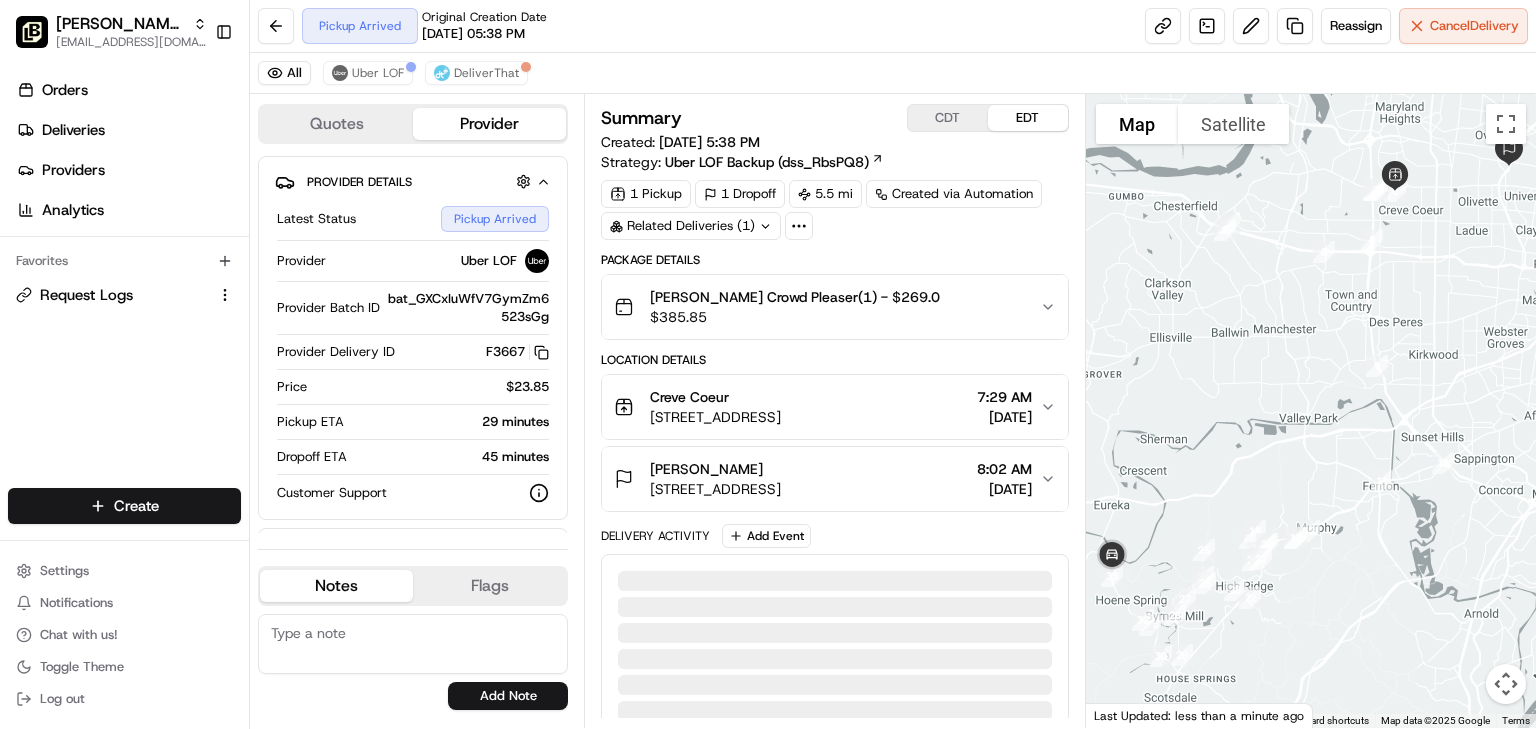 scroll, scrollTop: 0, scrollLeft: 0, axis: both 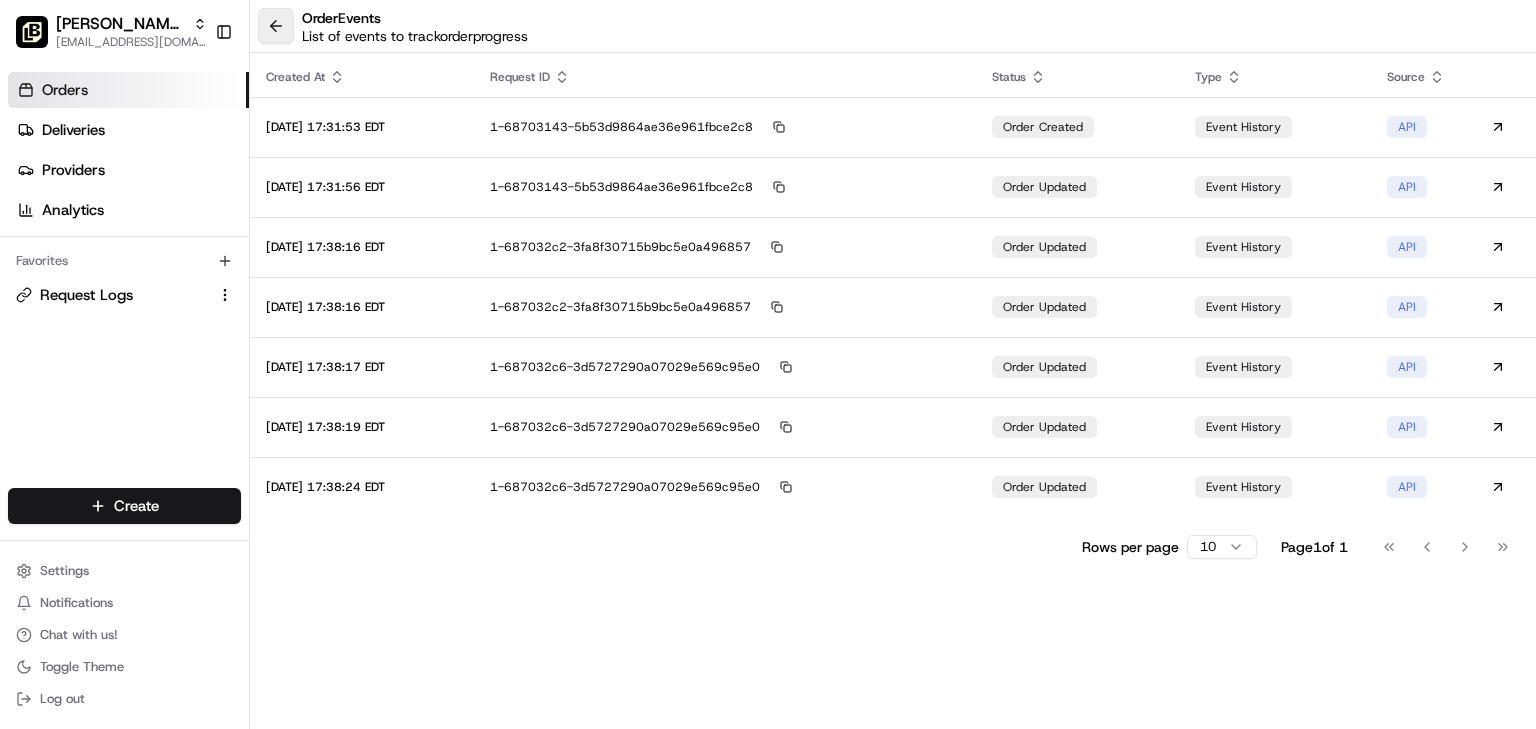 click at bounding box center [276, 26] 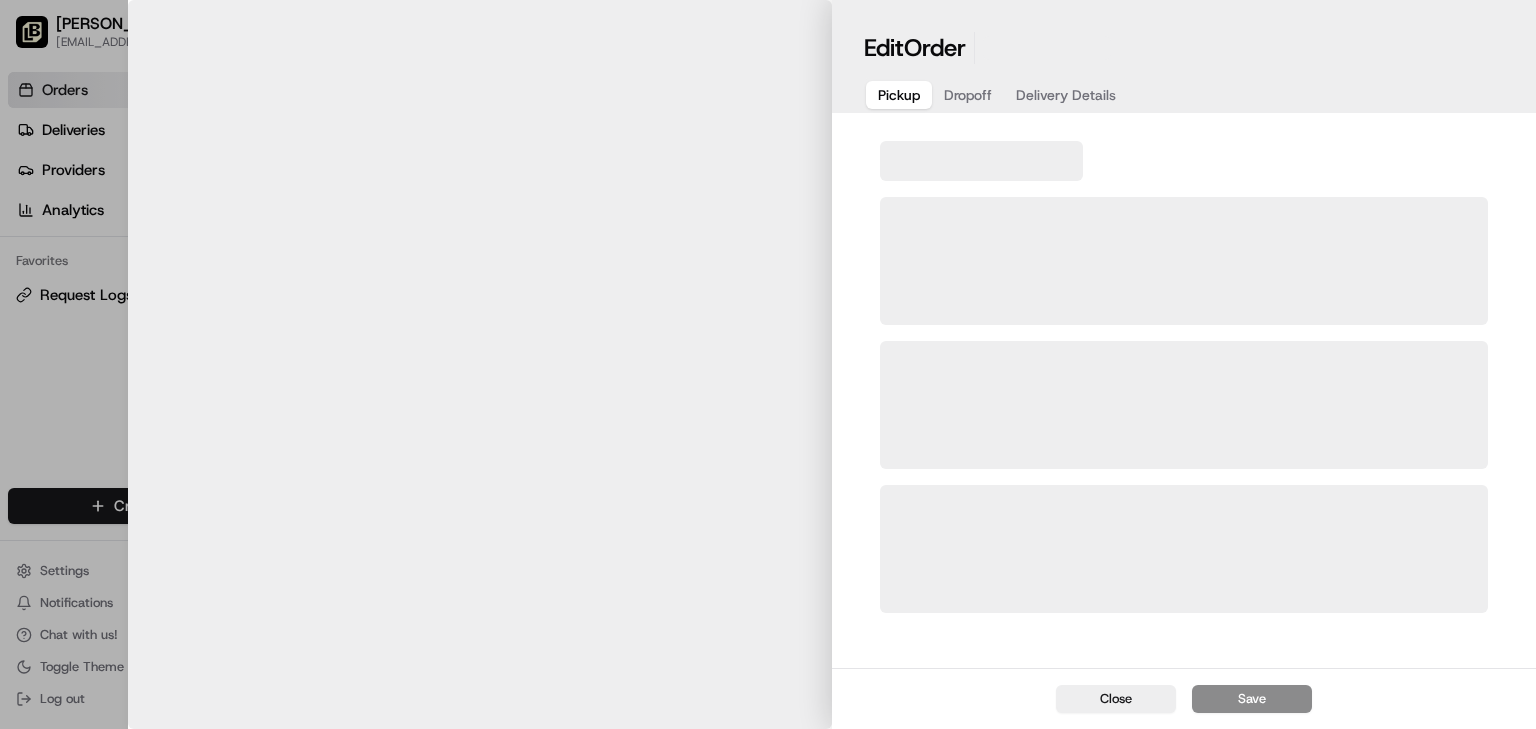click at bounding box center [768, 364] 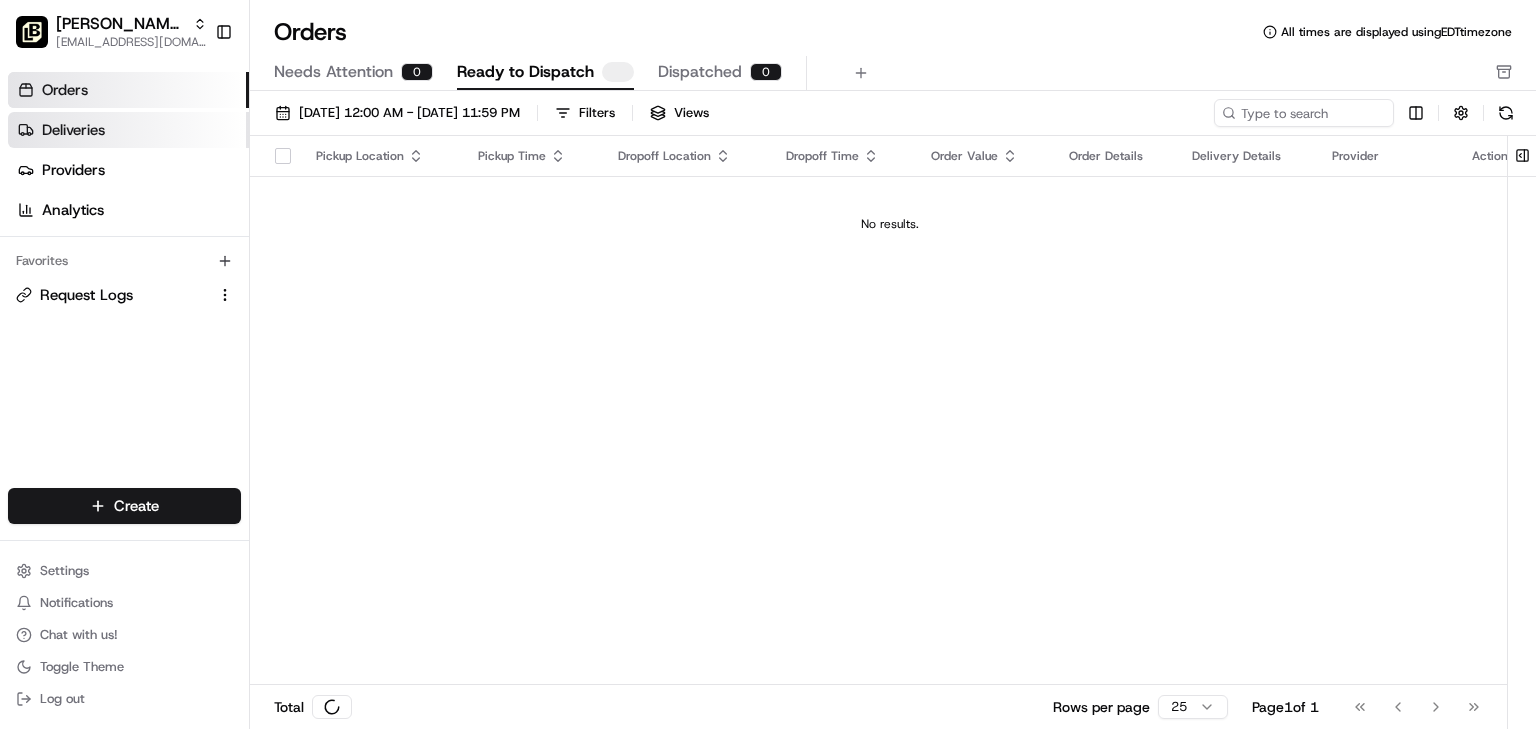 click on "Deliveries" at bounding box center (73, 130) 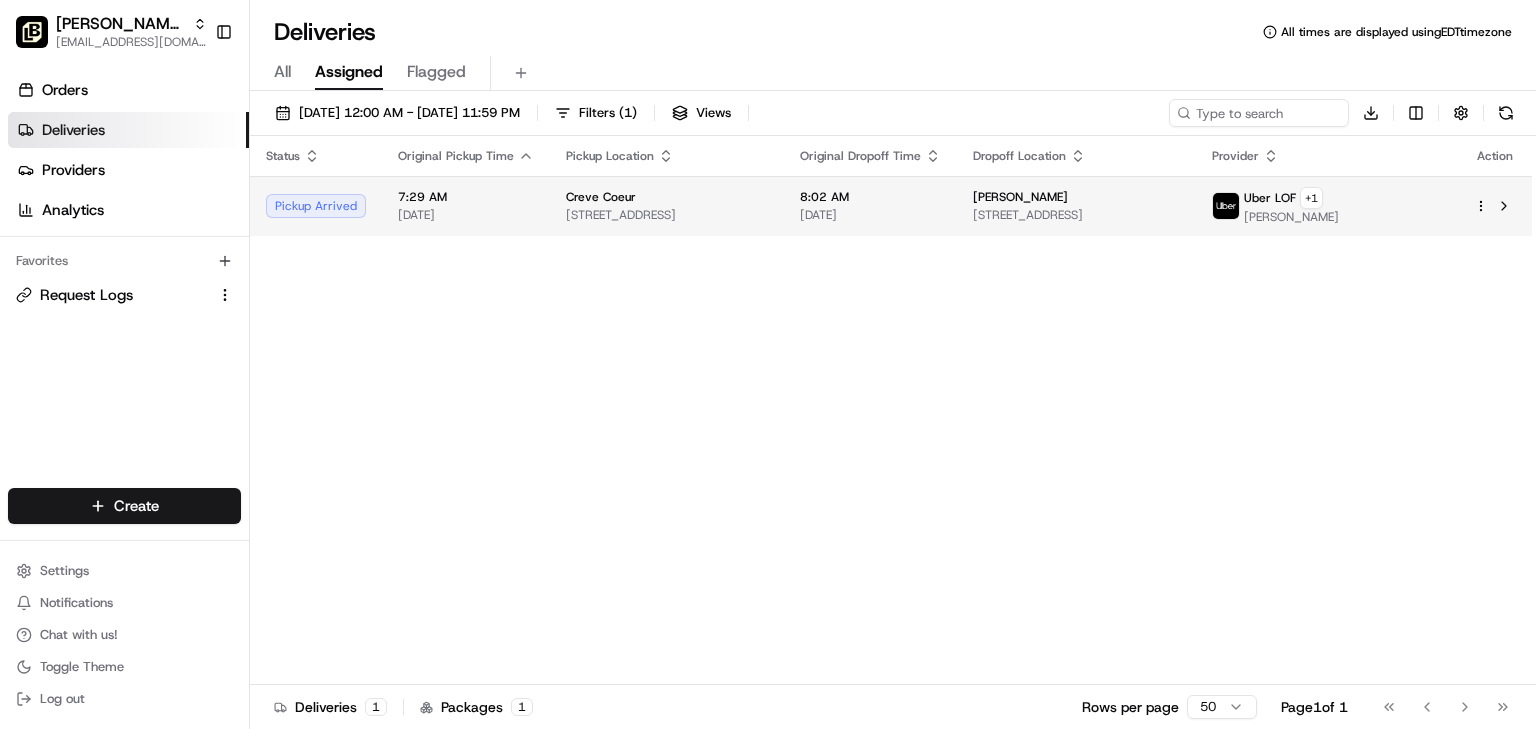 click on "[STREET_ADDRESS]" at bounding box center [667, 215] 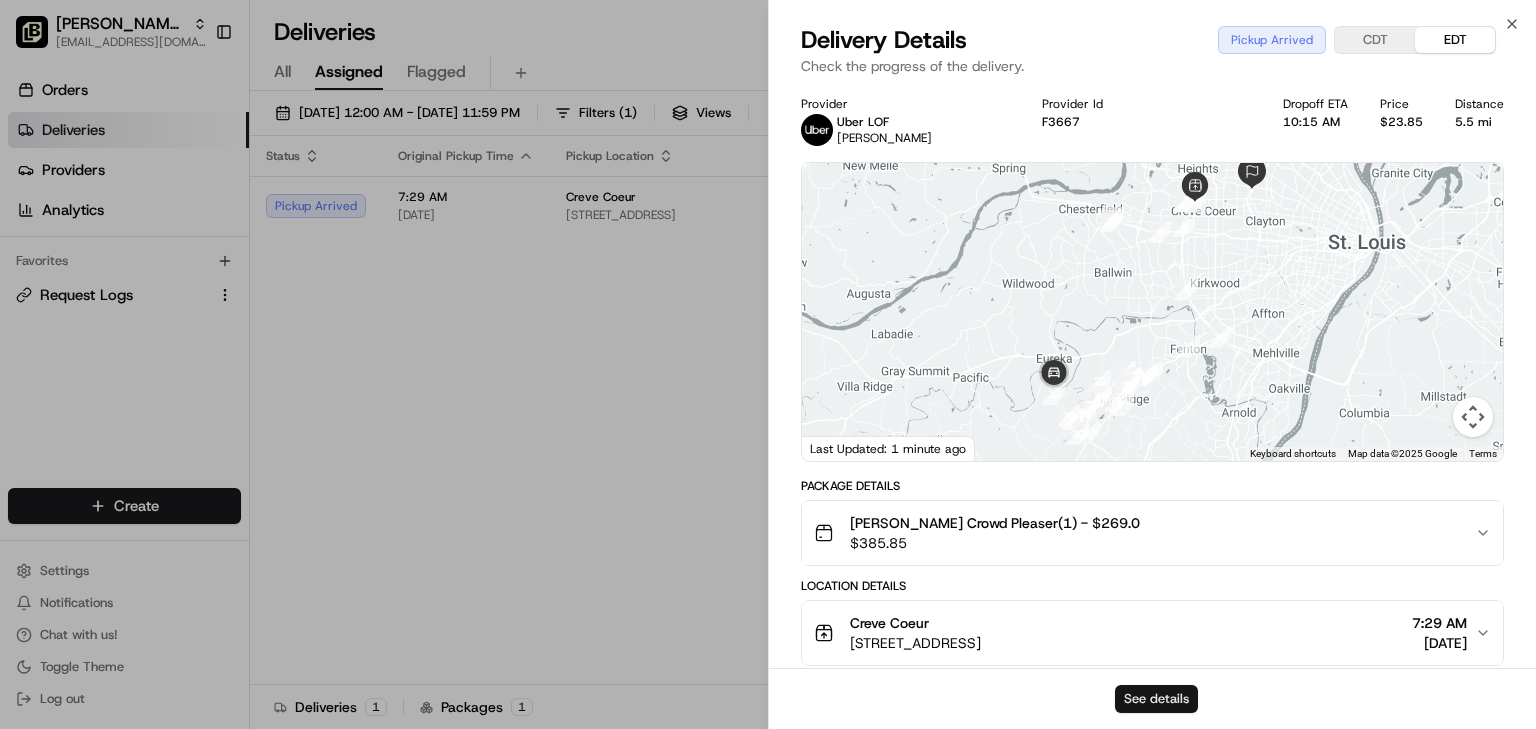 click on "See details" at bounding box center (1156, 699) 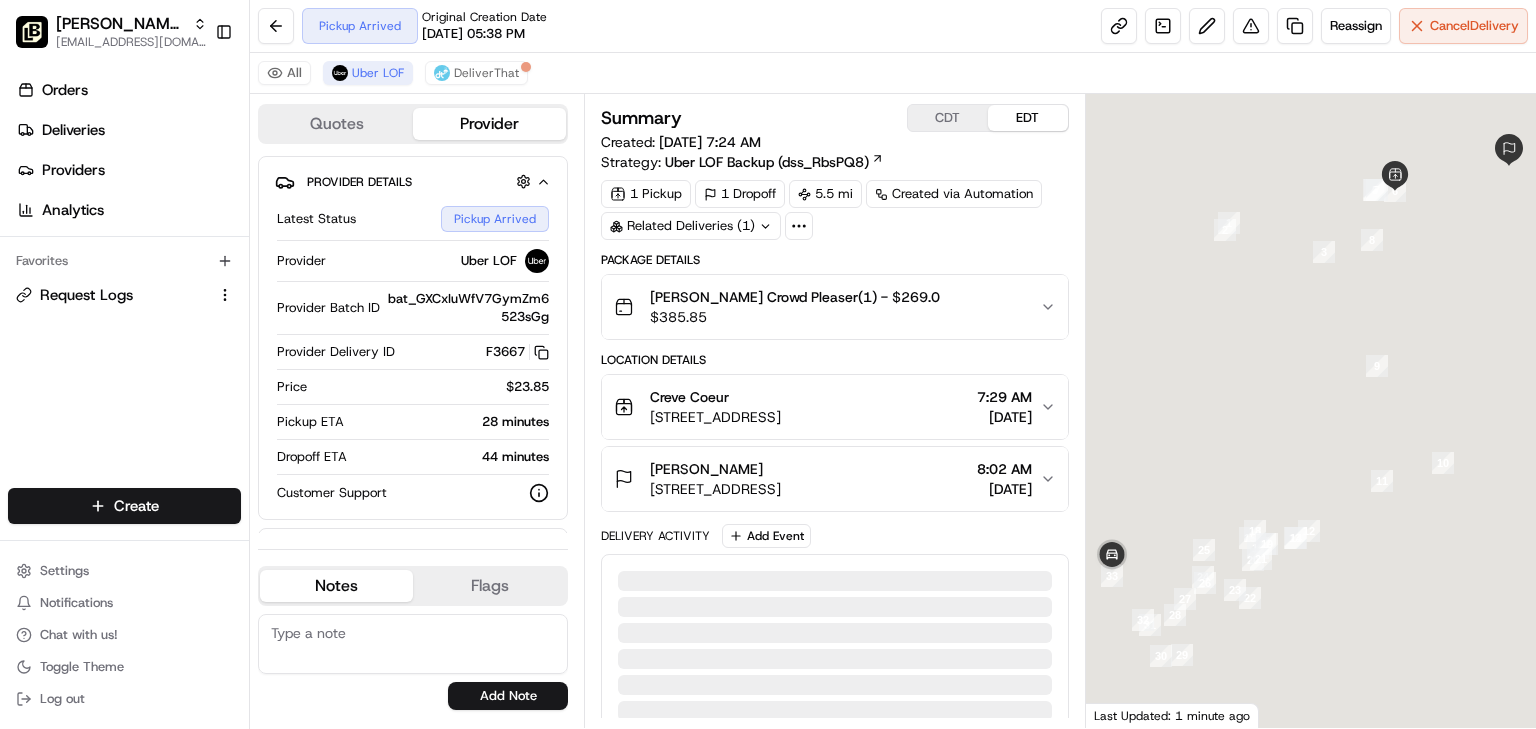 scroll, scrollTop: 0, scrollLeft: 0, axis: both 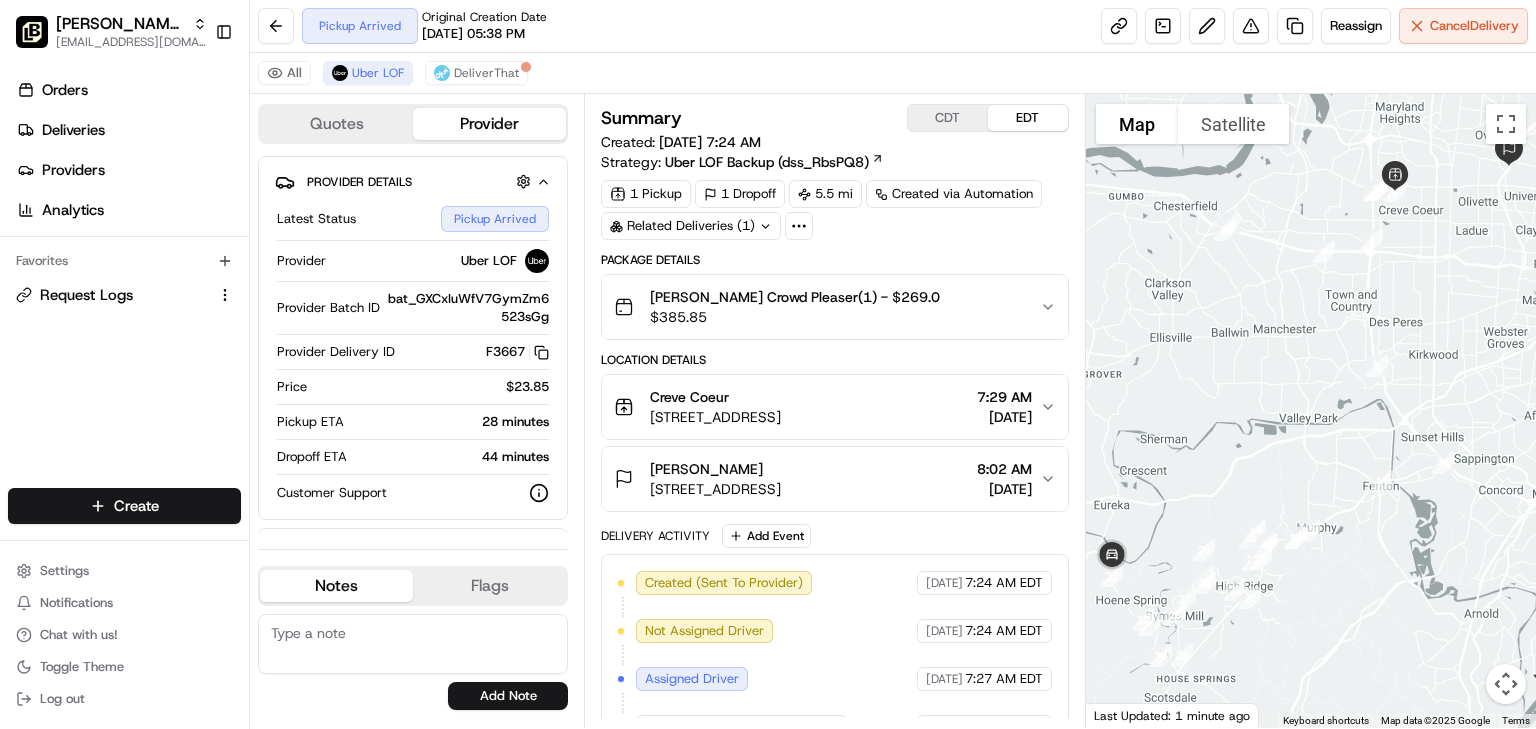 click on "[PERSON_NAME] Crowd Pleaser(1) - $269.0 $ 385.85" at bounding box center (827, 307) 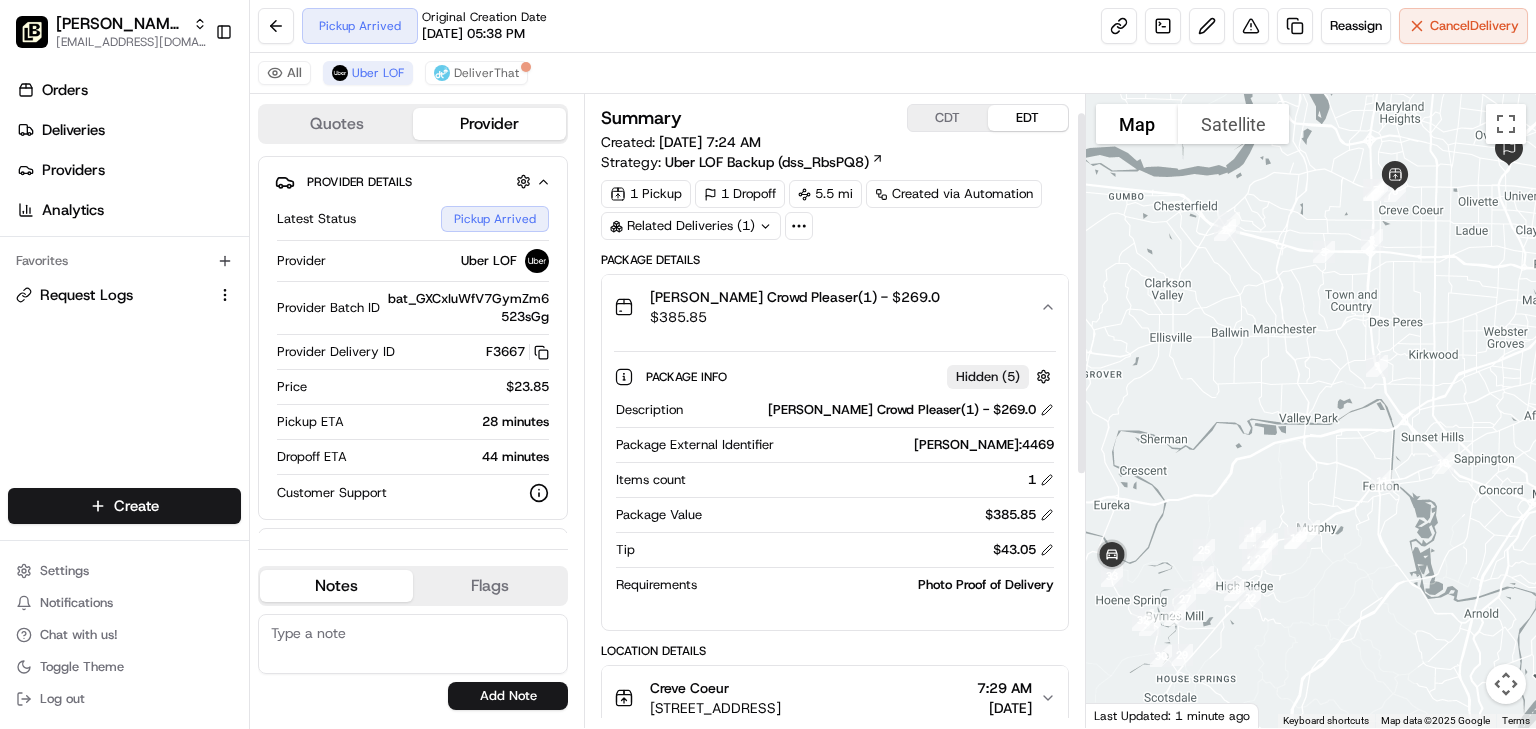 scroll, scrollTop: 400, scrollLeft: 0, axis: vertical 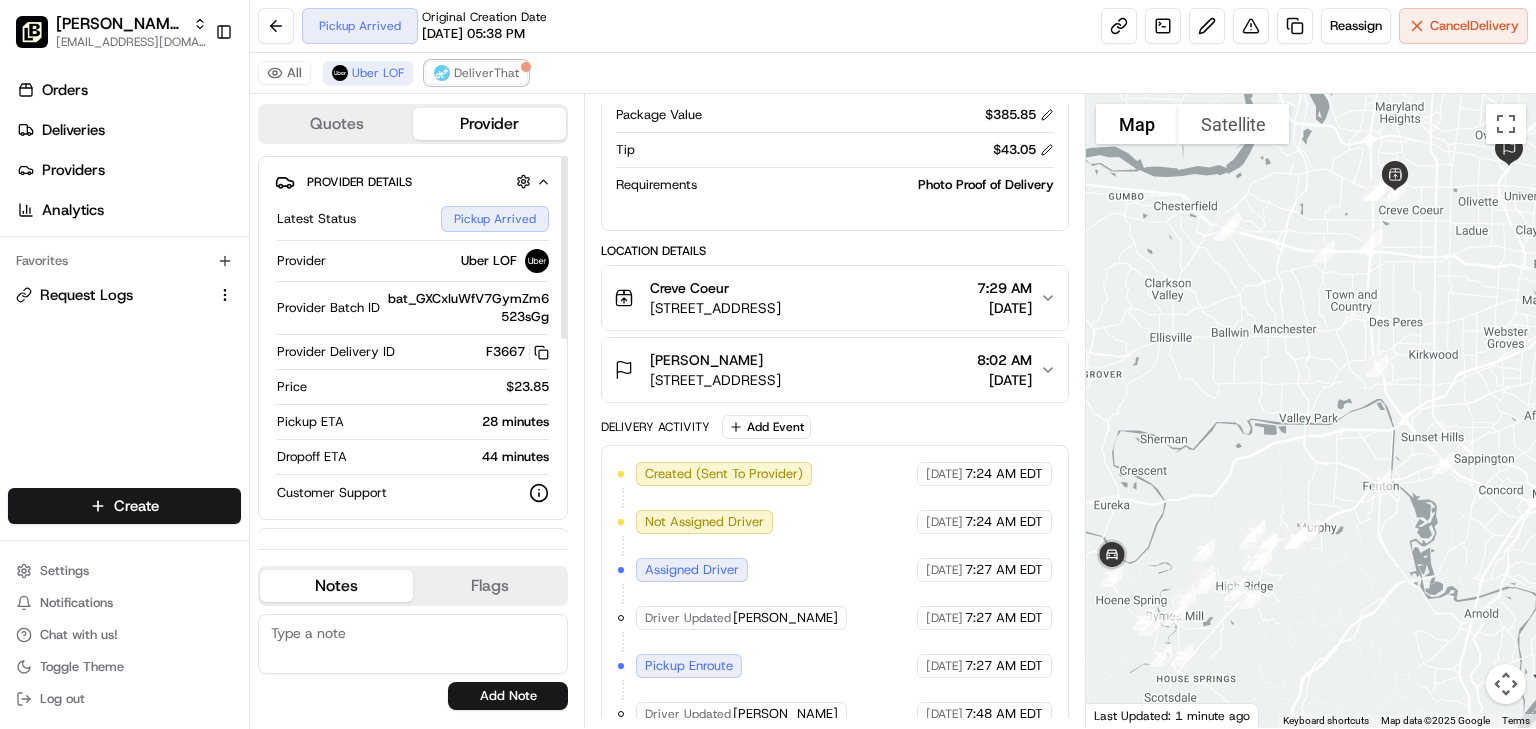 drag, startPoint x: 467, startPoint y: 70, endPoint x: 814, endPoint y: 364, distance: 454.80215 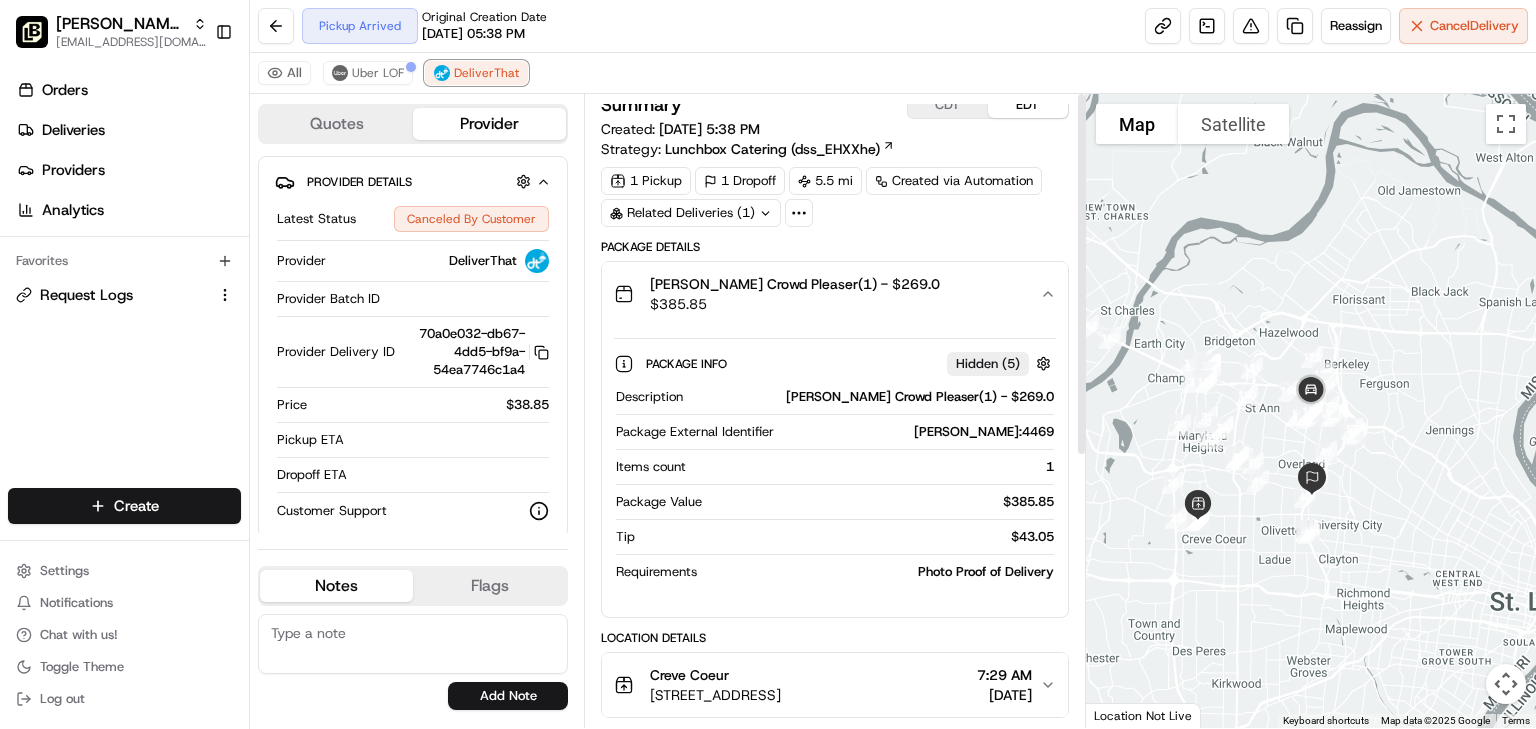 scroll, scrollTop: 0, scrollLeft: 0, axis: both 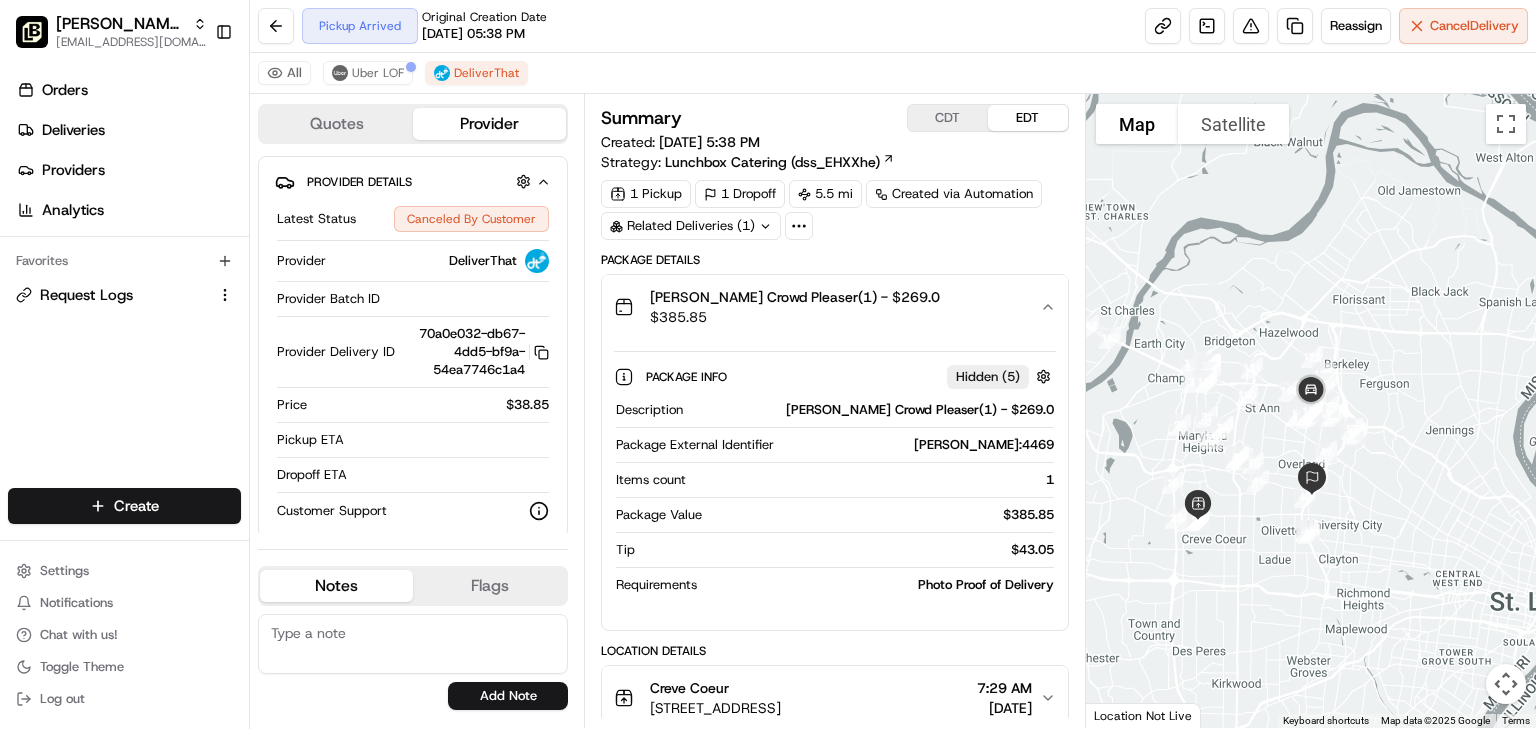 click 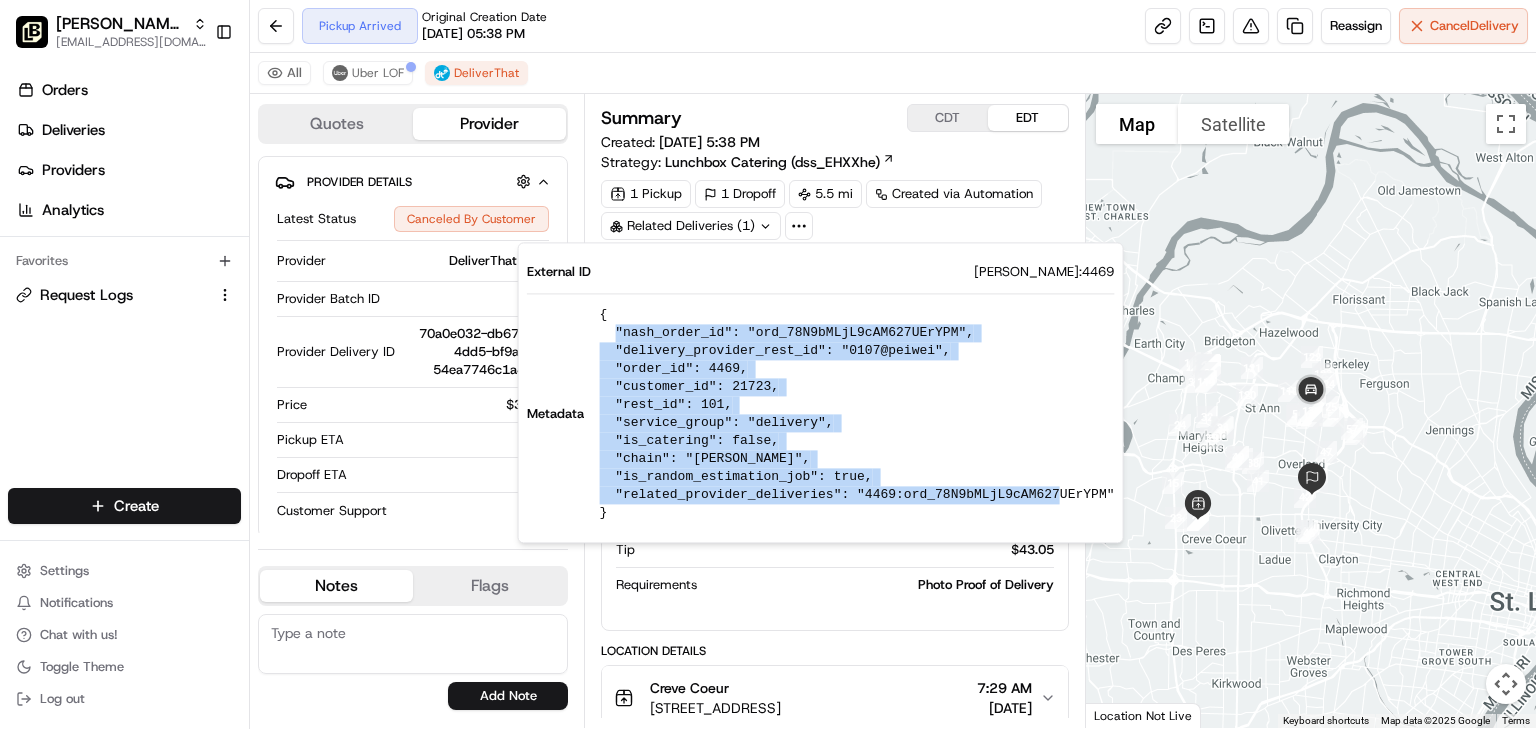 drag, startPoint x: 612, startPoint y: 332, endPoint x: 1064, endPoint y: 496, distance: 480.8326 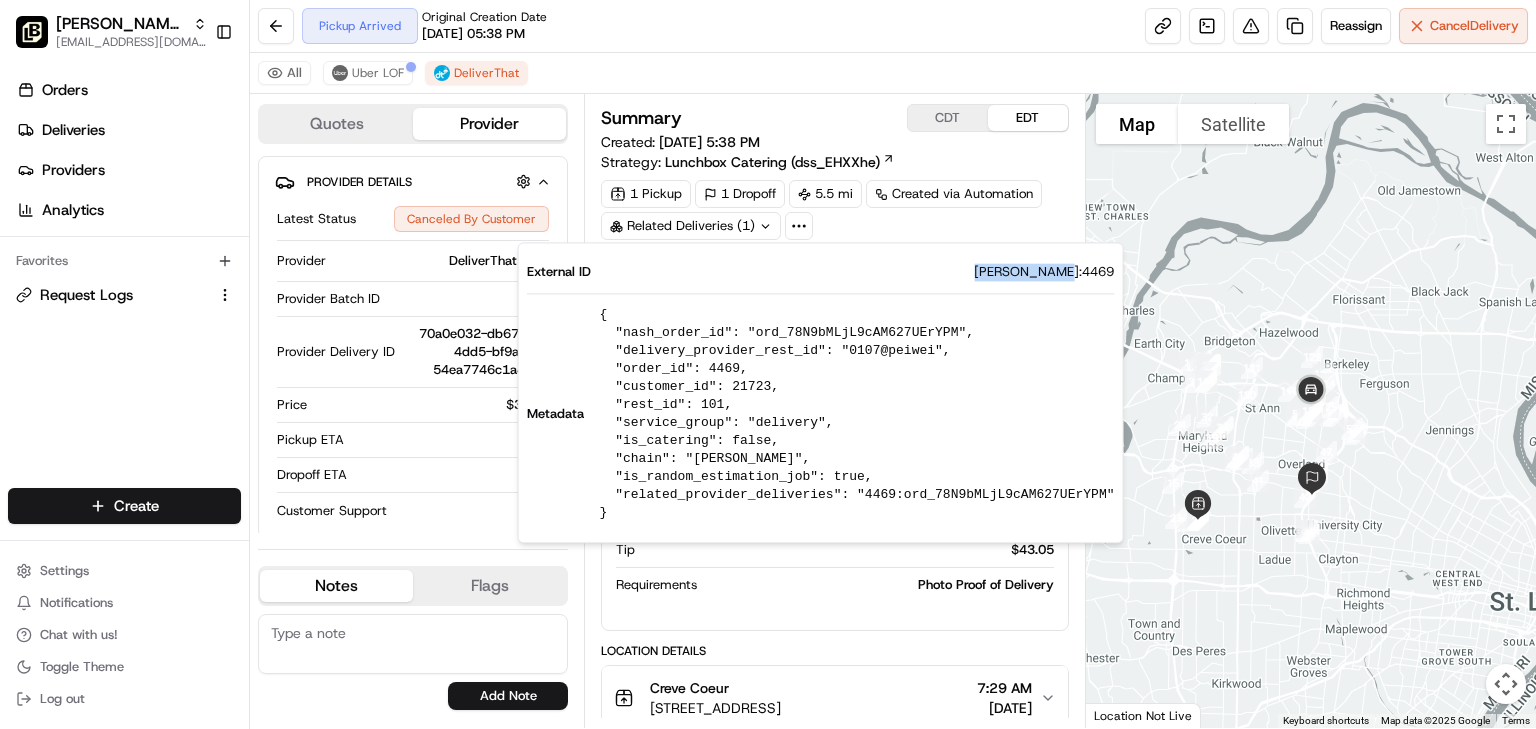 drag, startPoint x: 984, startPoint y: 271, endPoint x: 1069, endPoint y: 269, distance: 85.02353 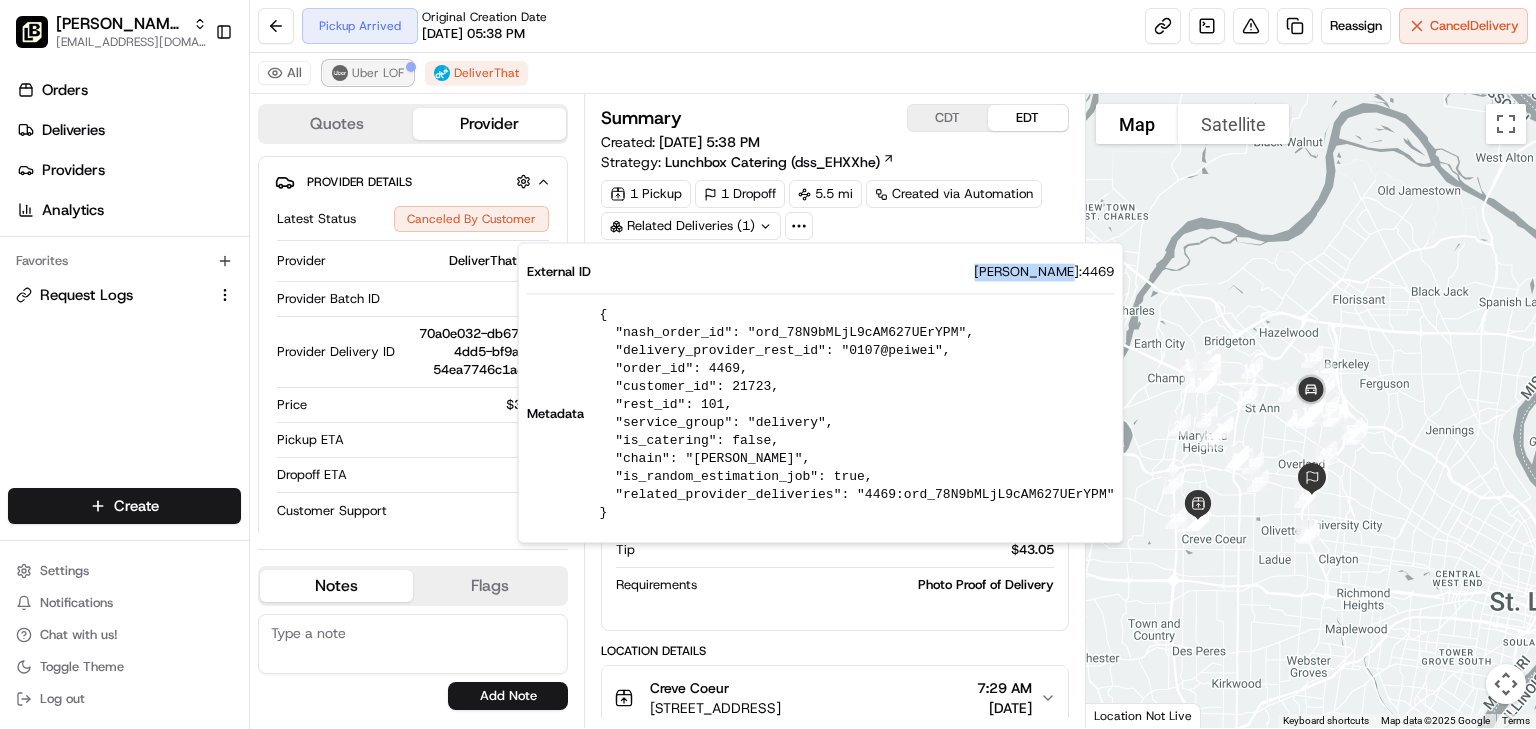 click on "Uber LOF" at bounding box center [378, 73] 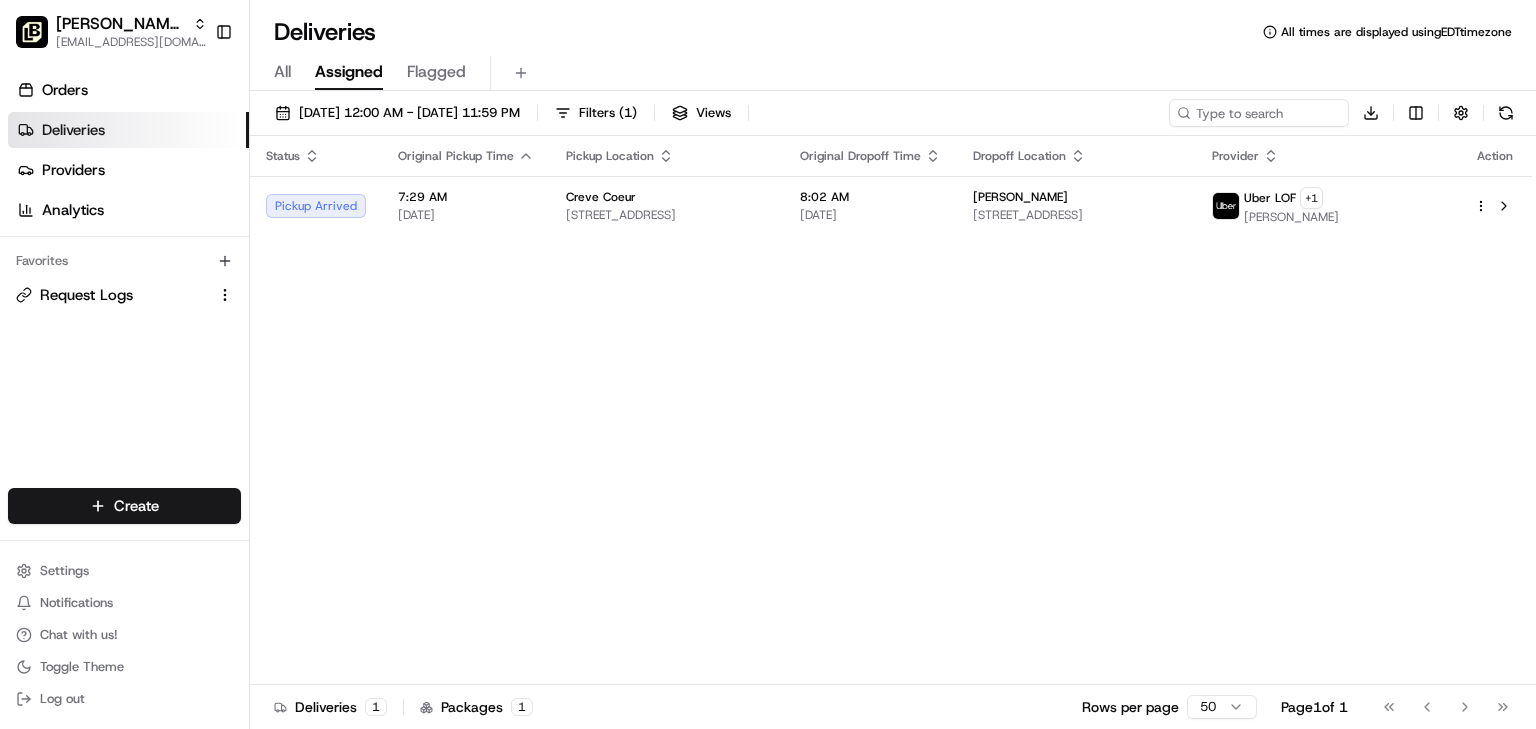 scroll, scrollTop: 0, scrollLeft: 0, axis: both 